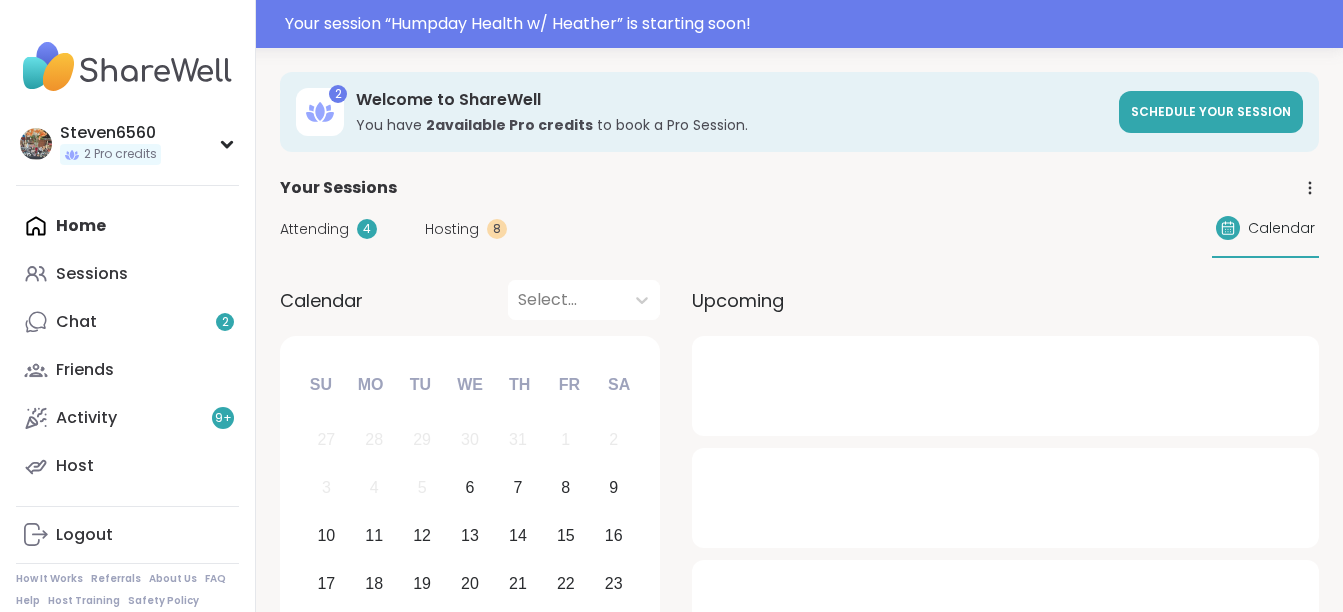 scroll, scrollTop: 0, scrollLeft: 0, axis: both 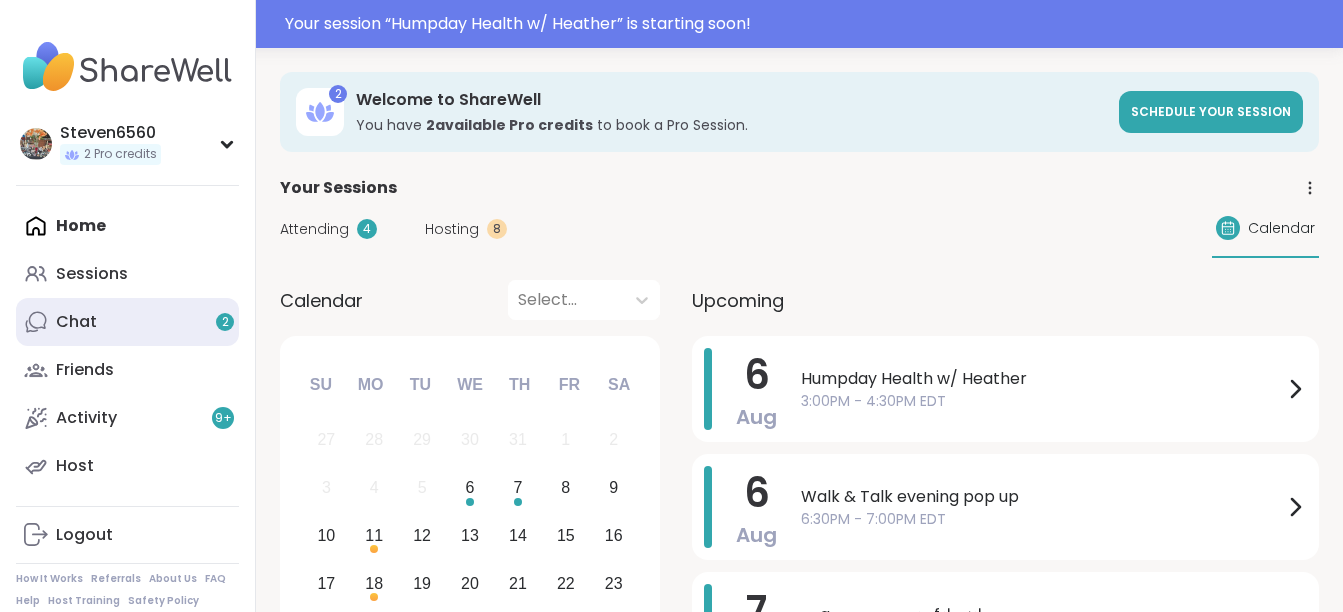 click on "Chat 2" at bounding box center (76, 322) 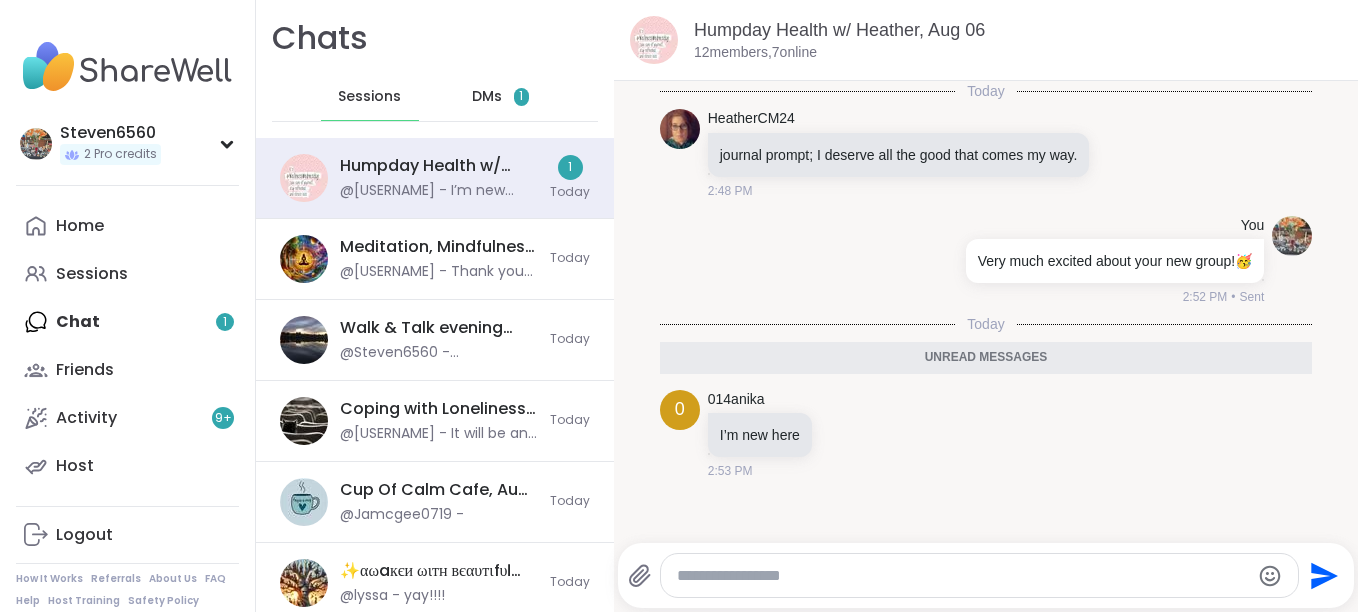 scroll, scrollTop: 0, scrollLeft: 0, axis: both 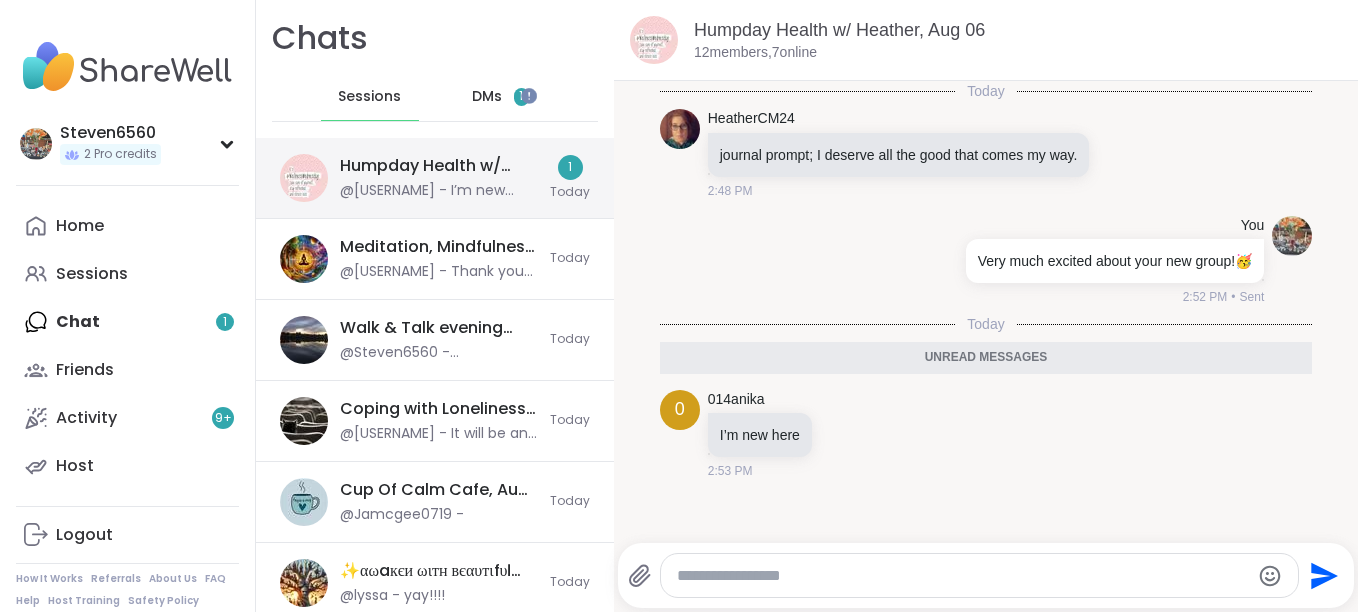 click on "Humpday Health w/ Heather, Aug 06" at bounding box center [439, 166] 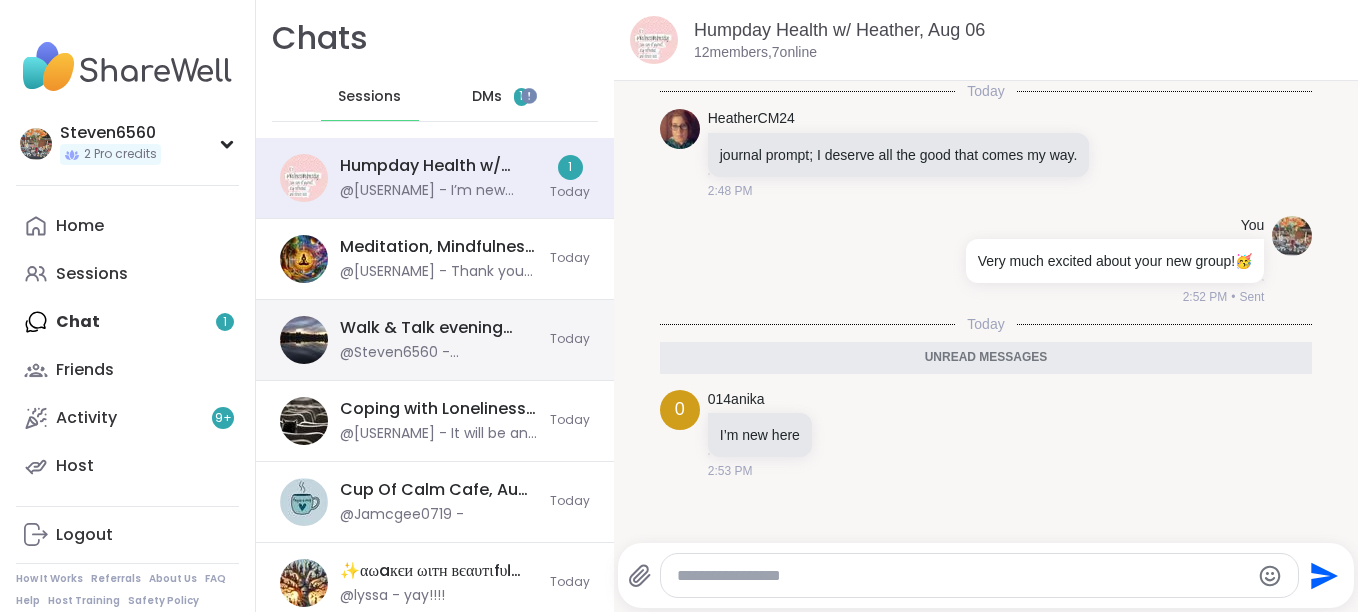 click on "Walk & Talk evening pop up, Aug 06" at bounding box center (439, 328) 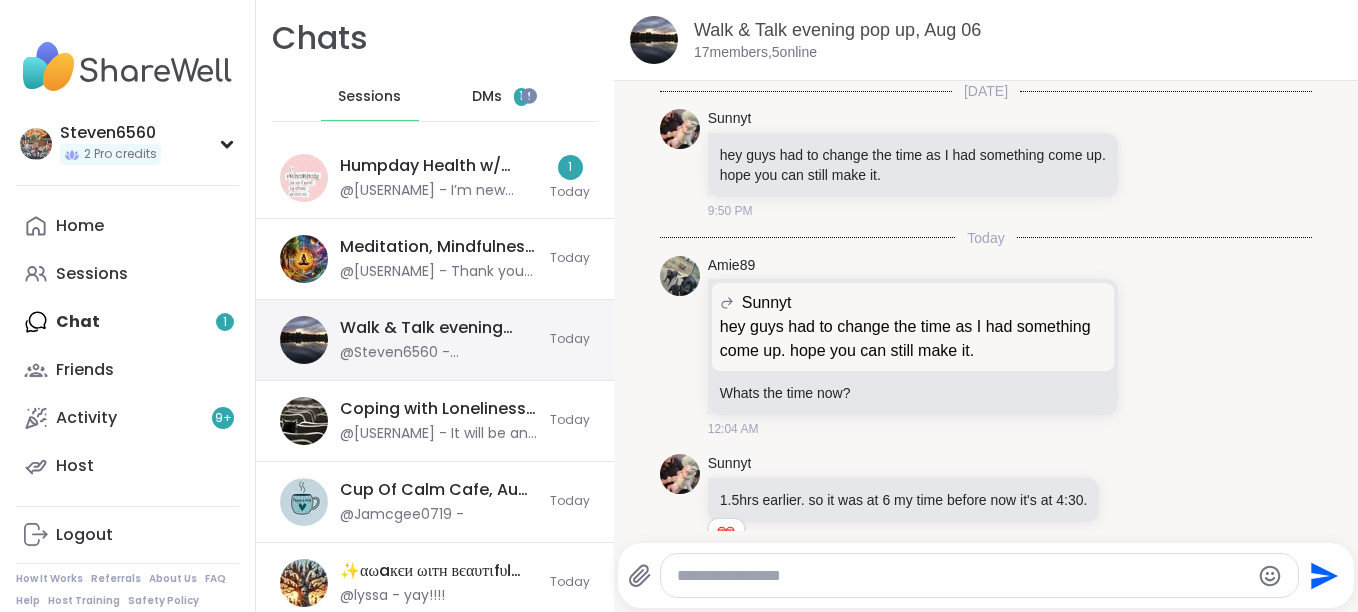 scroll, scrollTop: 1112, scrollLeft: 0, axis: vertical 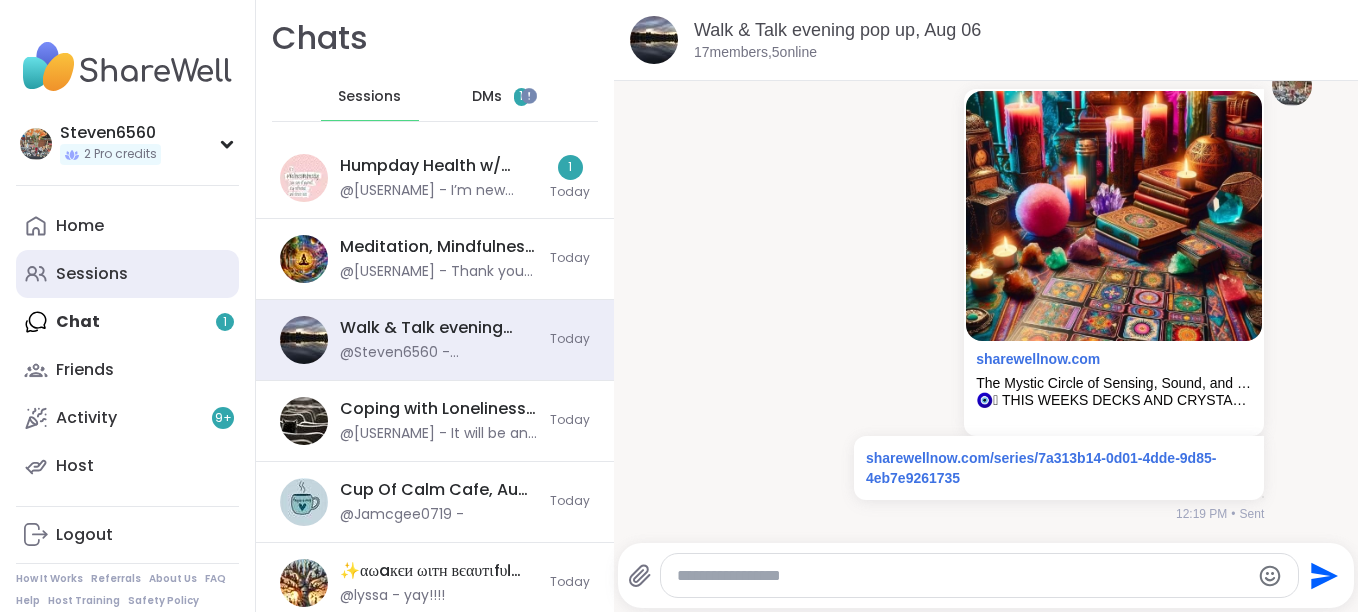 click on "Sessions" at bounding box center (92, 274) 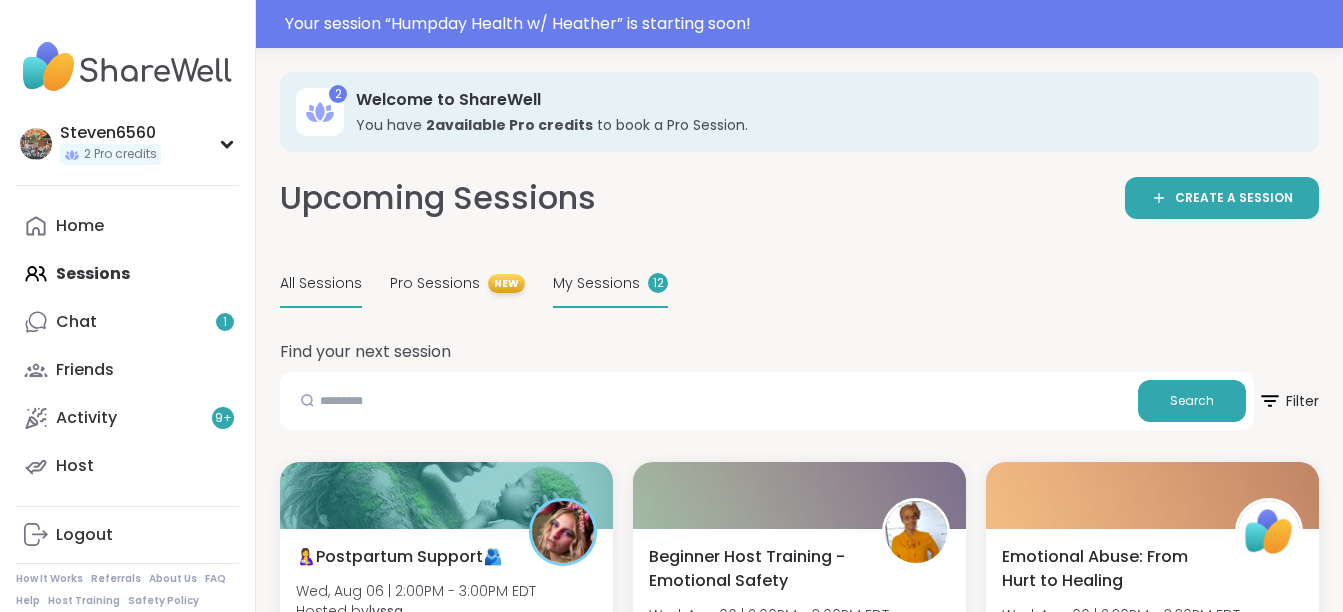 click on "My Sessions" at bounding box center (596, 283) 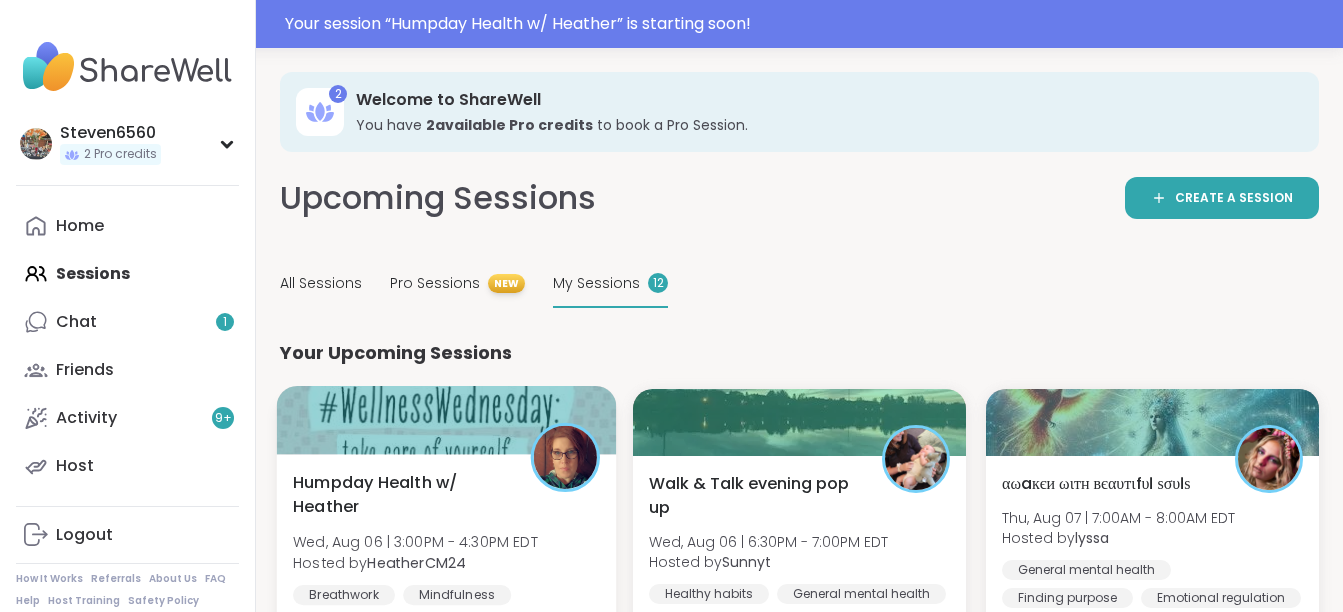 click at bounding box center (447, 420) 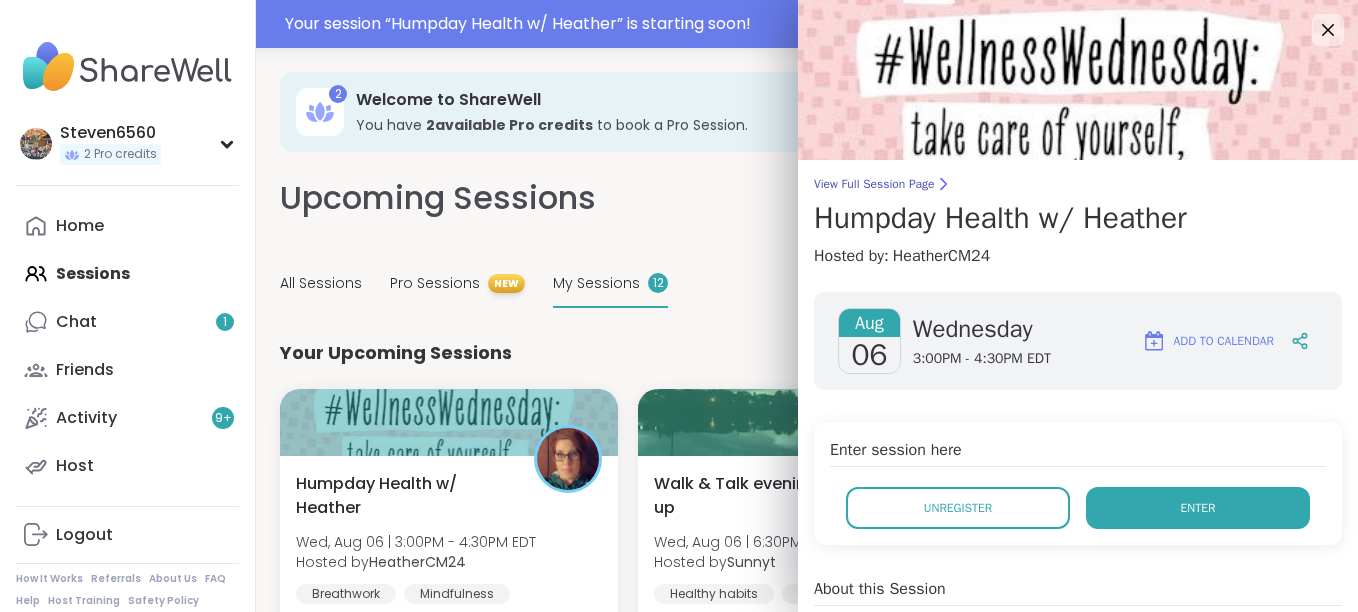 click on "Enter" at bounding box center (1198, 508) 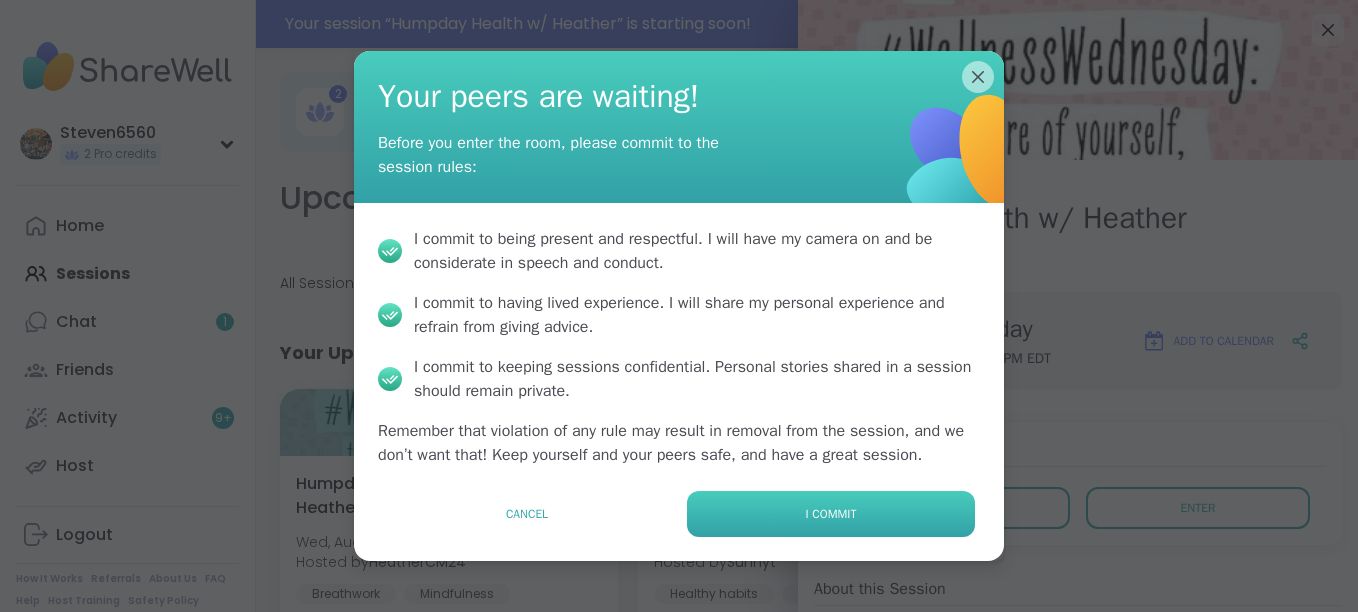 click on "I commit" at bounding box center (831, 514) 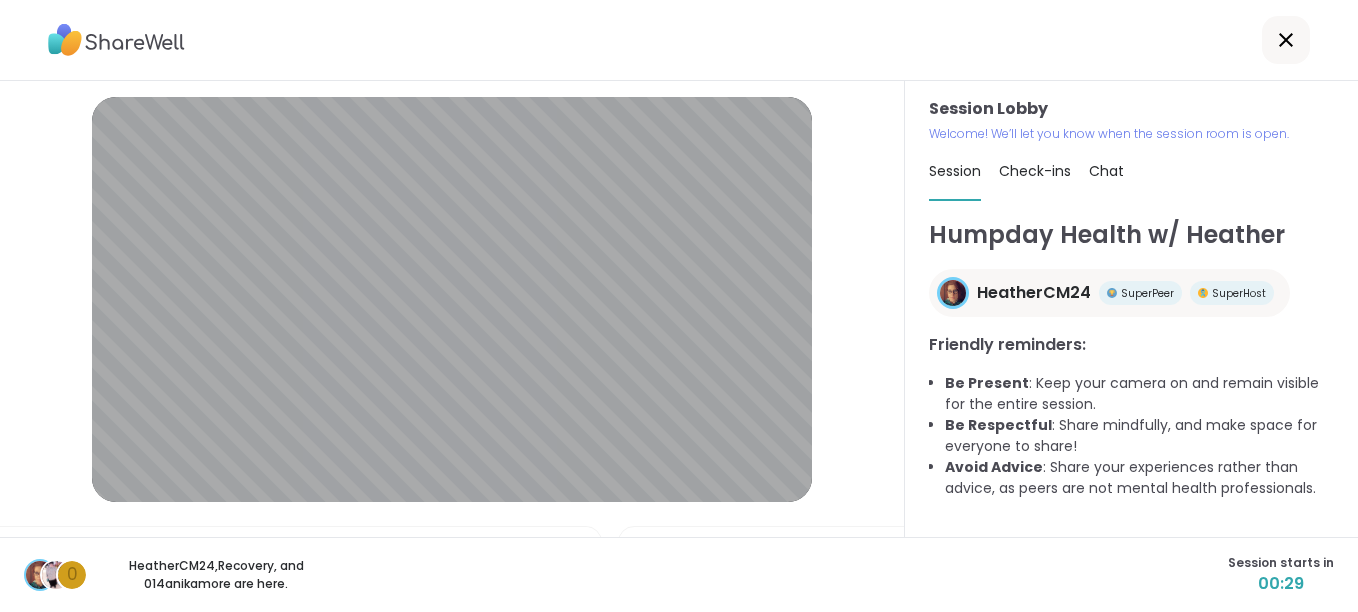 click on "0 [USERNAME] ,  Recovery , and   0 [USERNAME]  more are here. Session starts in 00:29" at bounding box center (679, 574) 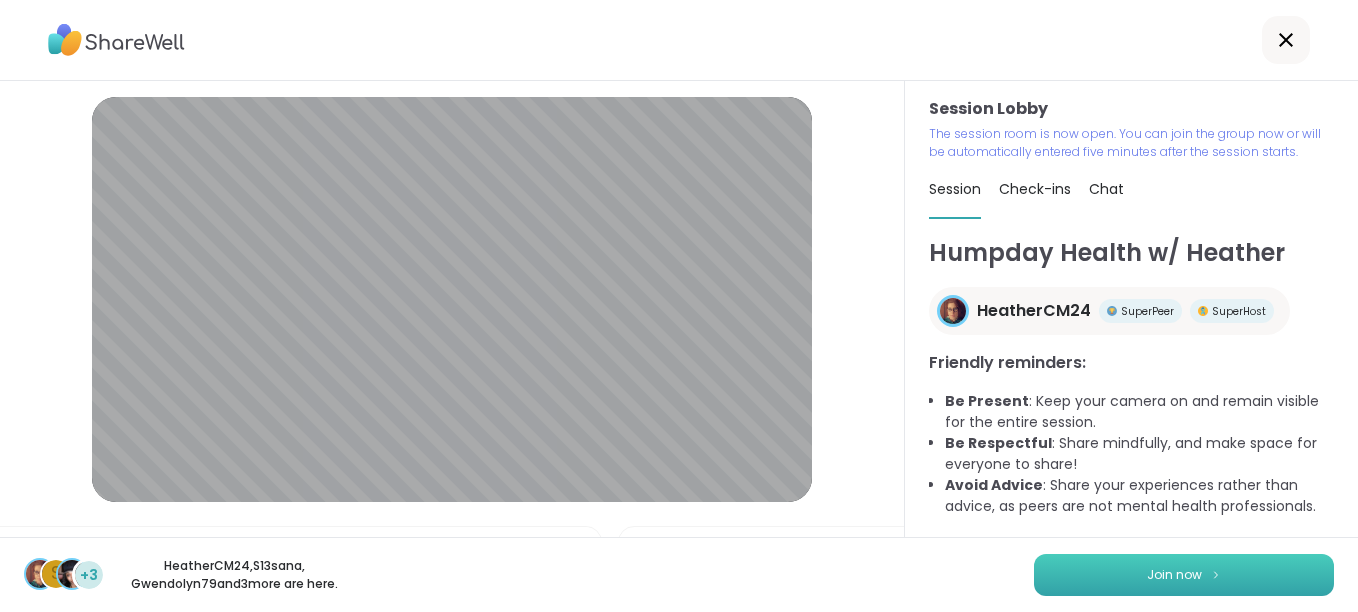 click on "Join now" at bounding box center (1174, 575) 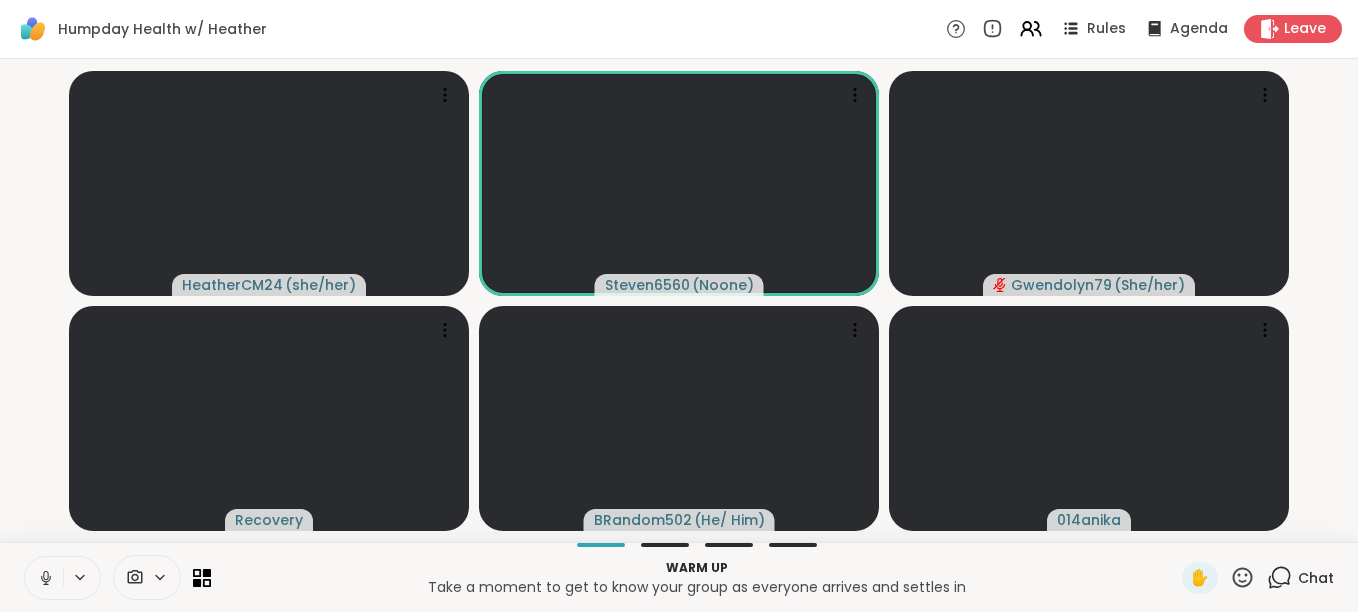 scroll, scrollTop: 0, scrollLeft: 15, axis: horizontal 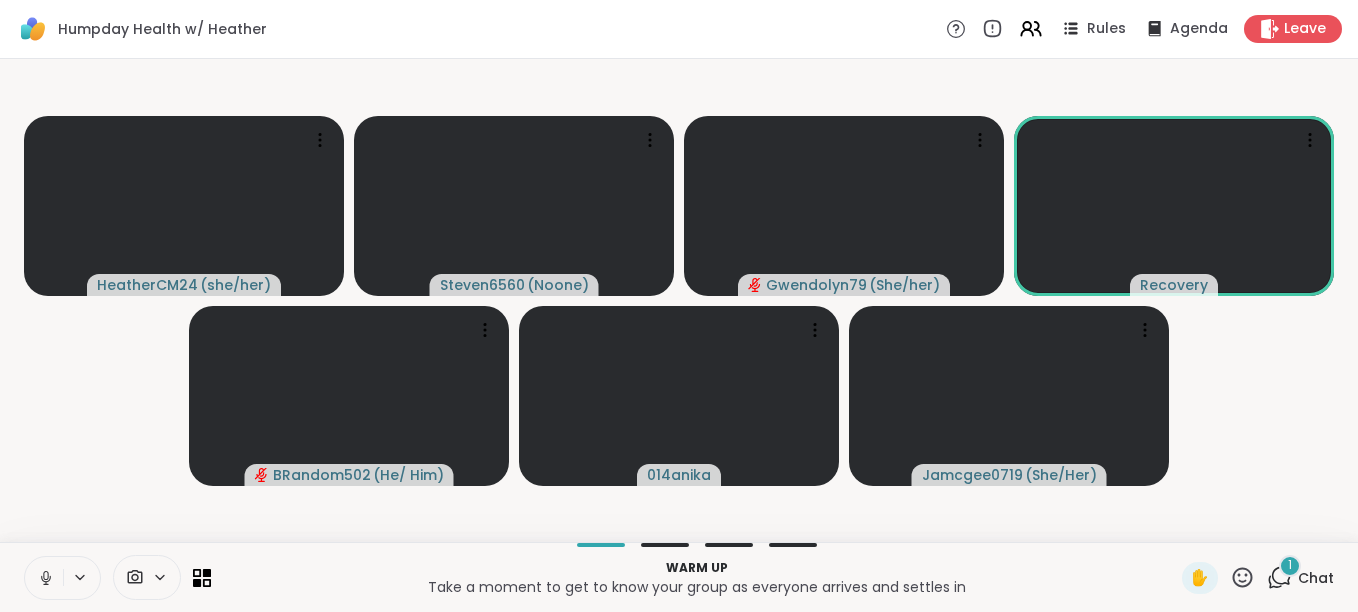 click 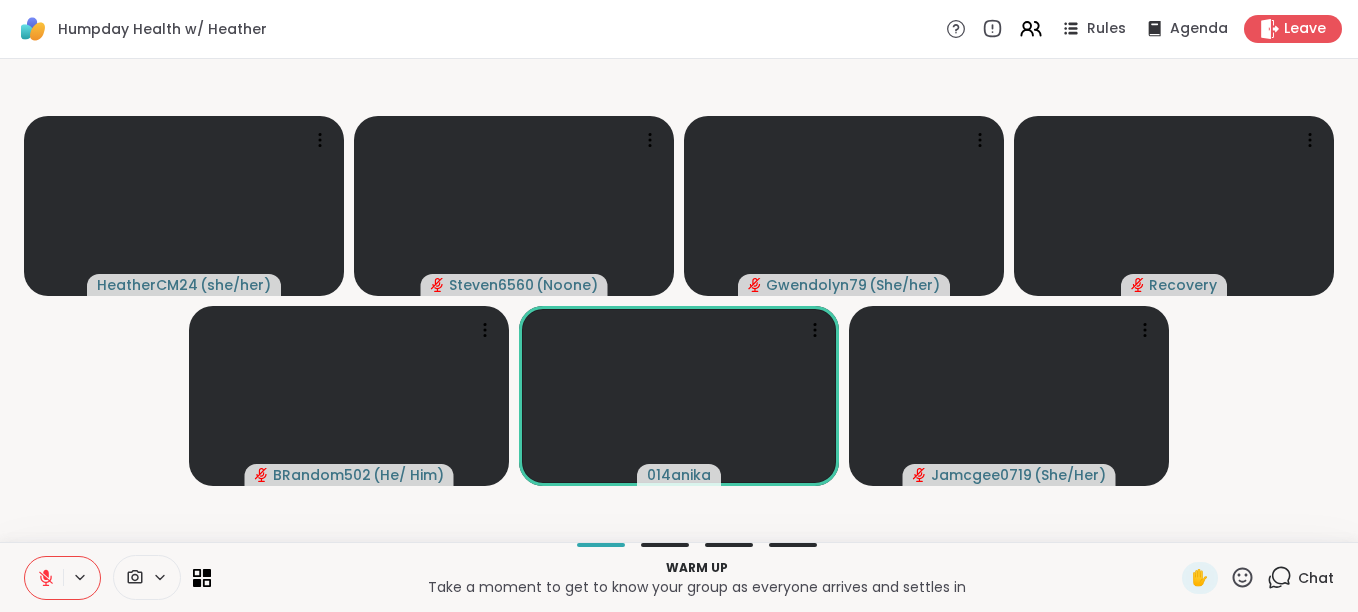 click 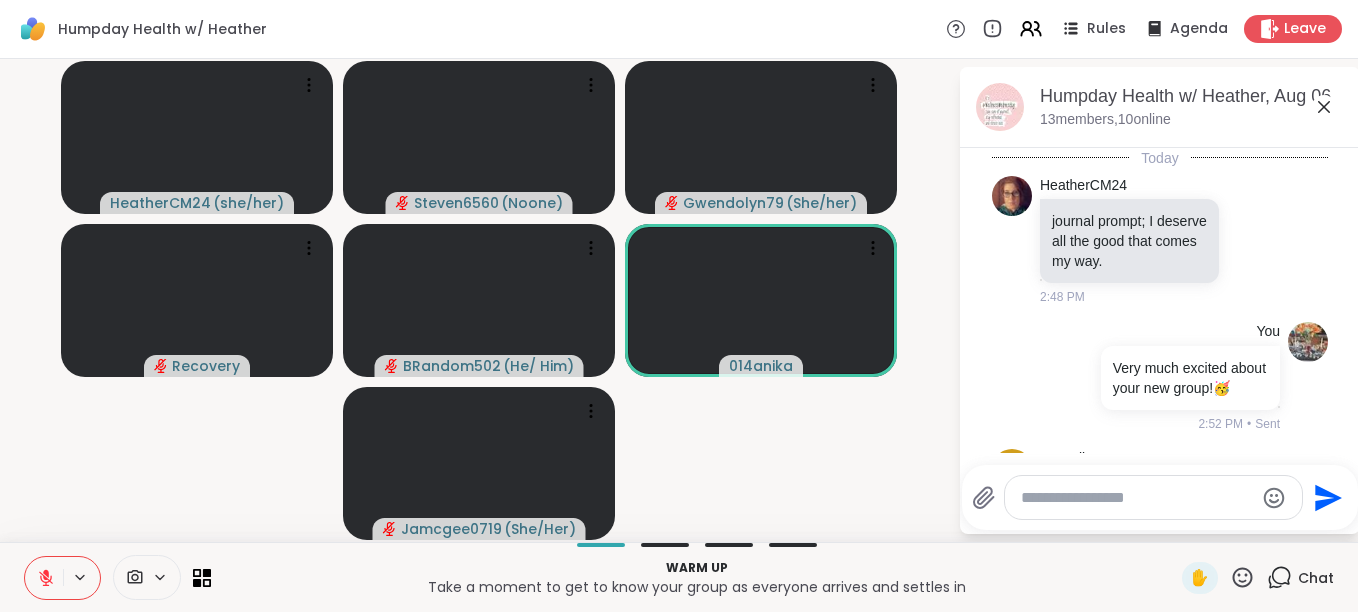 scroll, scrollTop: 328, scrollLeft: 0, axis: vertical 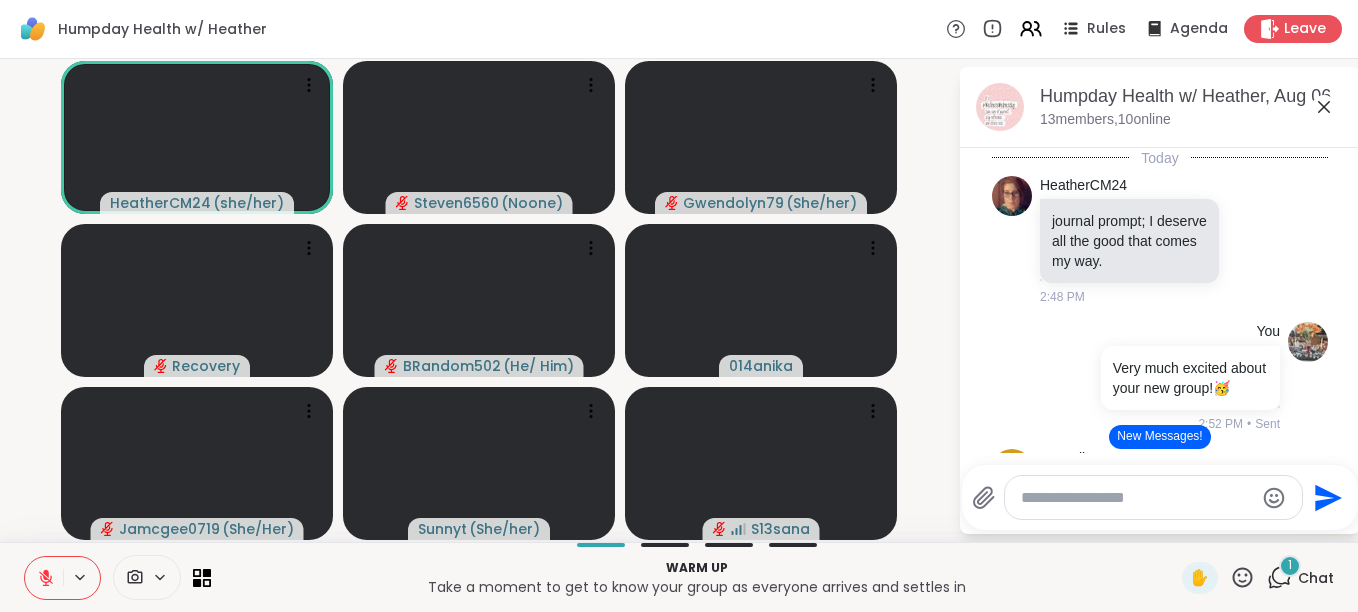 click on "New Messages!" at bounding box center [1159, 437] 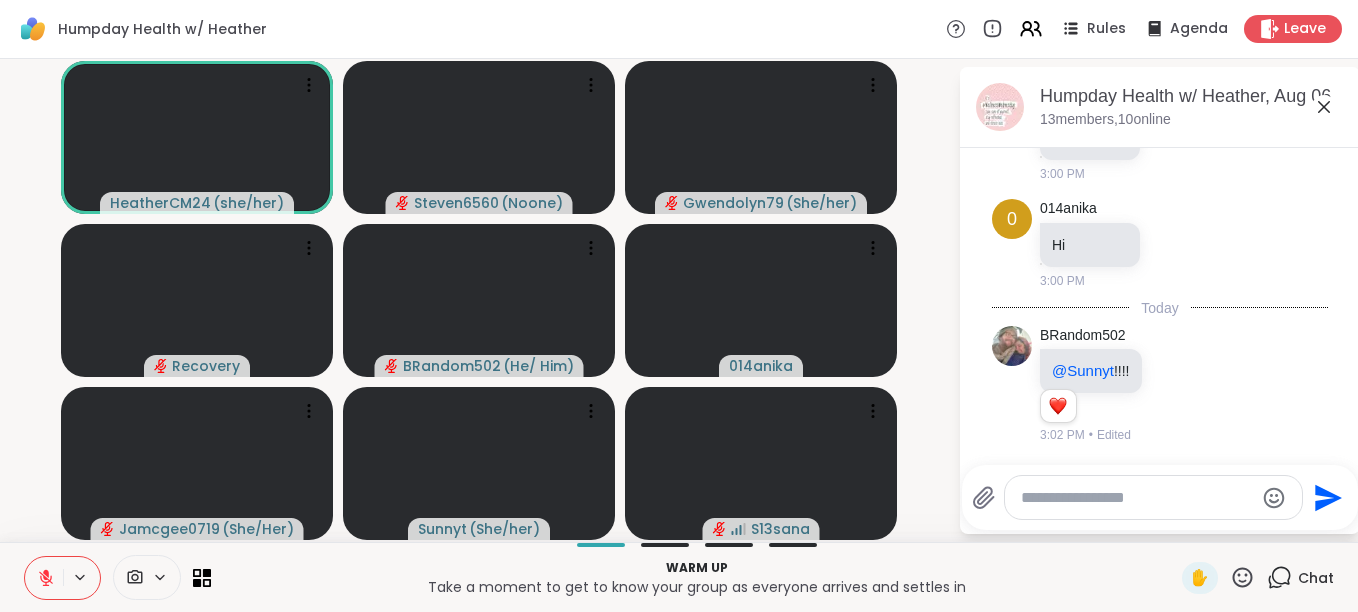 scroll, scrollTop: 483, scrollLeft: 0, axis: vertical 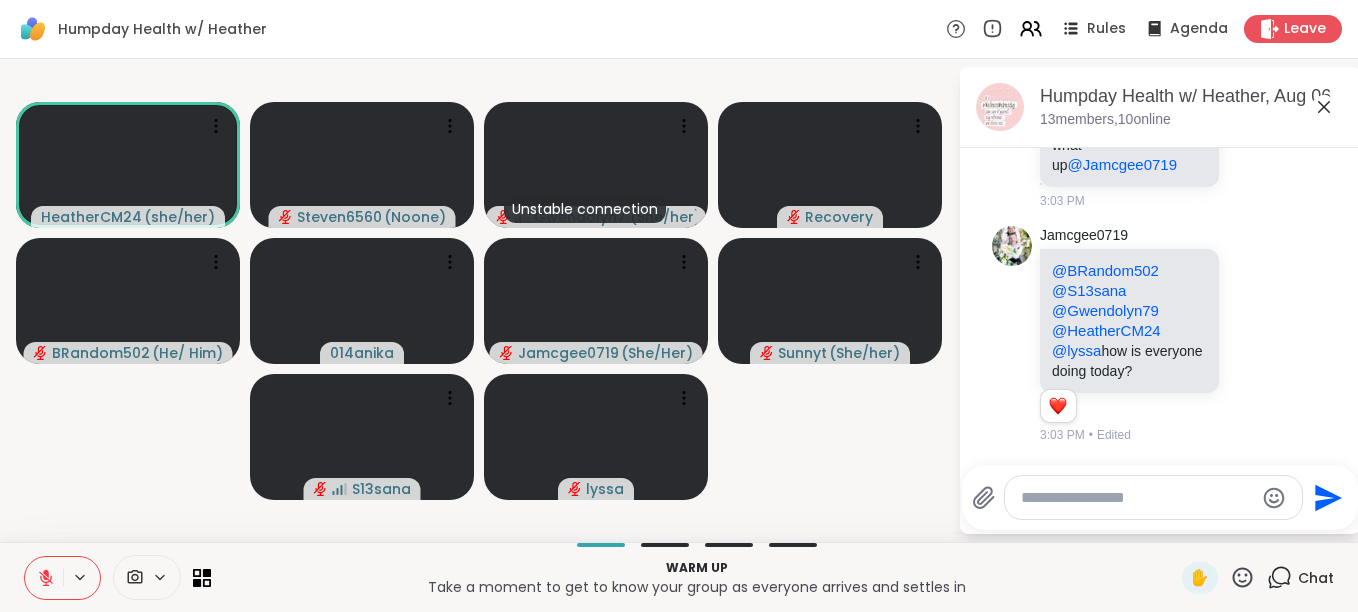 click at bounding box center (1137, 498) 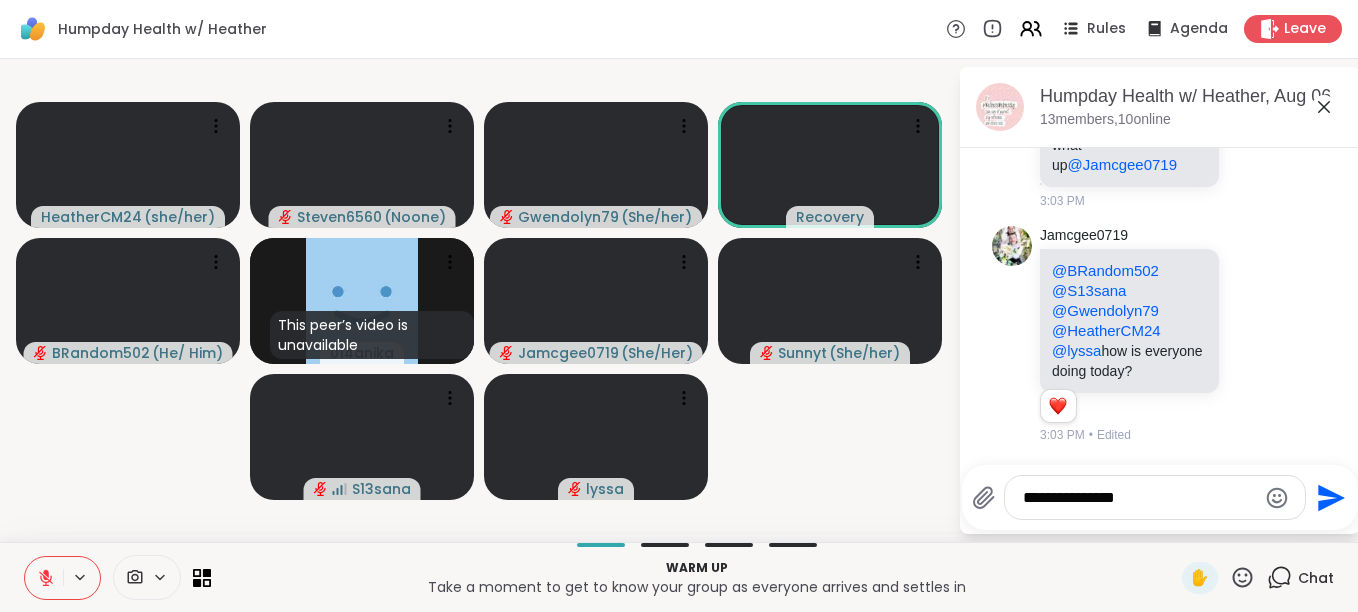 type on "**********" 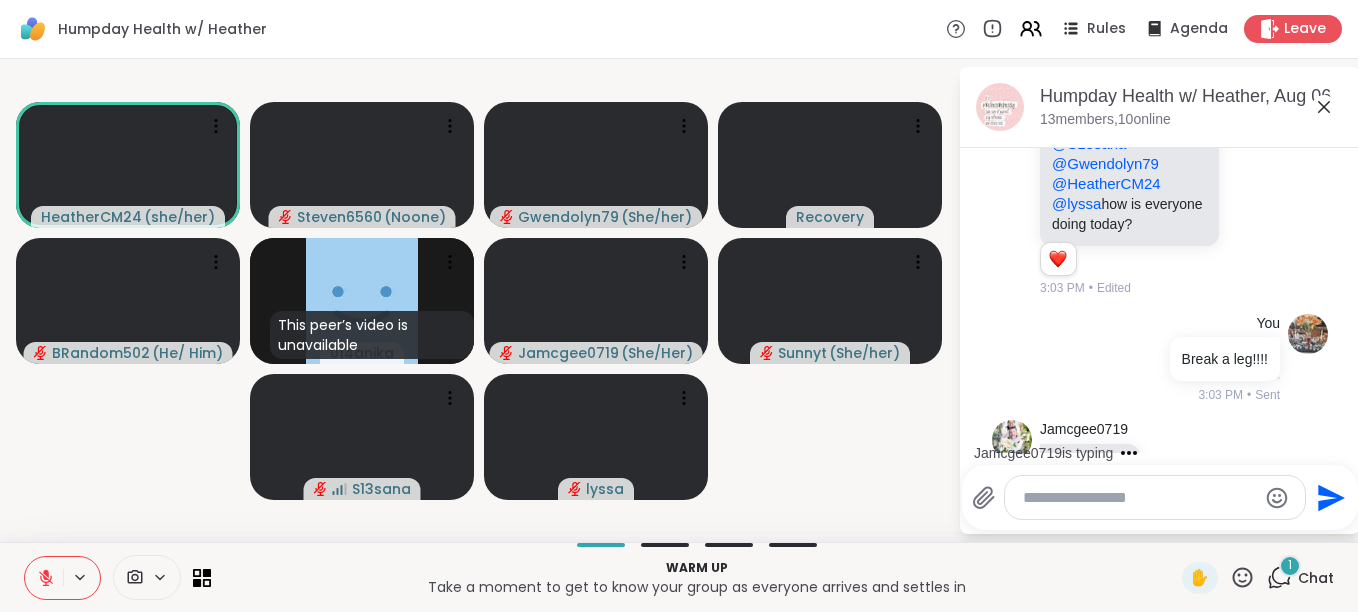 scroll, scrollTop: 1078, scrollLeft: 0, axis: vertical 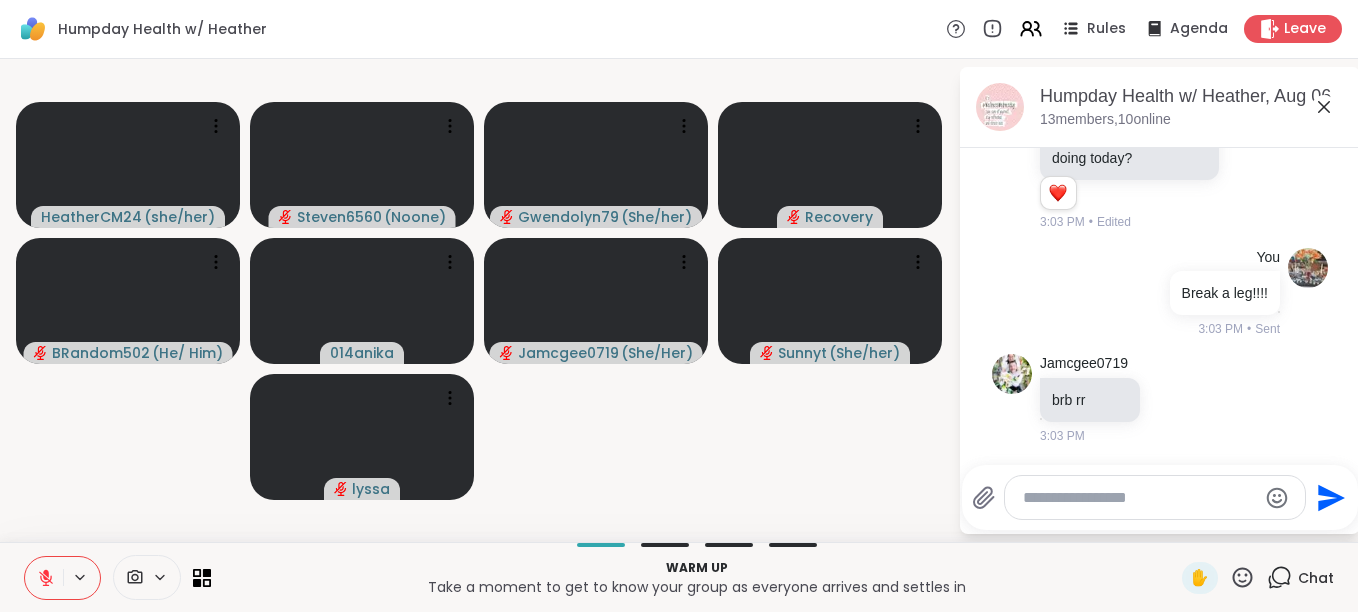 click at bounding box center (1139, 498) 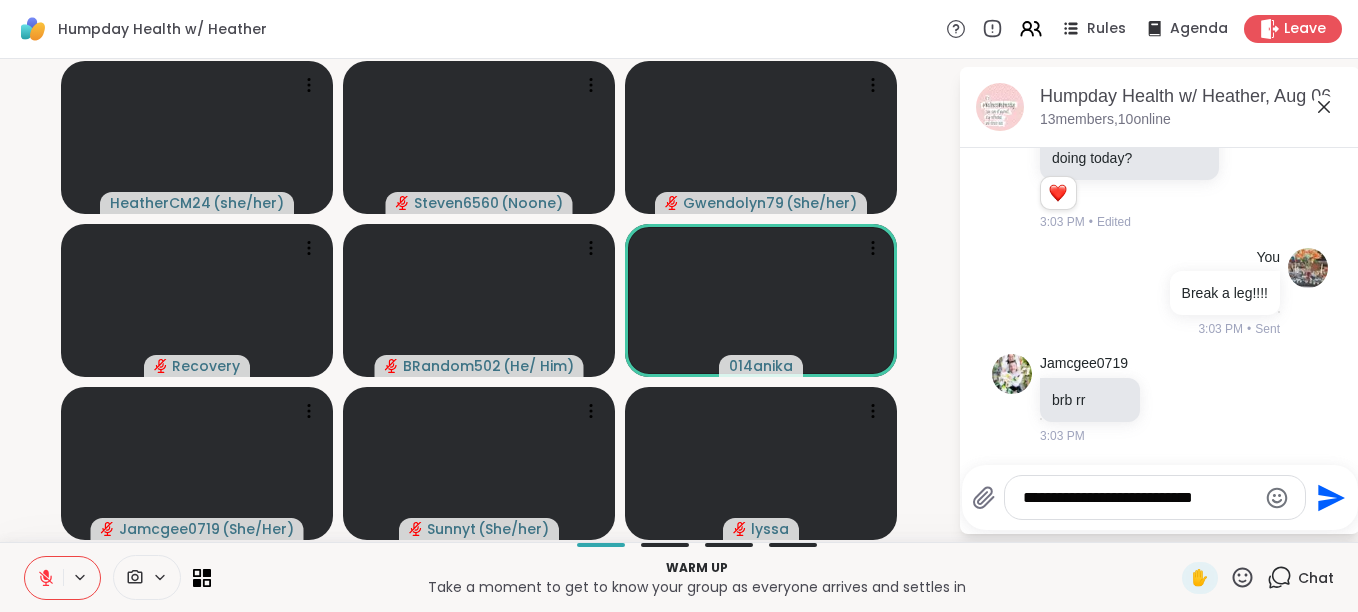 type on "**********" 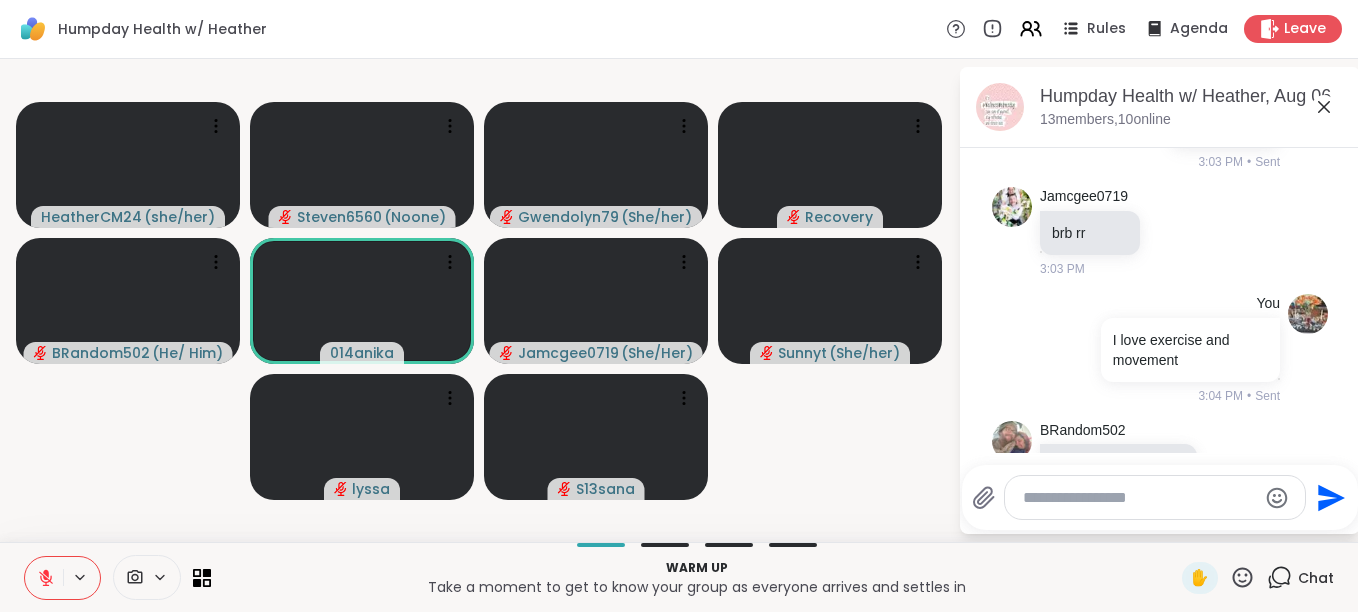 scroll, scrollTop: 1331, scrollLeft: 0, axis: vertical 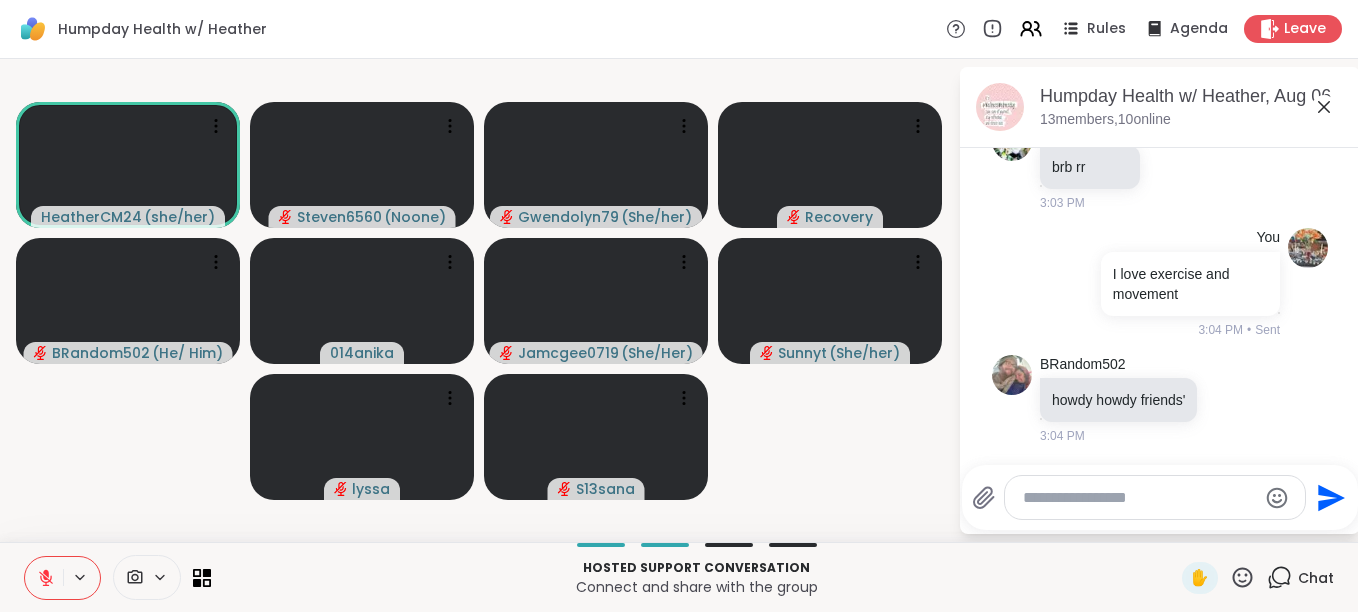 click at bounding box center [1139, 498] 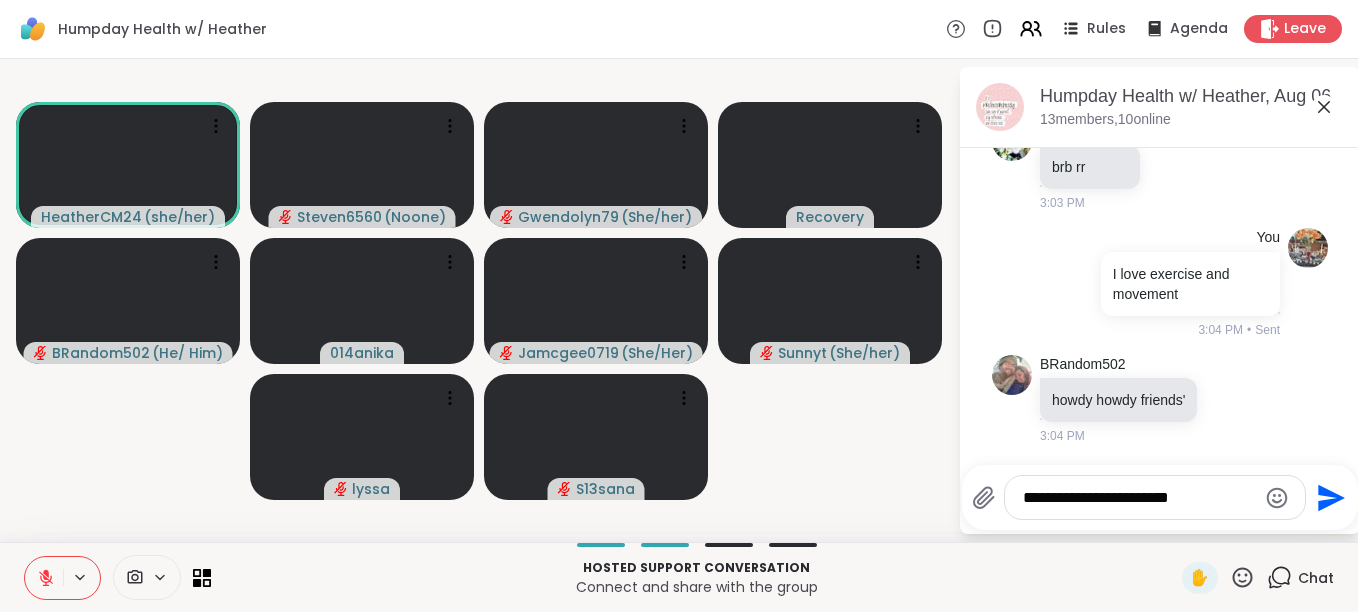 type on "**********" 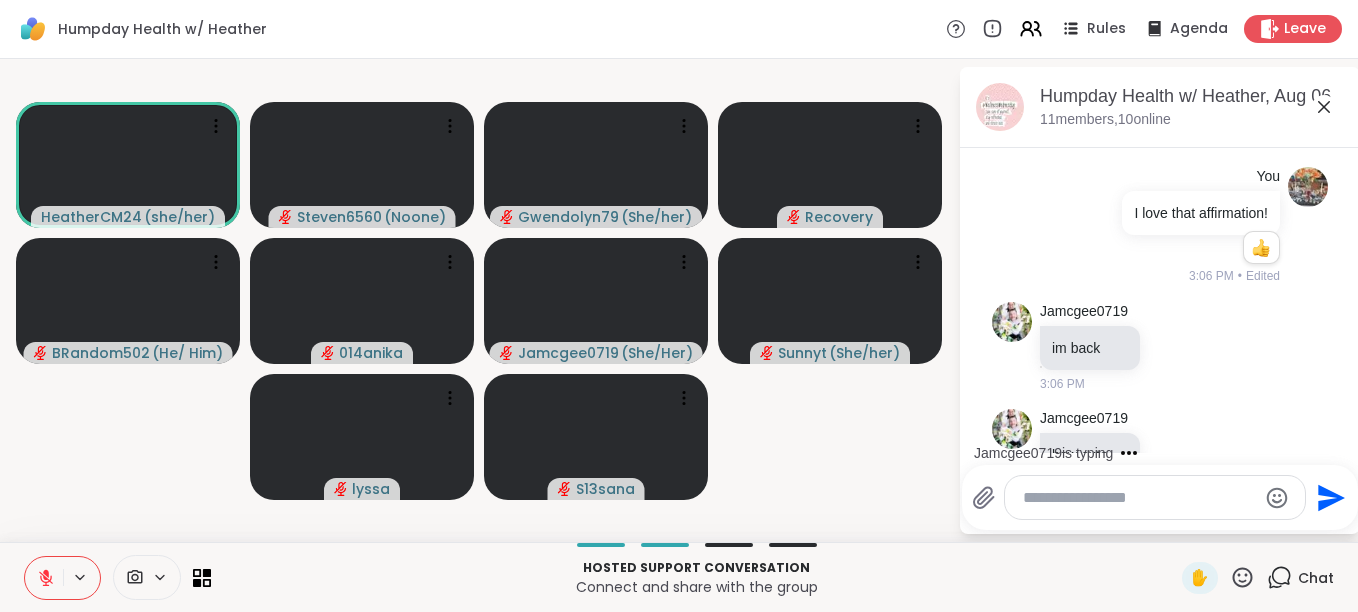 scroll, scrollTop: 1700, scrollLeft: 0, axis: vertical 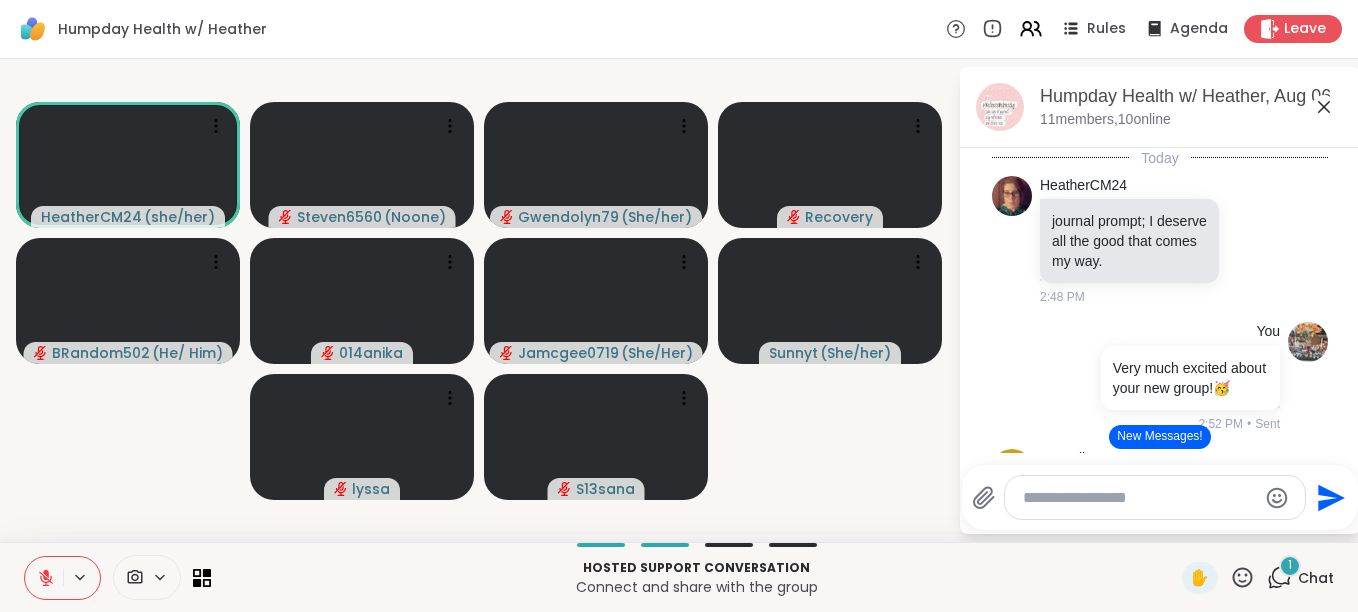 click on "New Messages!" at bounding box center (1159, 437) 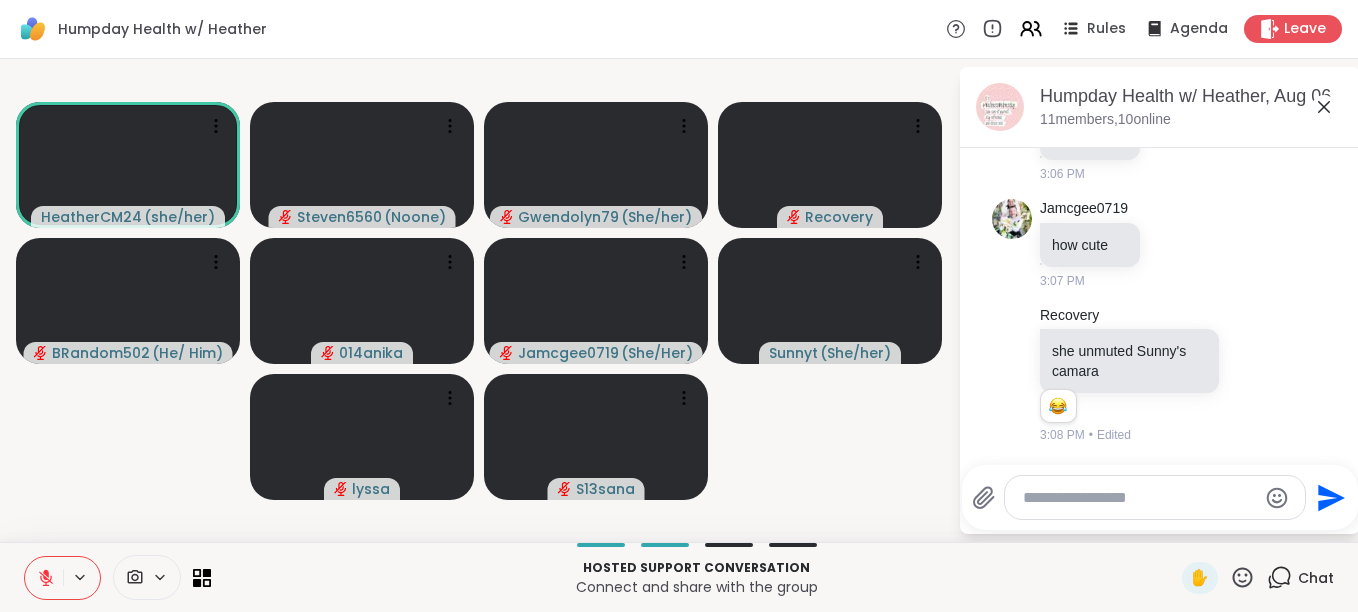 scroll, scrollTop: 1855, scrollLeft: 0, axis: vertical 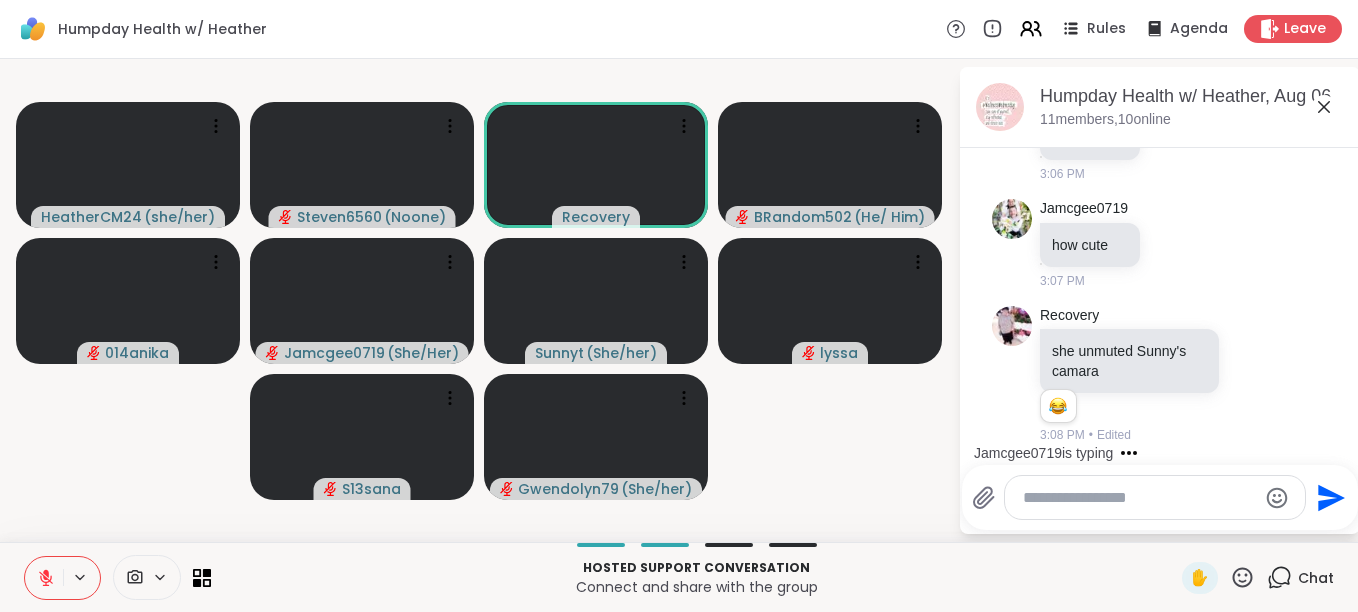 click 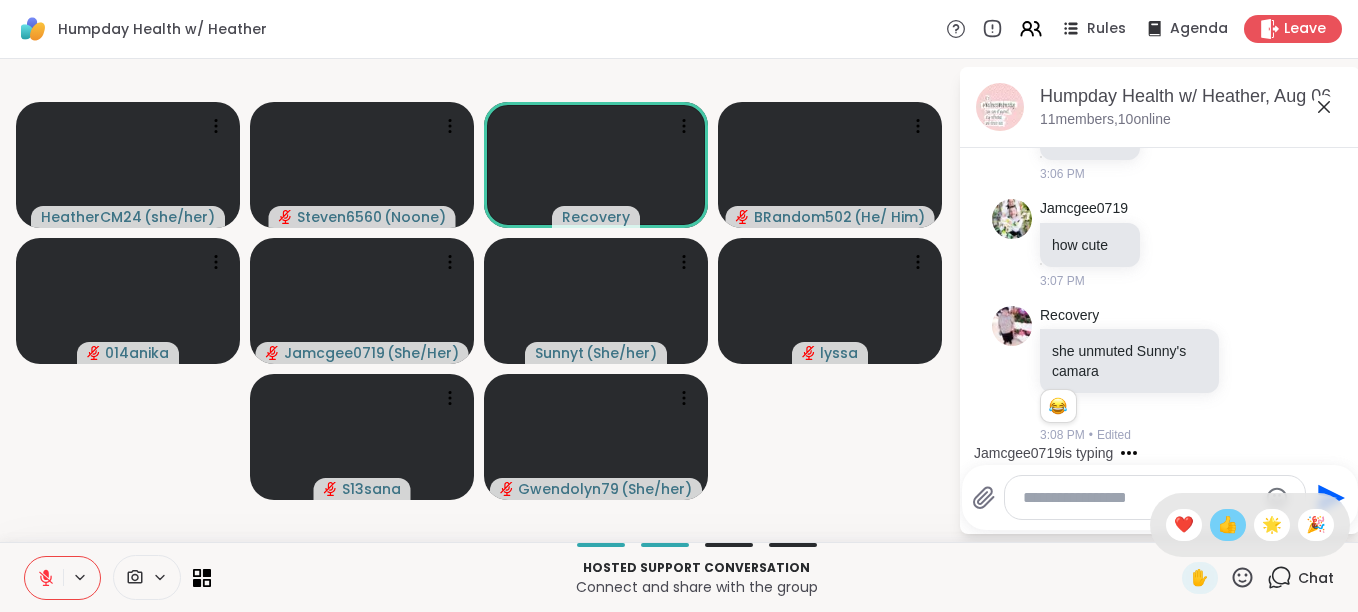 click on "👍" at bounding box center (1228, 525) 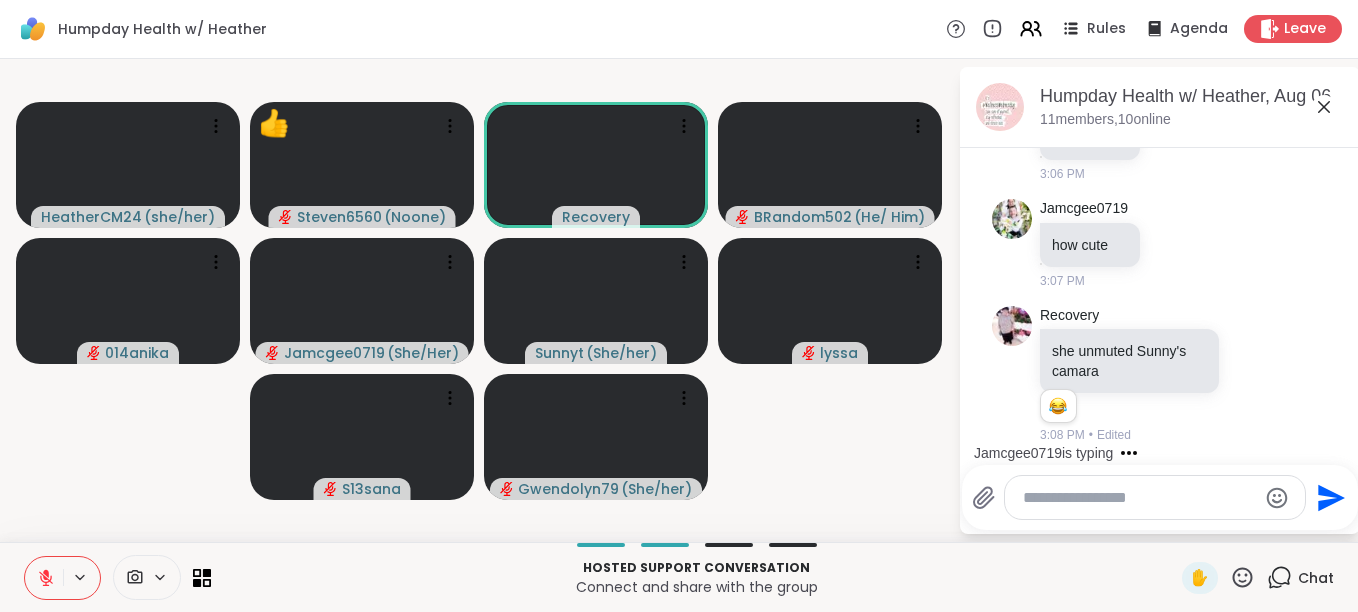 click 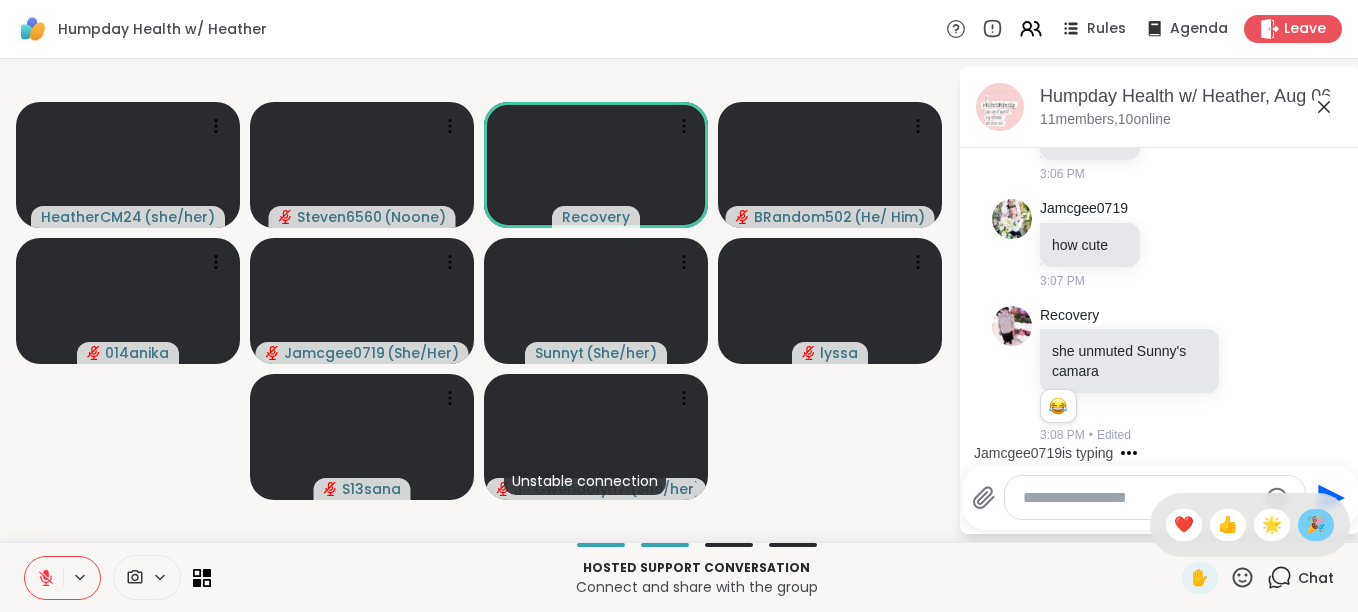 click on "🎉" at bounding box center (1316, 525) 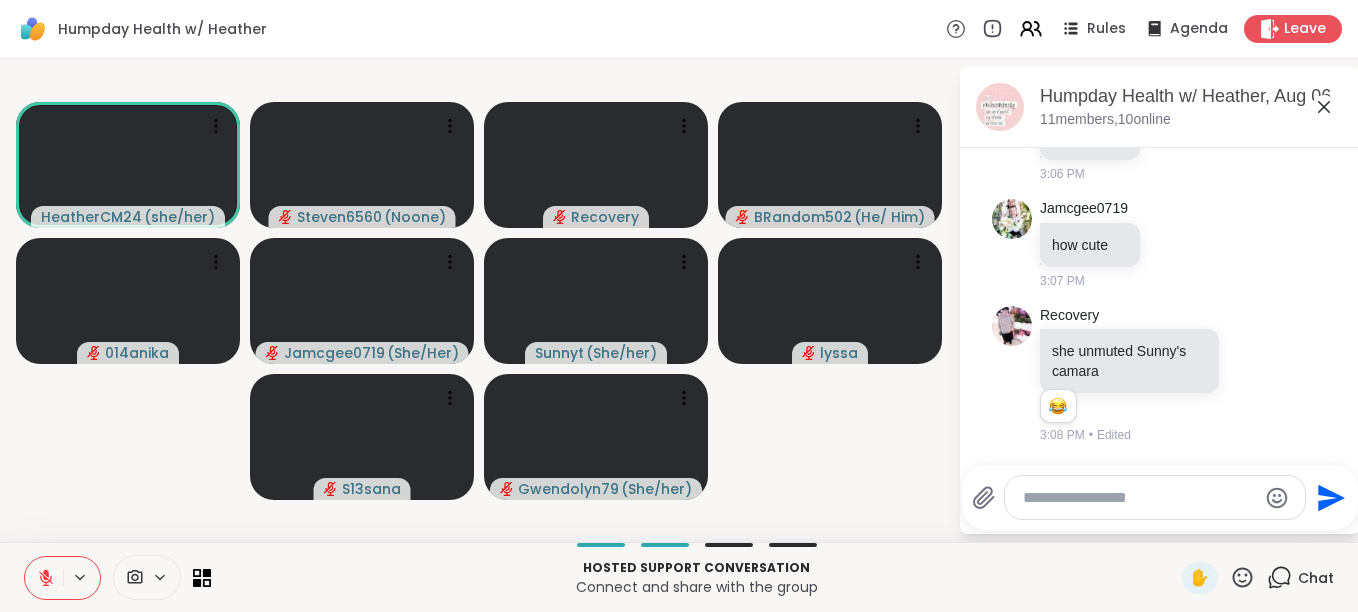 click at bounding box center [44, 578] 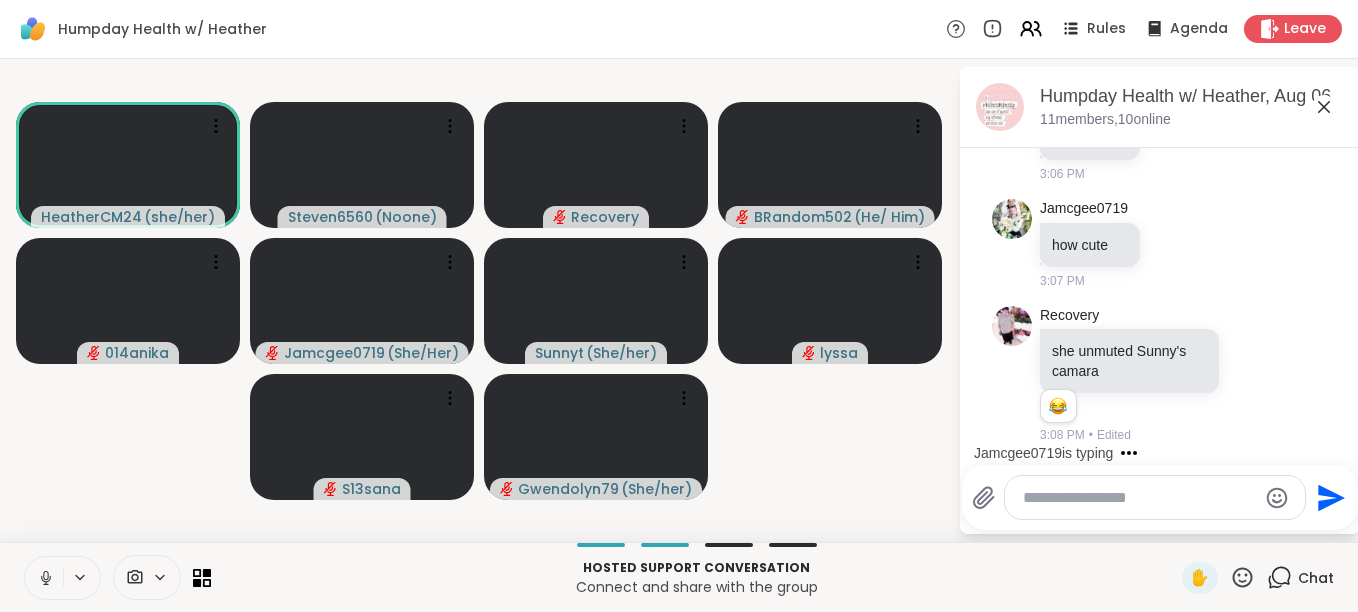 click 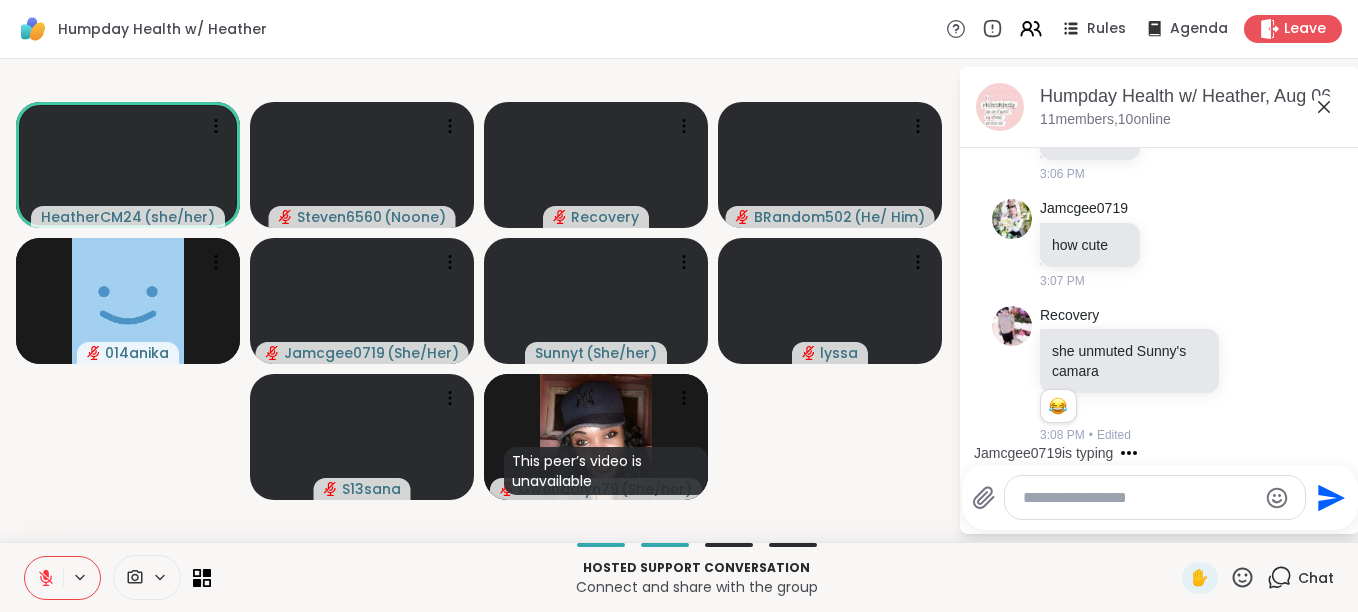 scroll, scrollTop: 2401, scrollLeft: 0, axis: vertical 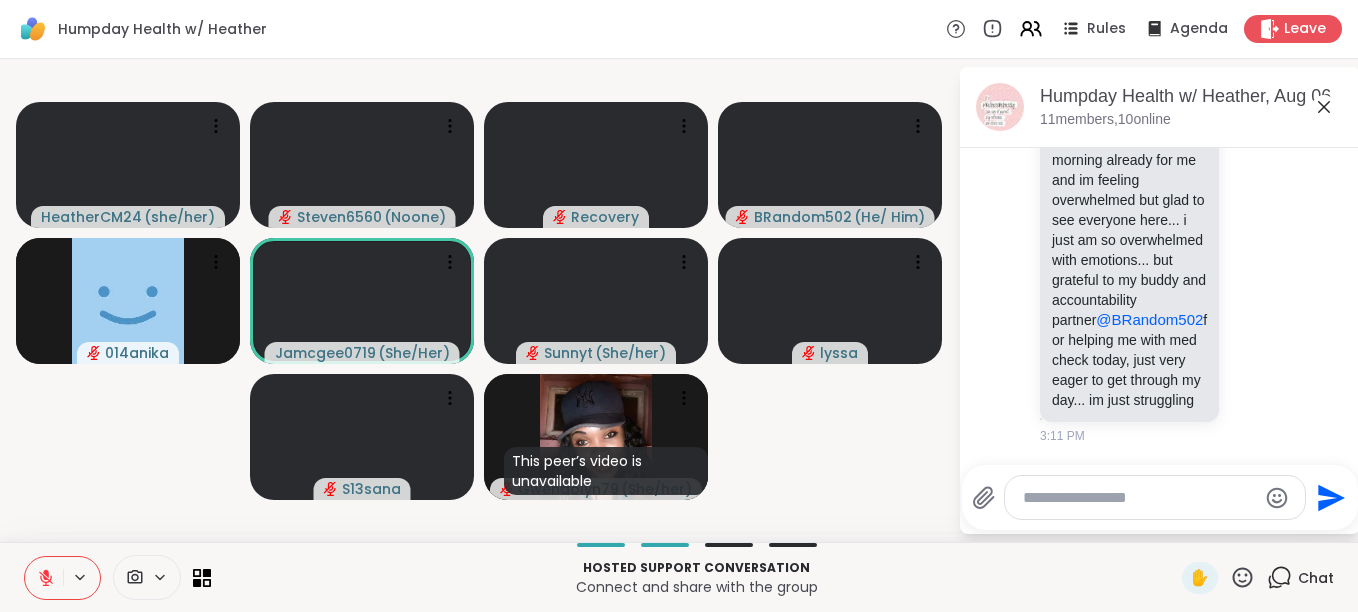 click 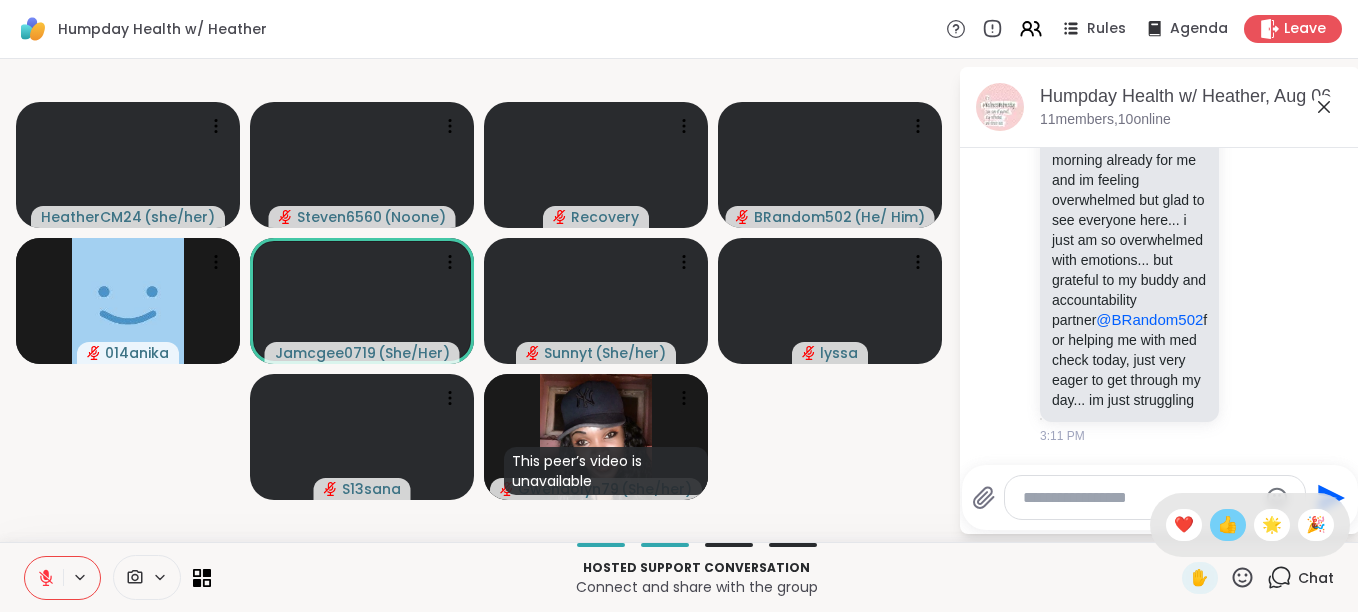click on "👍" at bounding box center [1228, 525] 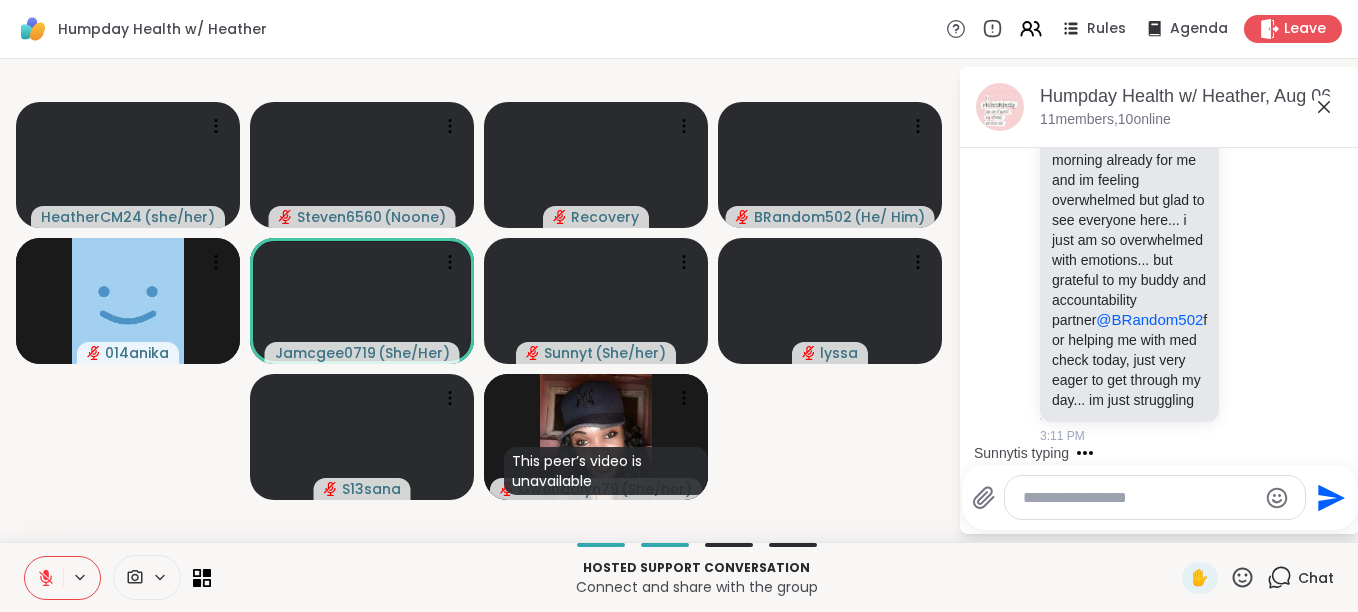 click 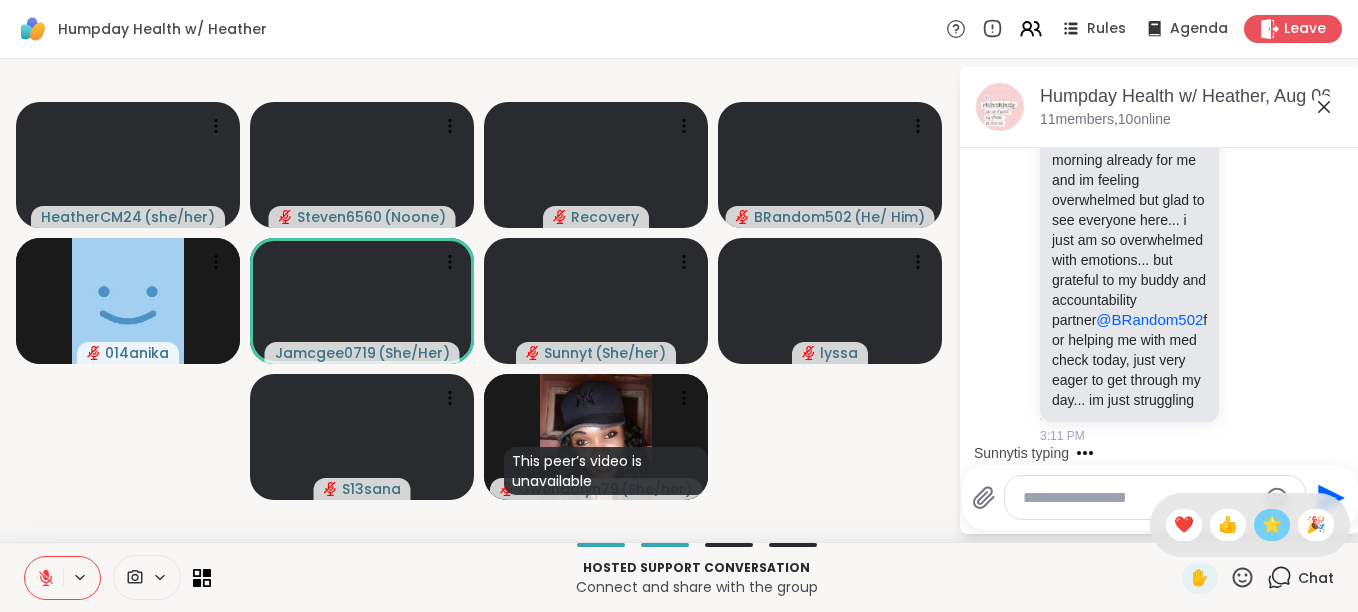 click on "🌟" at bounding box center [1272, 525] 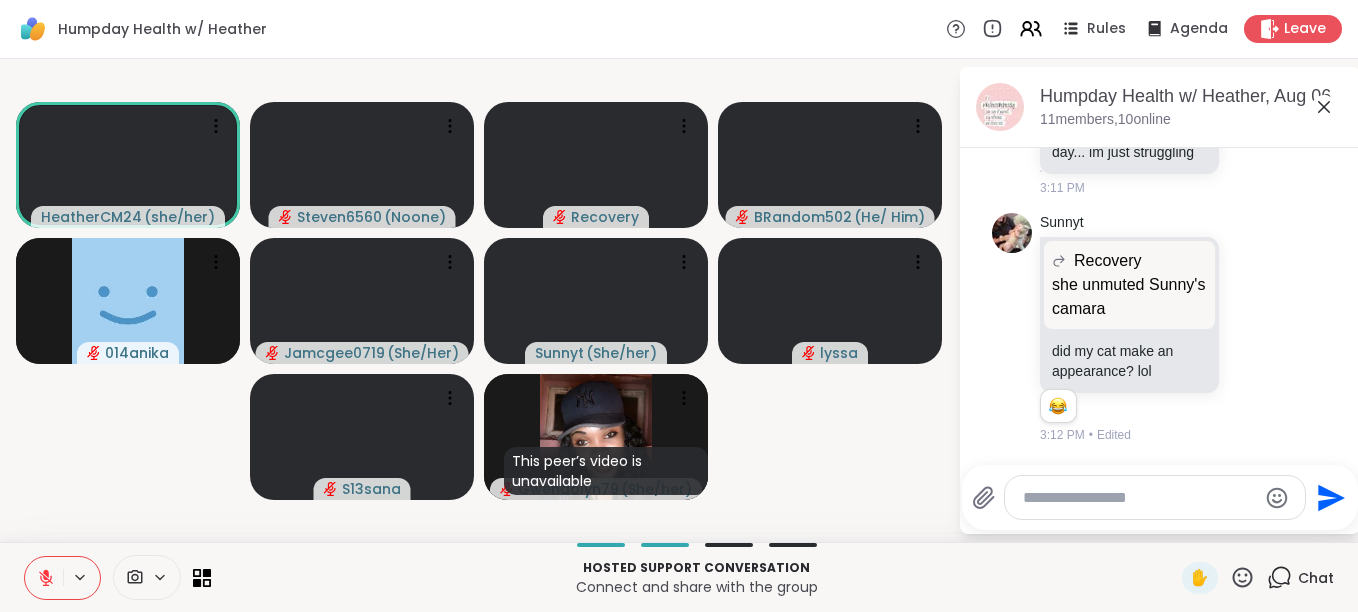 scroll, scrollTop: 2649, scrollLeft: 0, axis: vertical 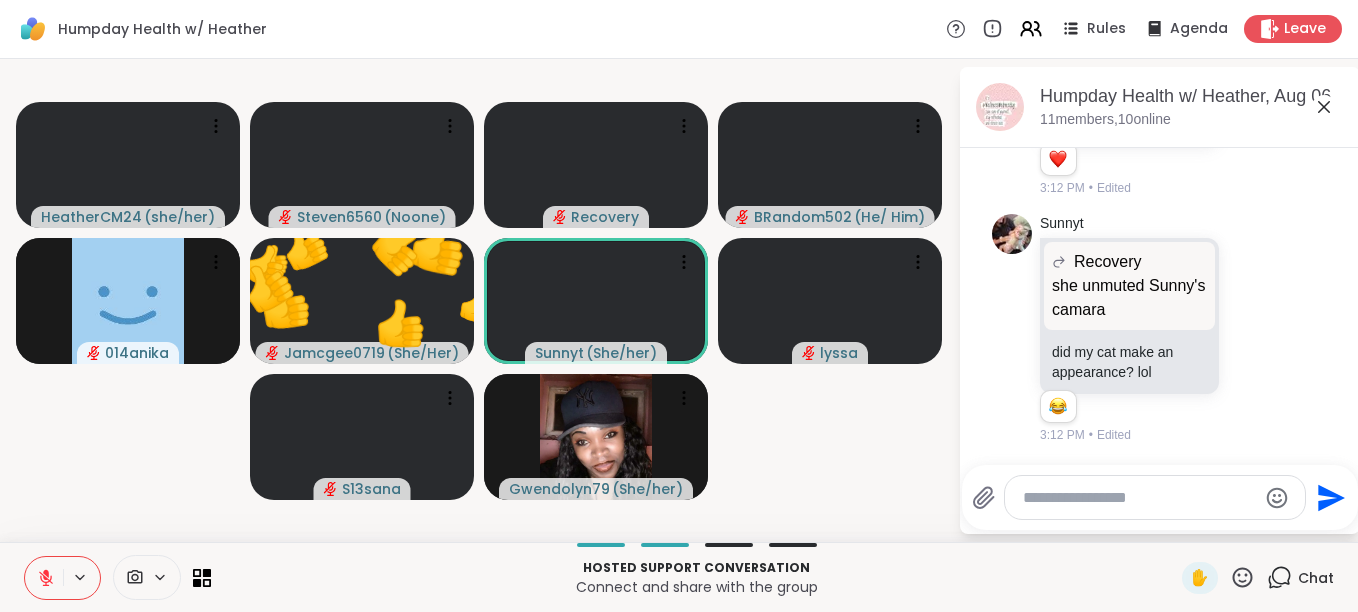 click 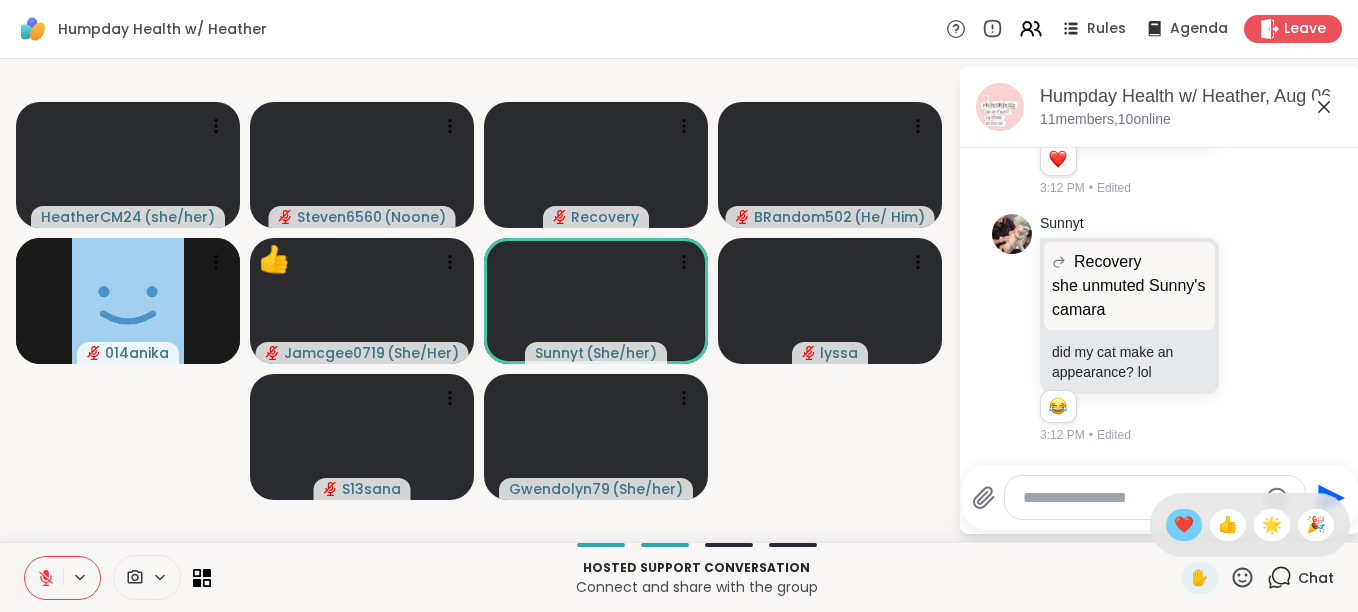 click on "❤️" at bounding box center (1184, 525) 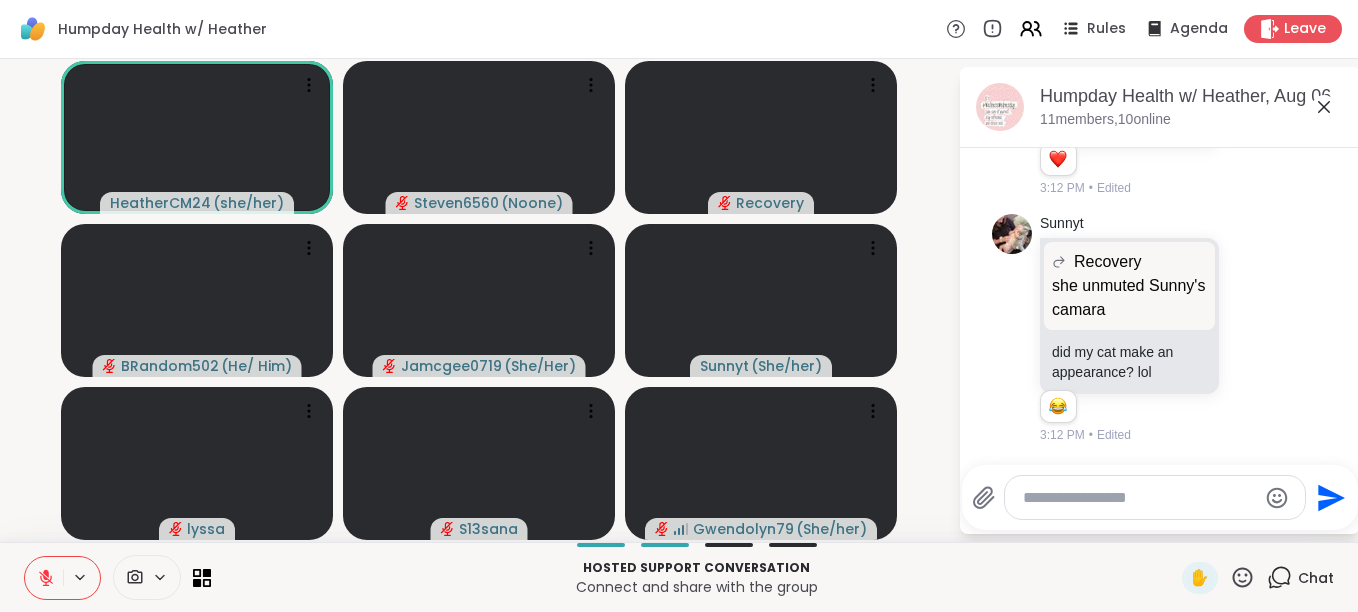 click 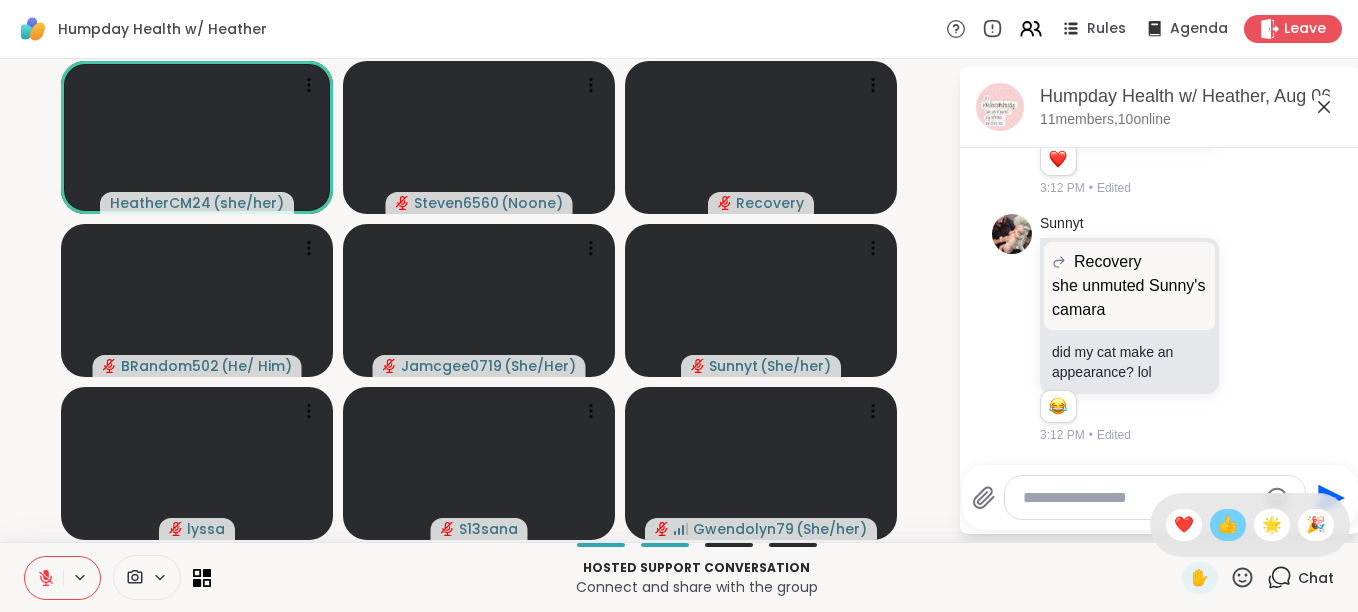 click on "👍" at bounding box center [1228, 525] 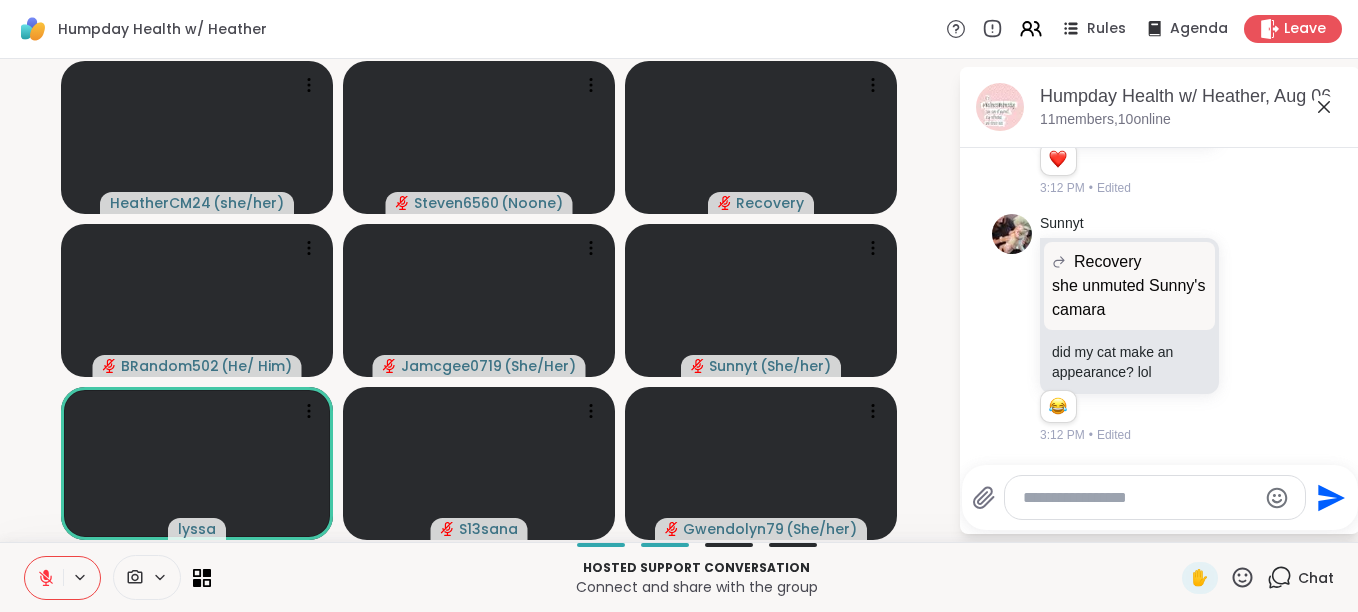 click 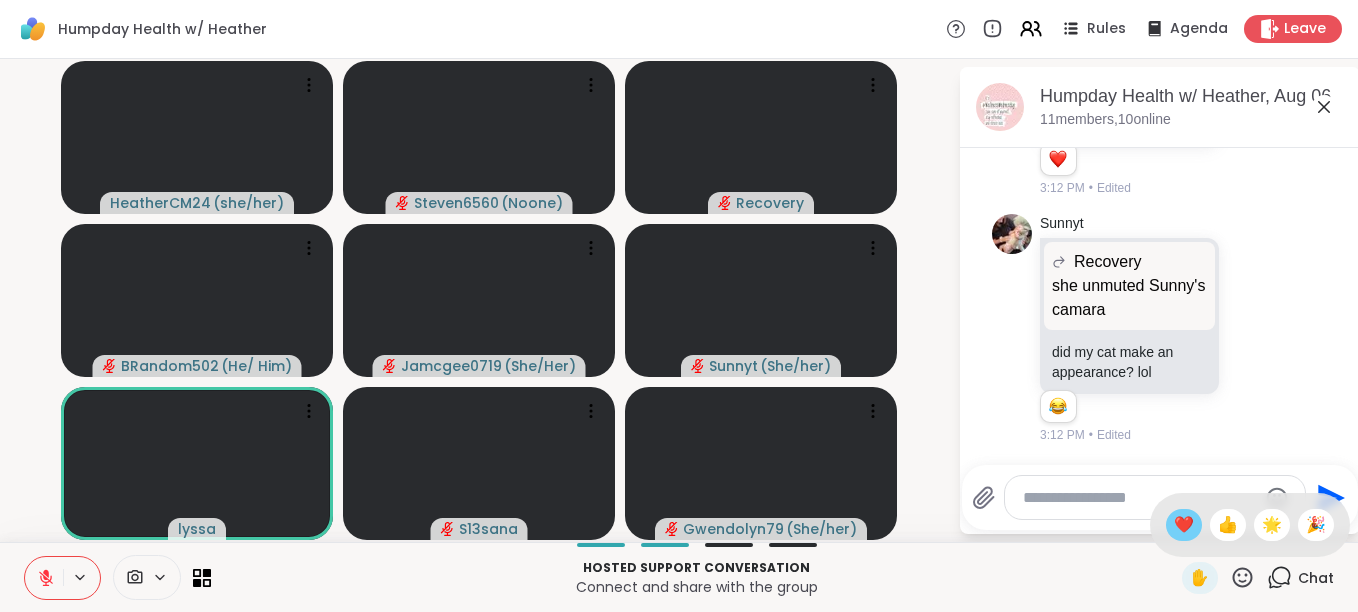 click on "❤️" at bounding box center [1184, 525] 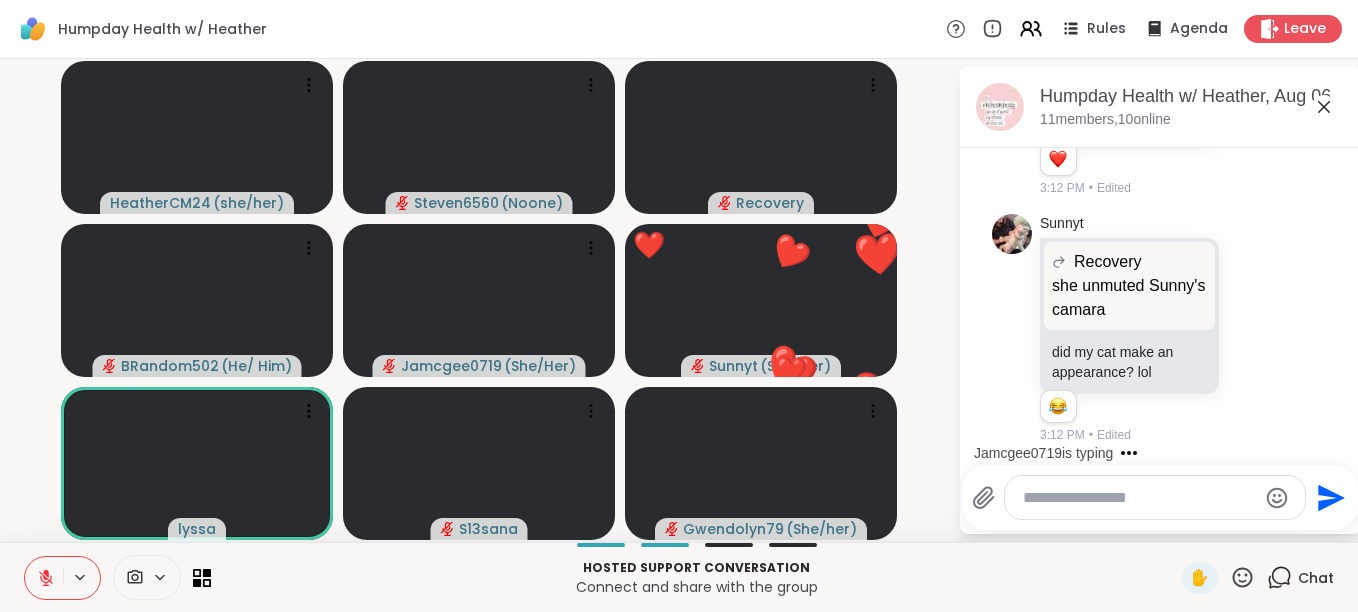 click 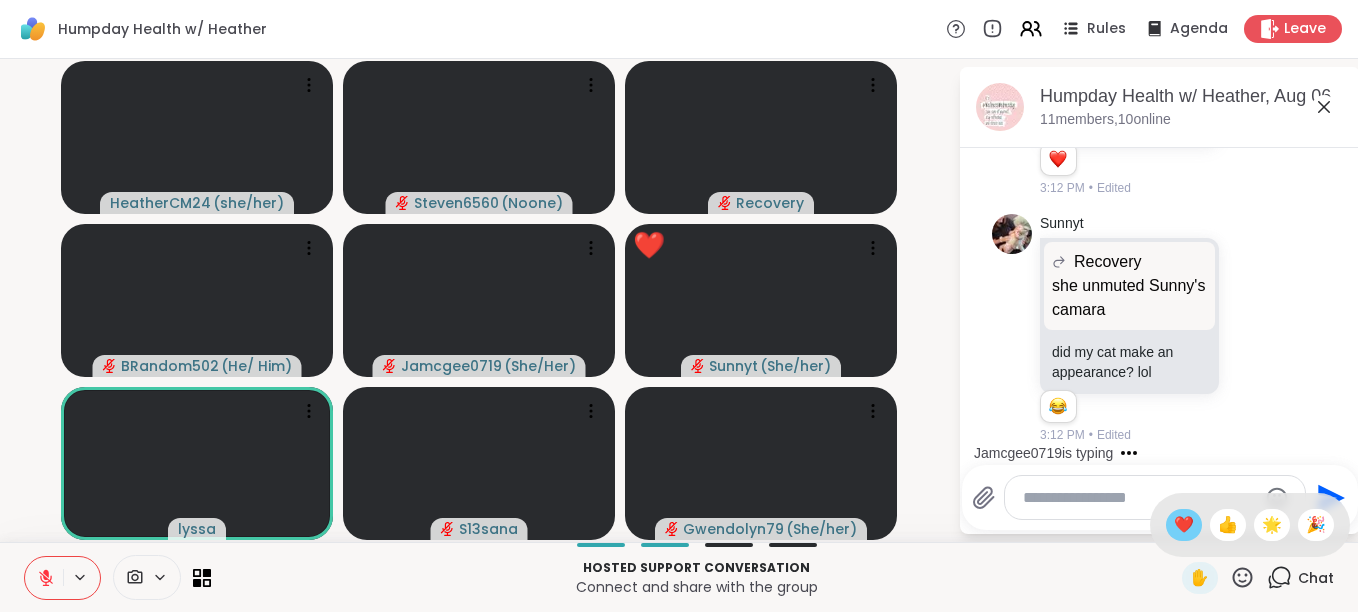 click on "❤️" at bounding box center [1184, 525] 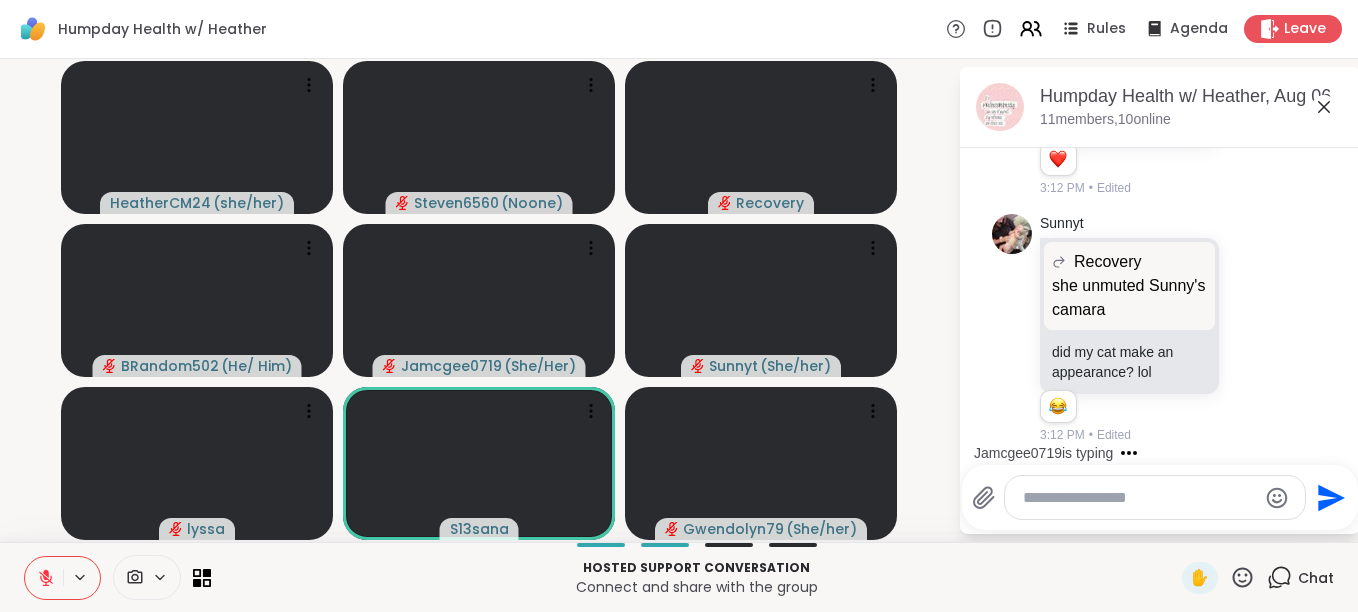 click 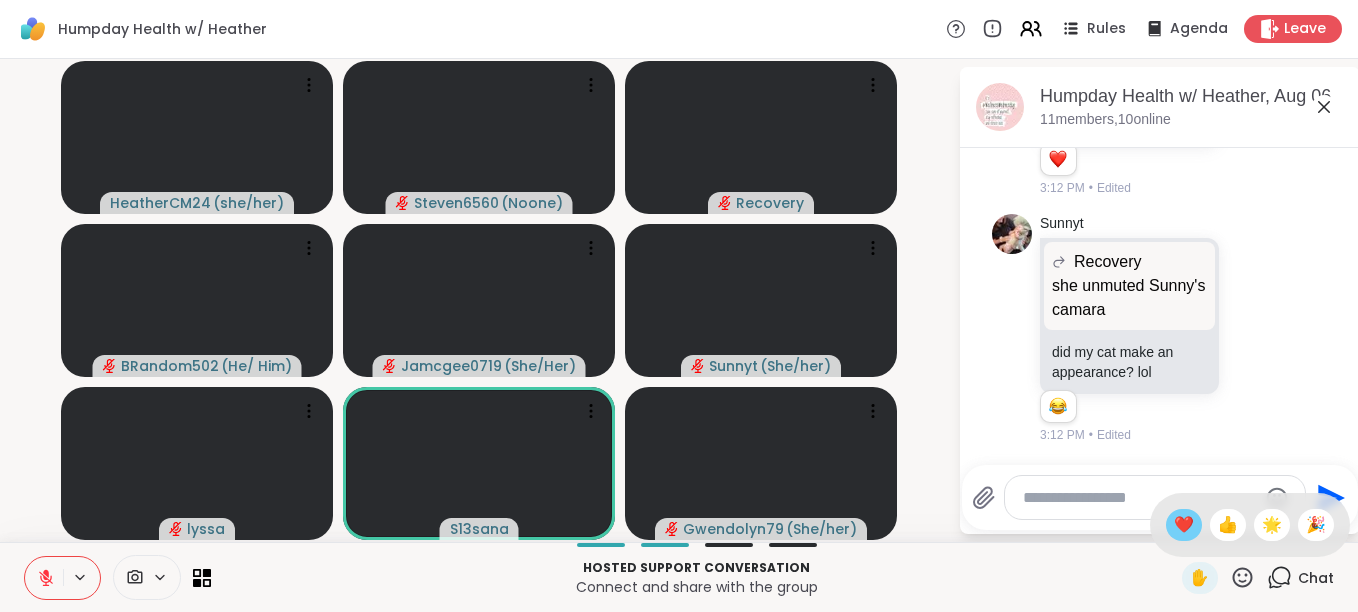 click on "❤️" at bounding box center [1184, 525] 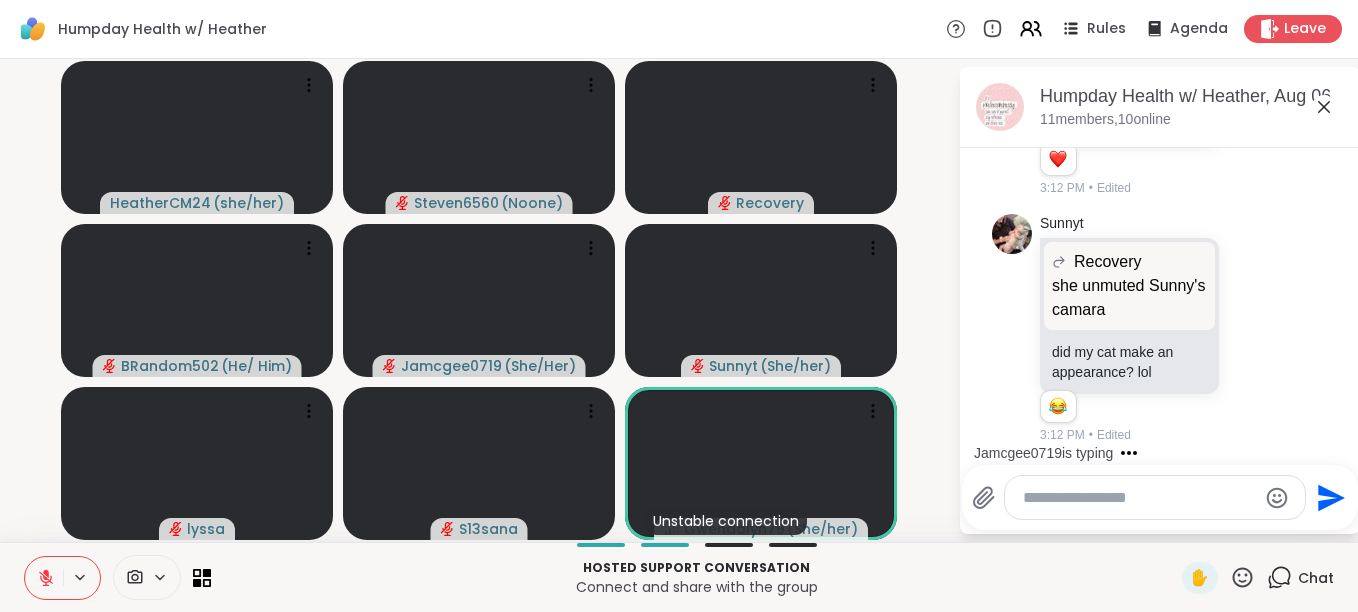 click 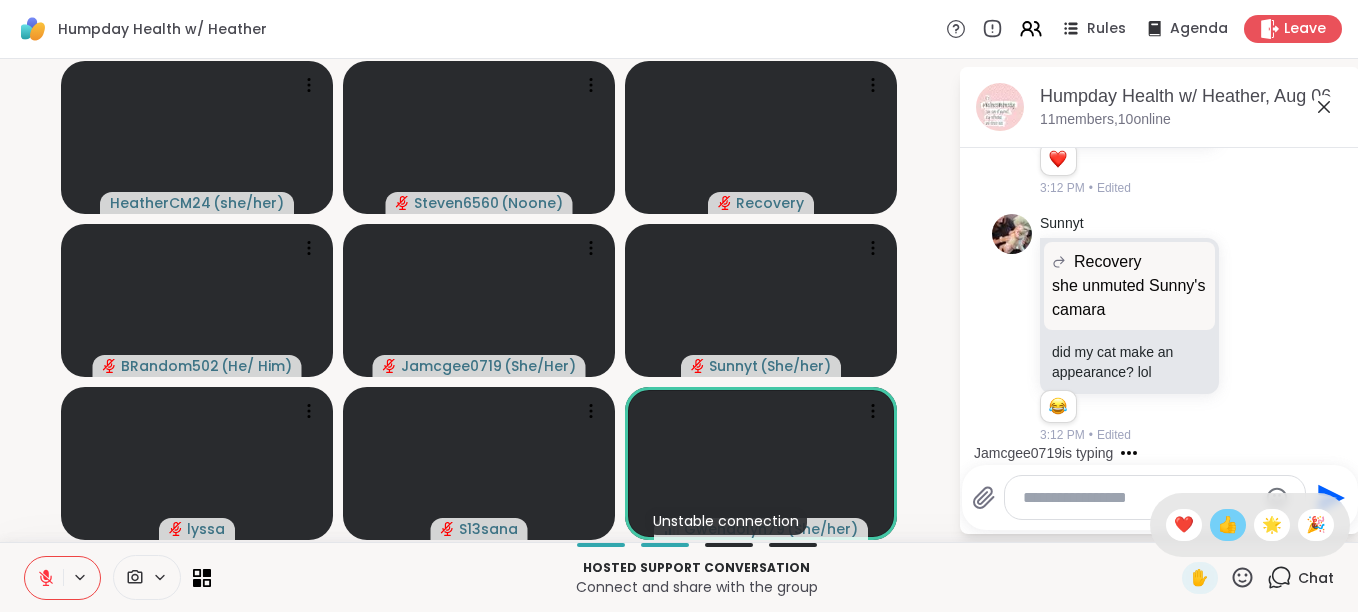 click on "👍" at bounding box center (1228, 525) 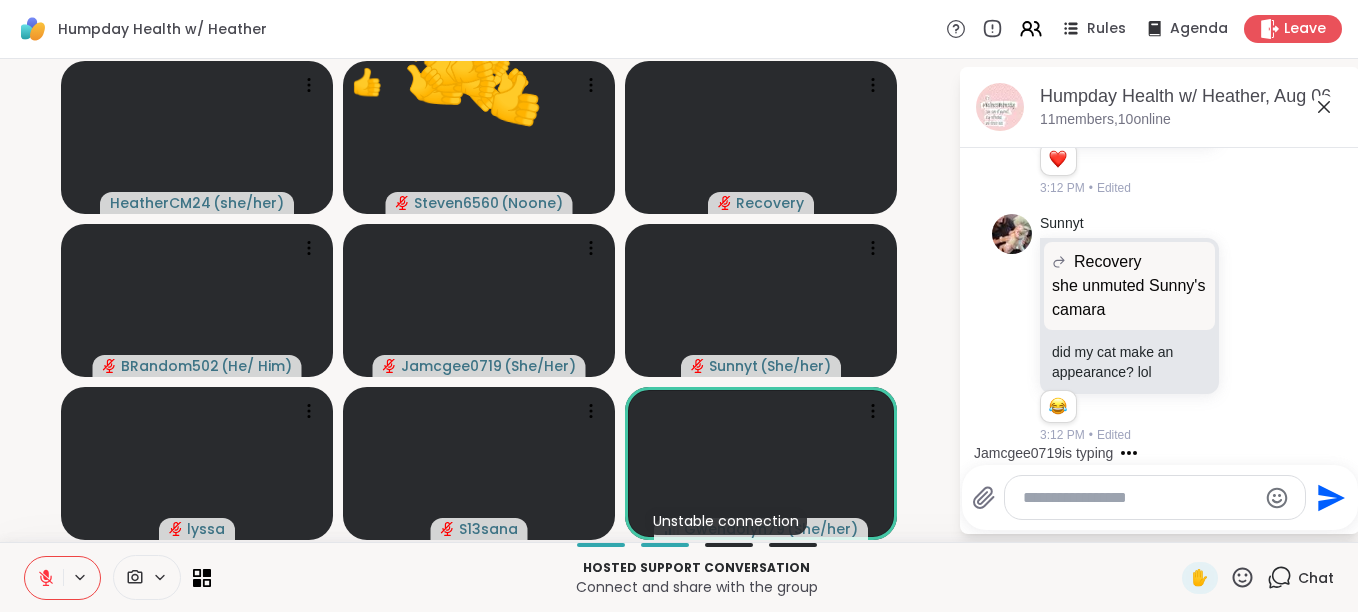 click on "Send" at bounding box center [1160, 497] 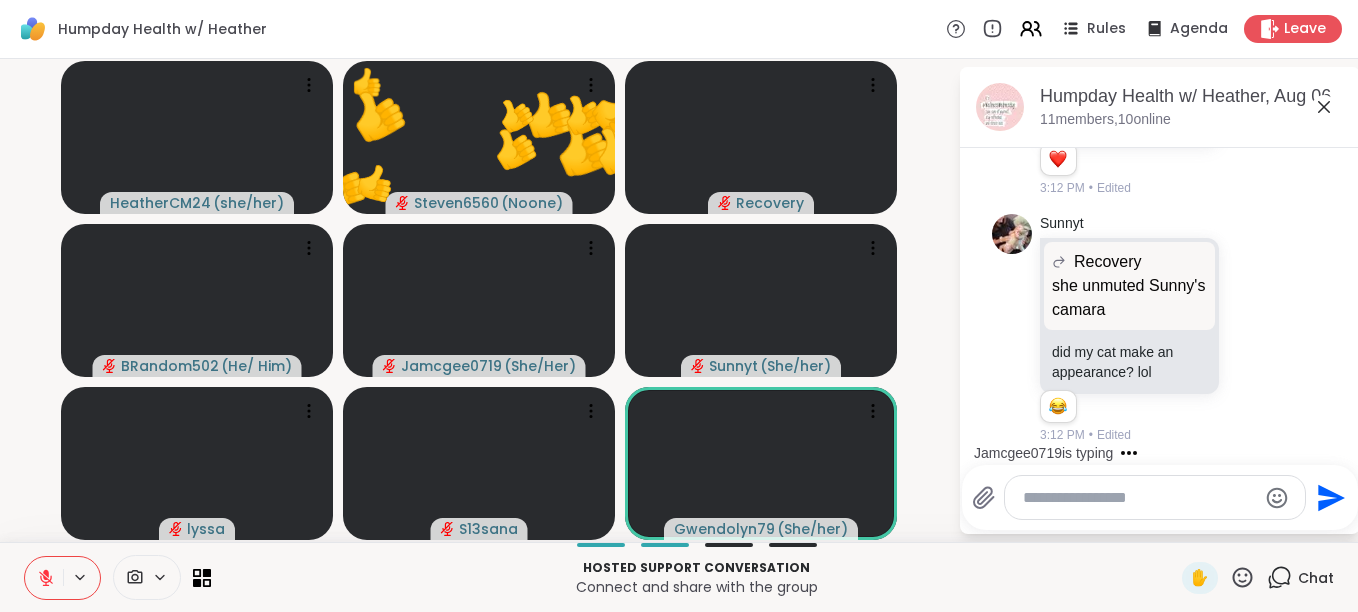 click 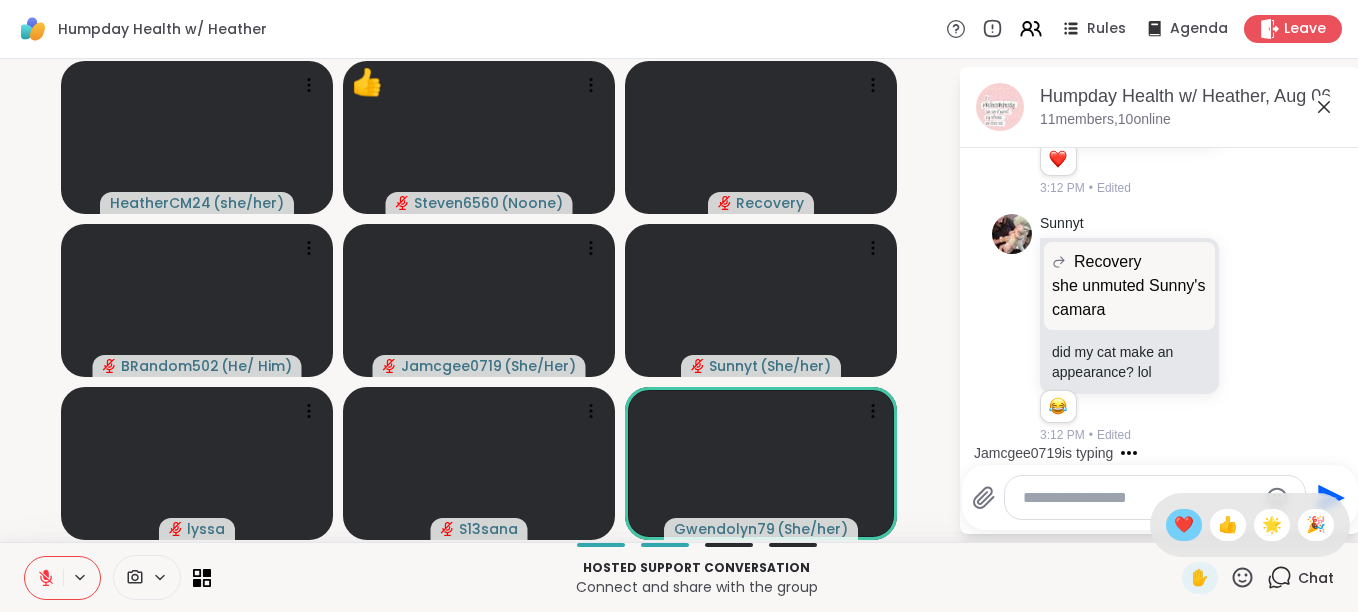 click on "❤️" at bounding box center [1184, 525] 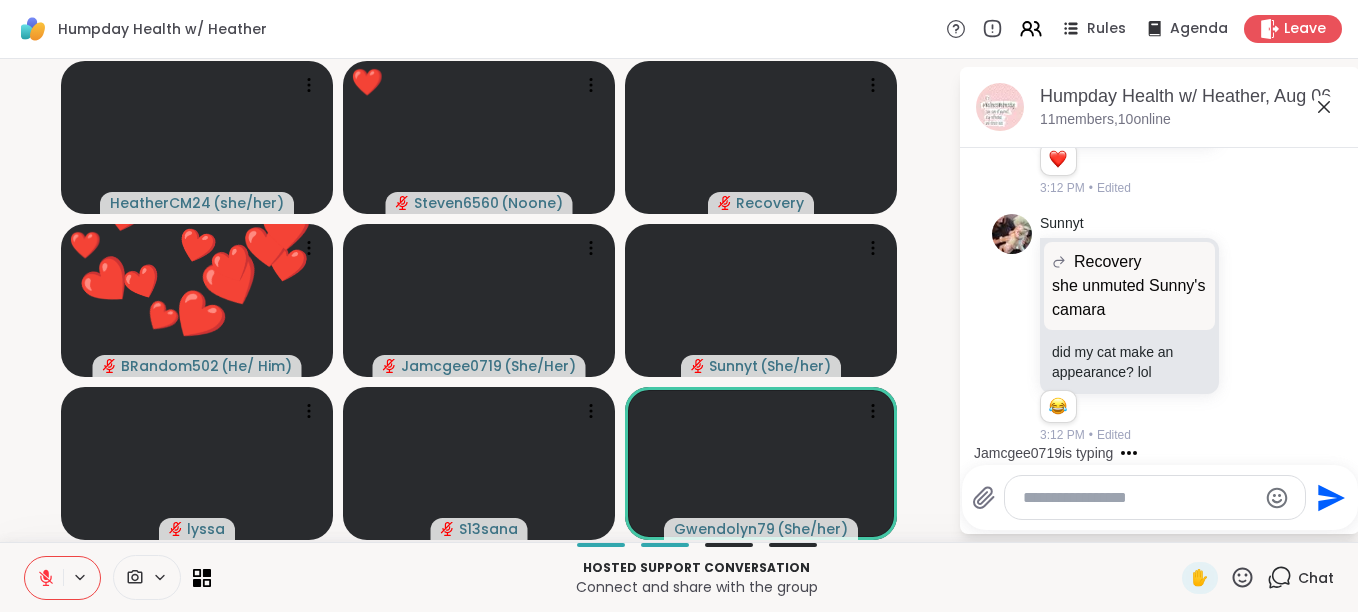 click 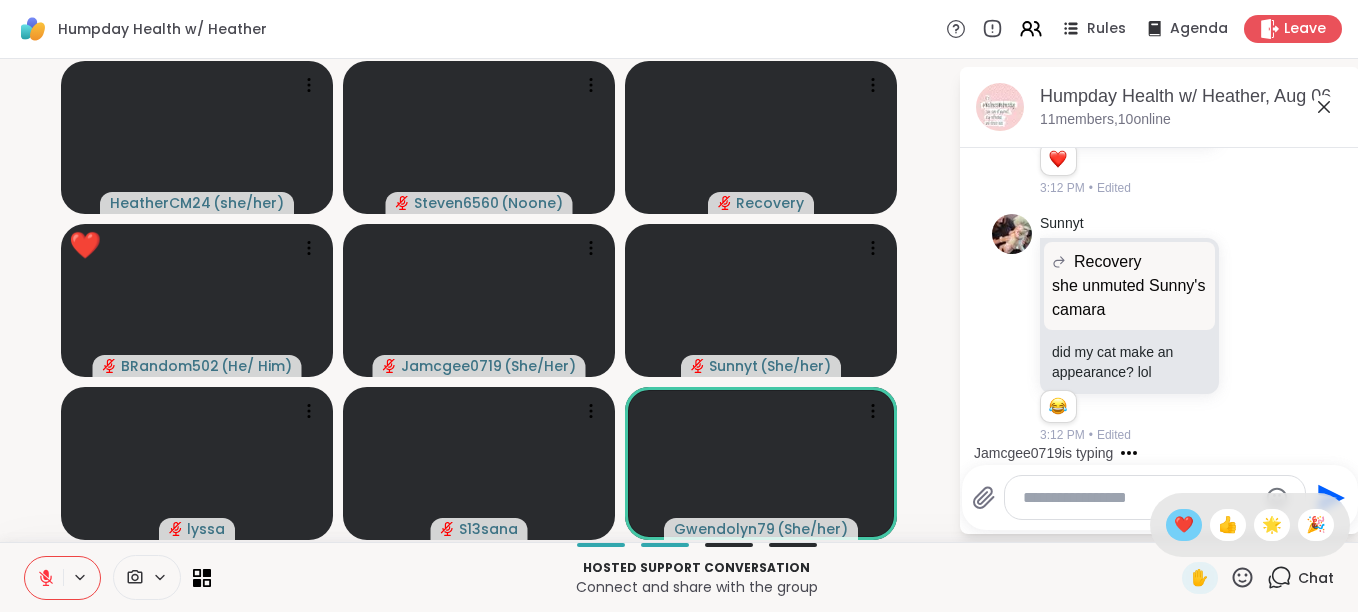 click on "❤️" at bounding box center (1184, 525) 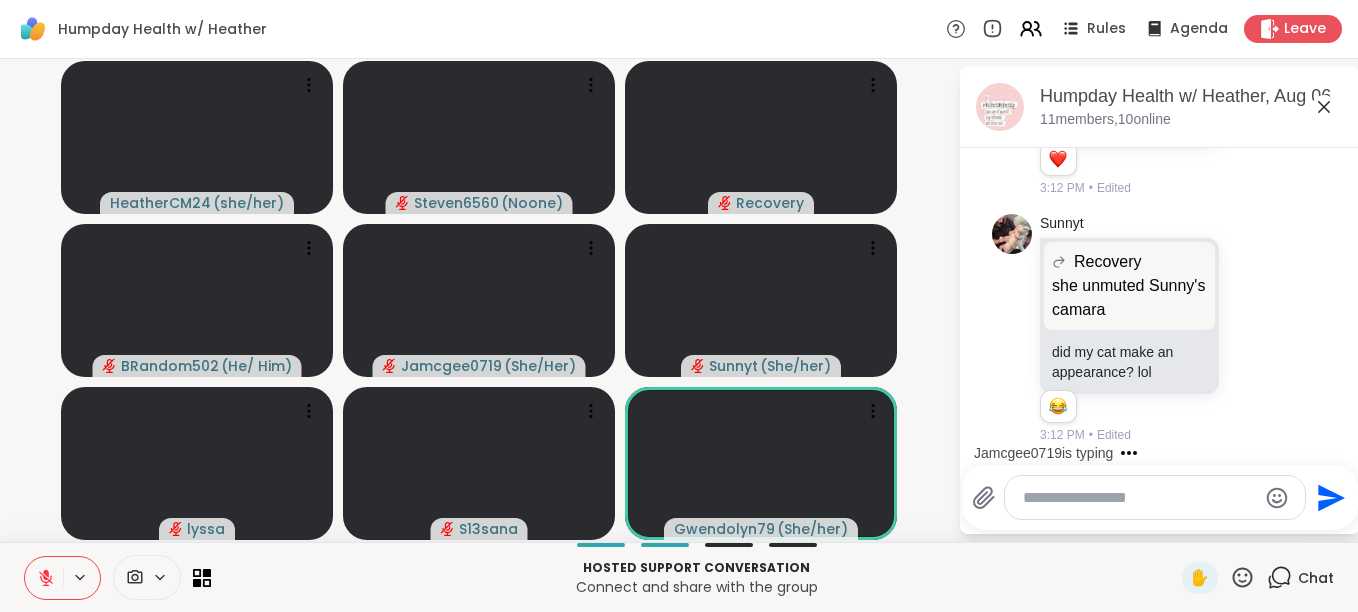 scroll, scrollTop: 3064, scrollLeft: 0, axis: vertical 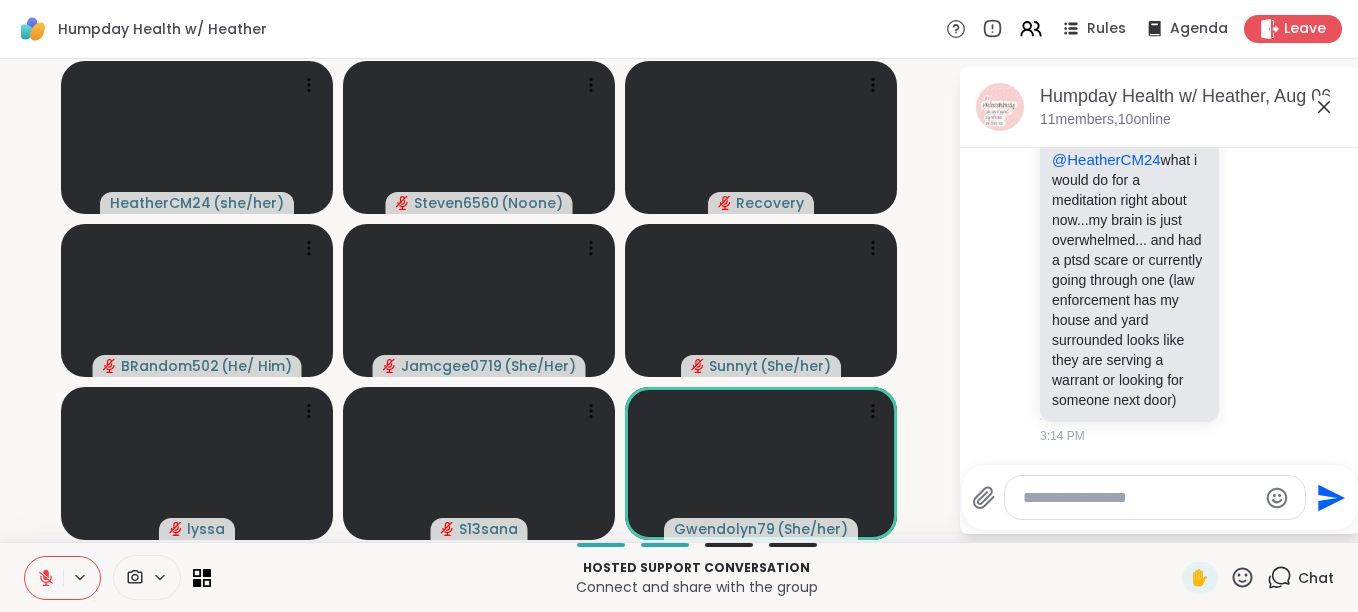 click 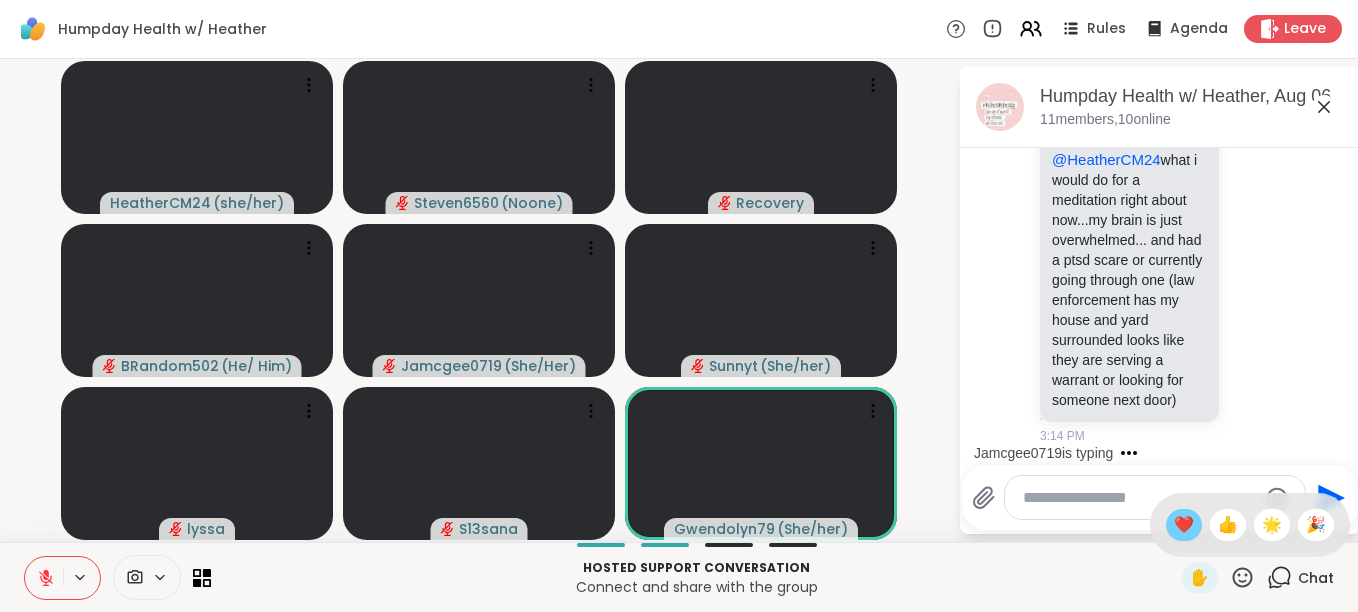 click on "❤️" at bounding box center (1184, 525) 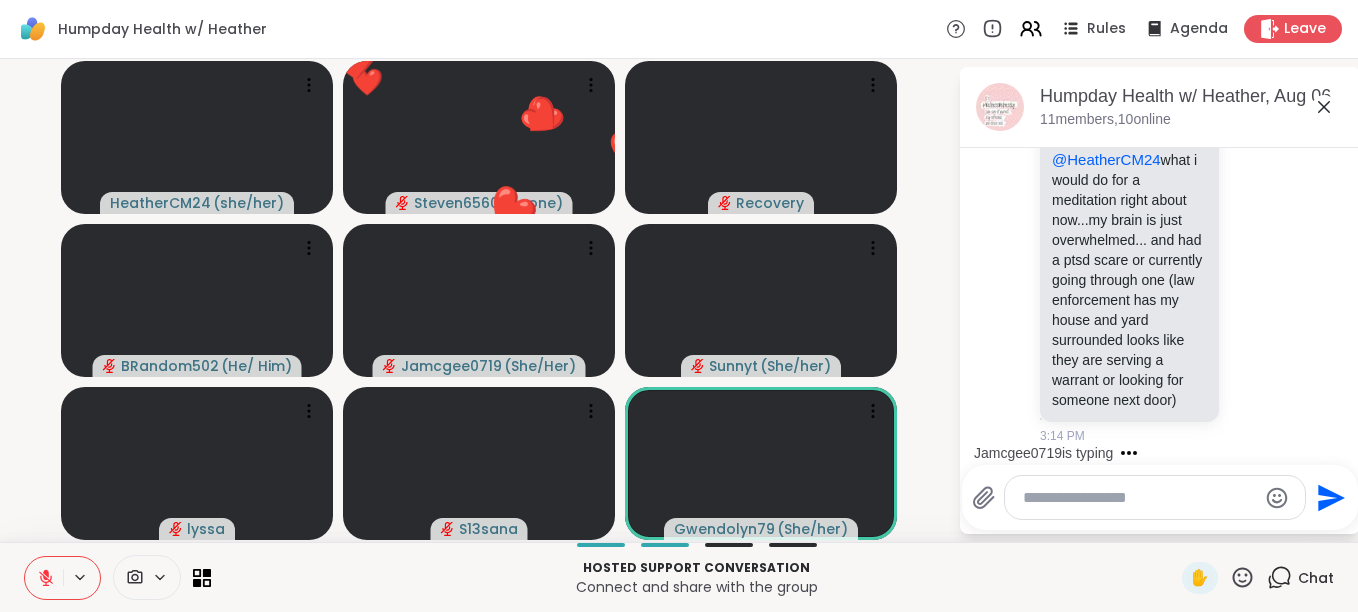 scroll, scrollTop: 4, scrollLeft: 0, axis: vertical 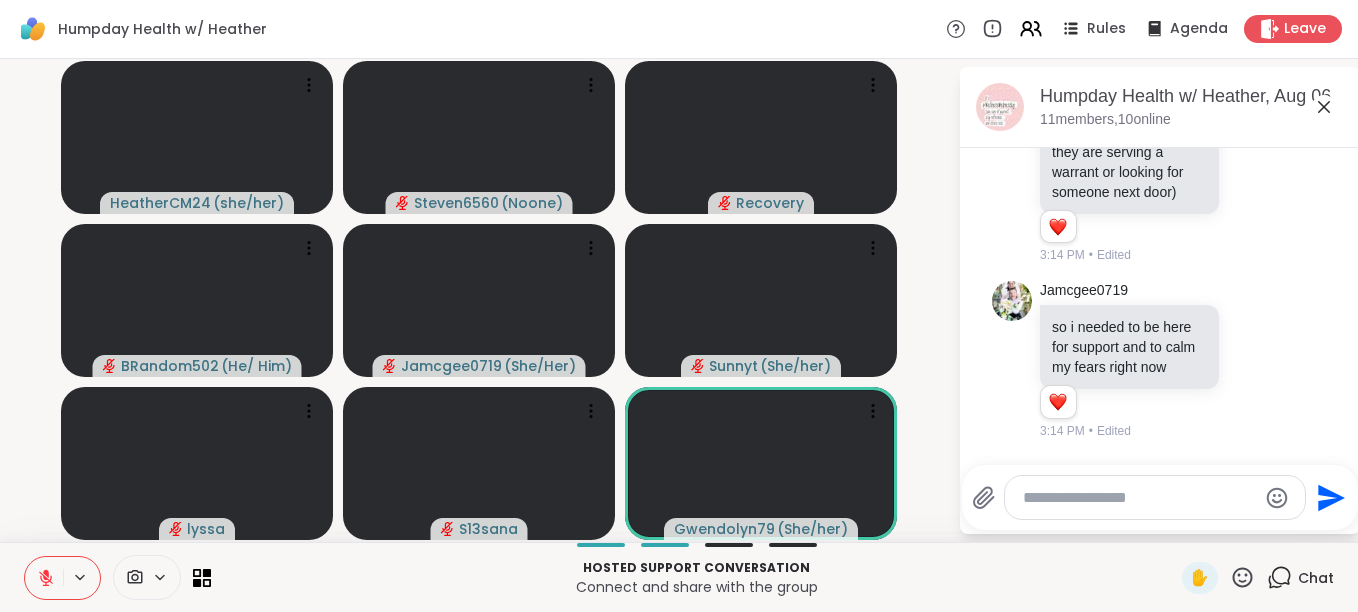 click 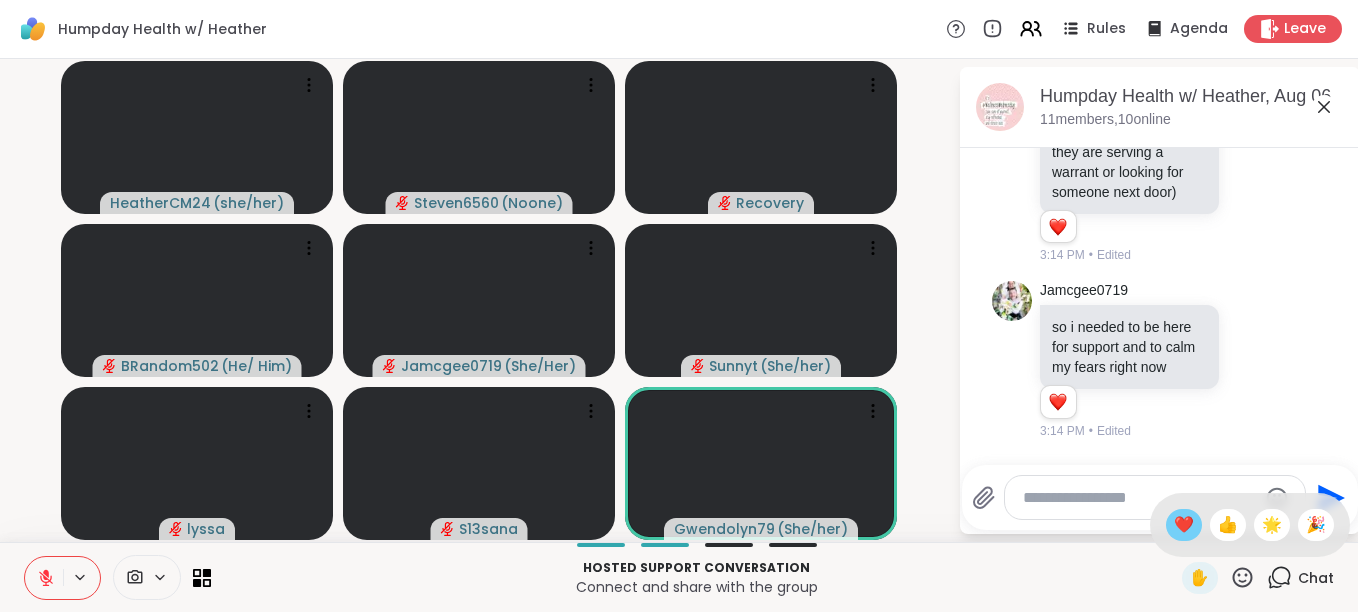 click on "❤️" at bounding box center [1184, 525] 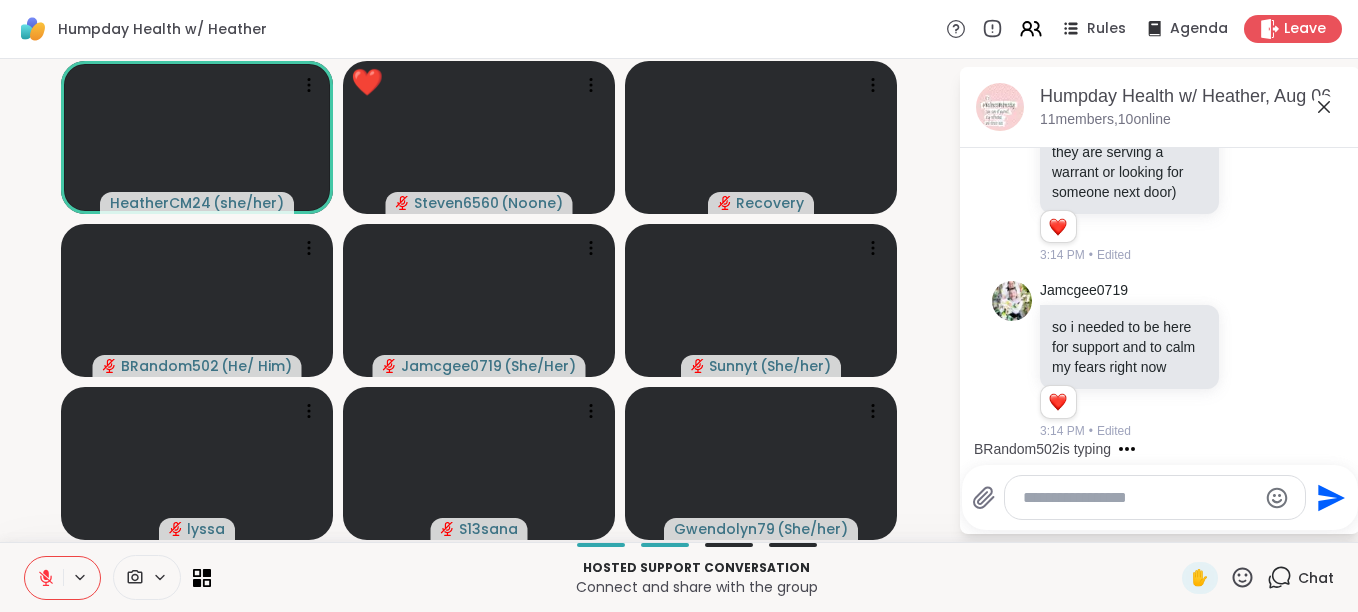 click at bounding box center [1139, 498] 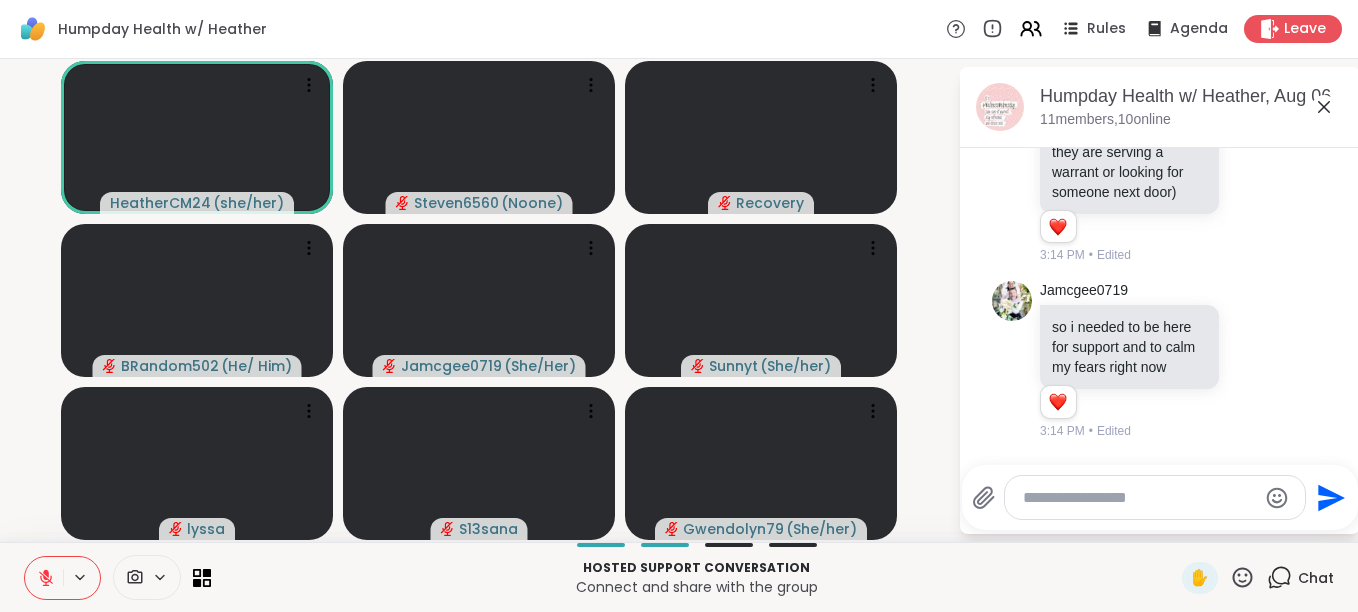 click on "[USERNAME] ( she/her ) [USERNAME] ( Noone ) Recovery [USERNAME] ( He/ Him ) [USERNAME] ( She/Her ) [USERNAME] ( She/her ) [USERNAME] [USERNAME] ( She/her ) Humpday Health w/ [USERNAME], Aug 06 11  members,  10  online Today [USERNAME] journal prompt; I deserve all the good that comes my way. 2:48 PM You Very much excited about your new group! 🥳 2:52 PM • Sent 0 [USERNAME] I’m new here 2:53 PM [USERNAME] hi everyone 3:00 PM 0 [USERNAME] Hi 3:00 PM Today [USERNAME] @[USERNAME] !!!!   1 1 3:02 PM • Edited [USERNAME] what up  @[USERNAME] 3:03 PM [USERNAME] @[USERNAME]   @[USERNAME]   @[USERNAME]   @[USERNAME]   @[USERNAME]   how is everyone doing today?   2 2 2 3:06 PM • Edited You Break a leg!!!! 3:03 PM • Sent [USERNAME] brb rr 3:03 PM You I love exercise and movement 3:04 PM • Sent [USERNAME] howdy howdy friends' 3:04 PM You I love that affirmation!   1 1 3:06 PM • Edited [USERNAME] im back 3:06 PM [USERNAME] how cute 3:07 PM Recovery she unmuted [USERNAME]'s camara   1 1 3:08 PM • Edited [USERNAME] 🤔 🤗" at bounding box center [679, 300] 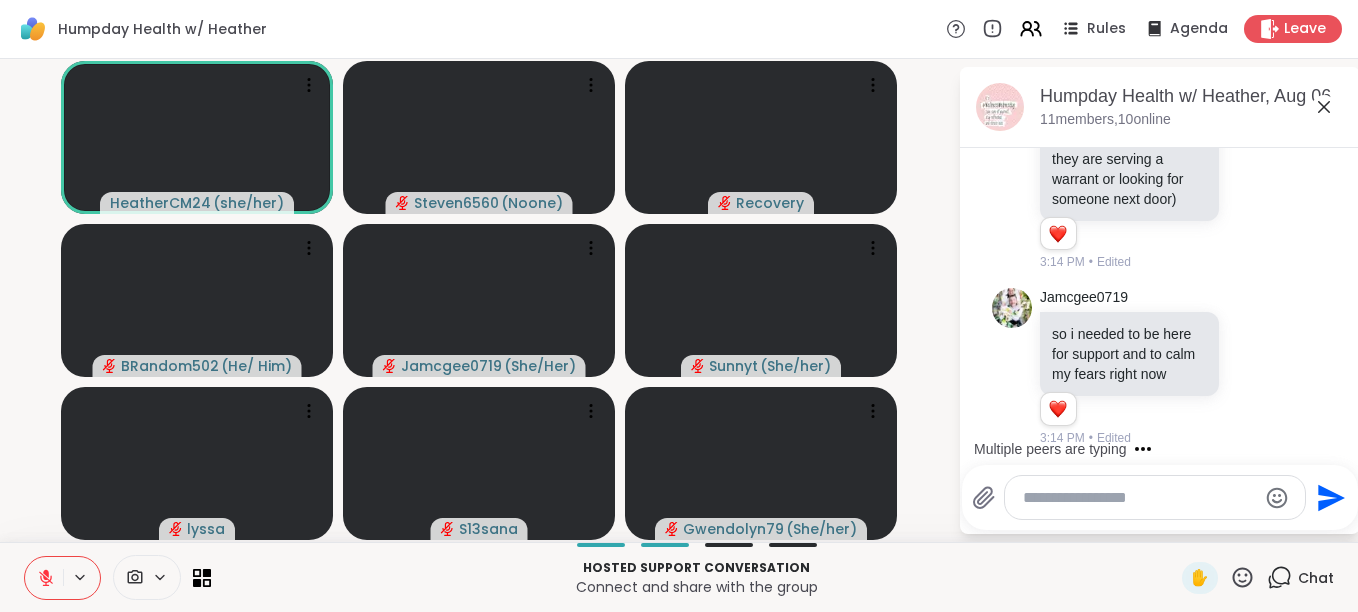 scroll, scrollTop: 2981, scrollLeft: 0, axis: vertical 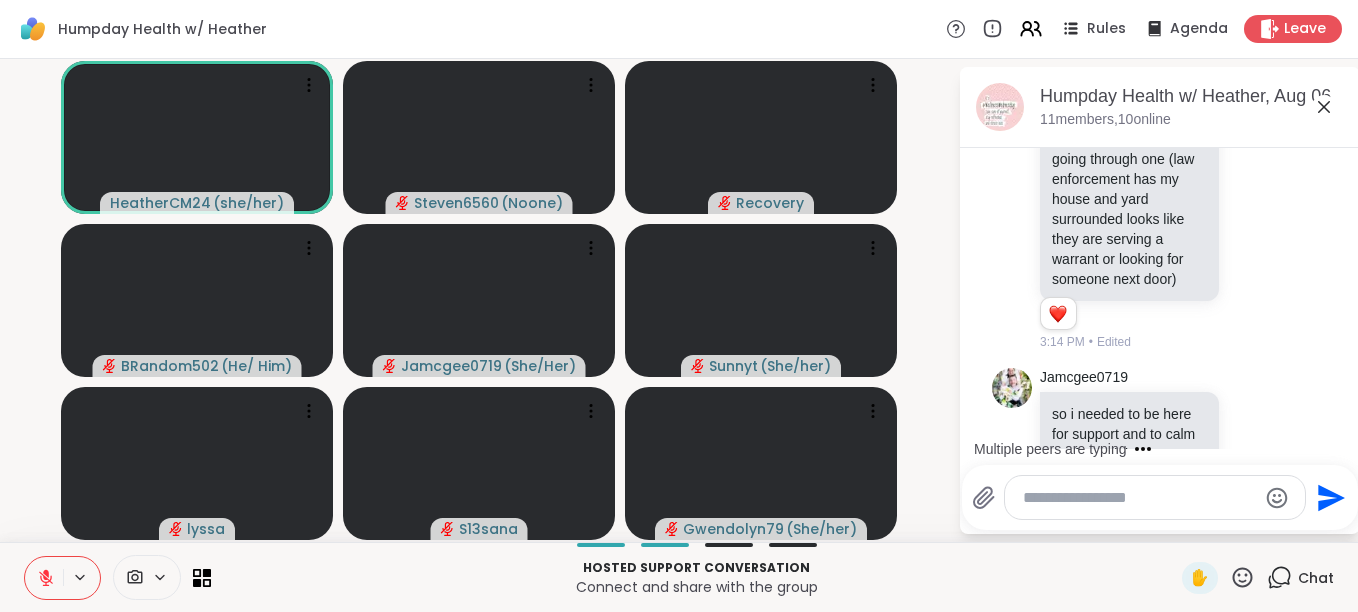 click on "Multiple peers are typing" at bounding box center [1164, 449] 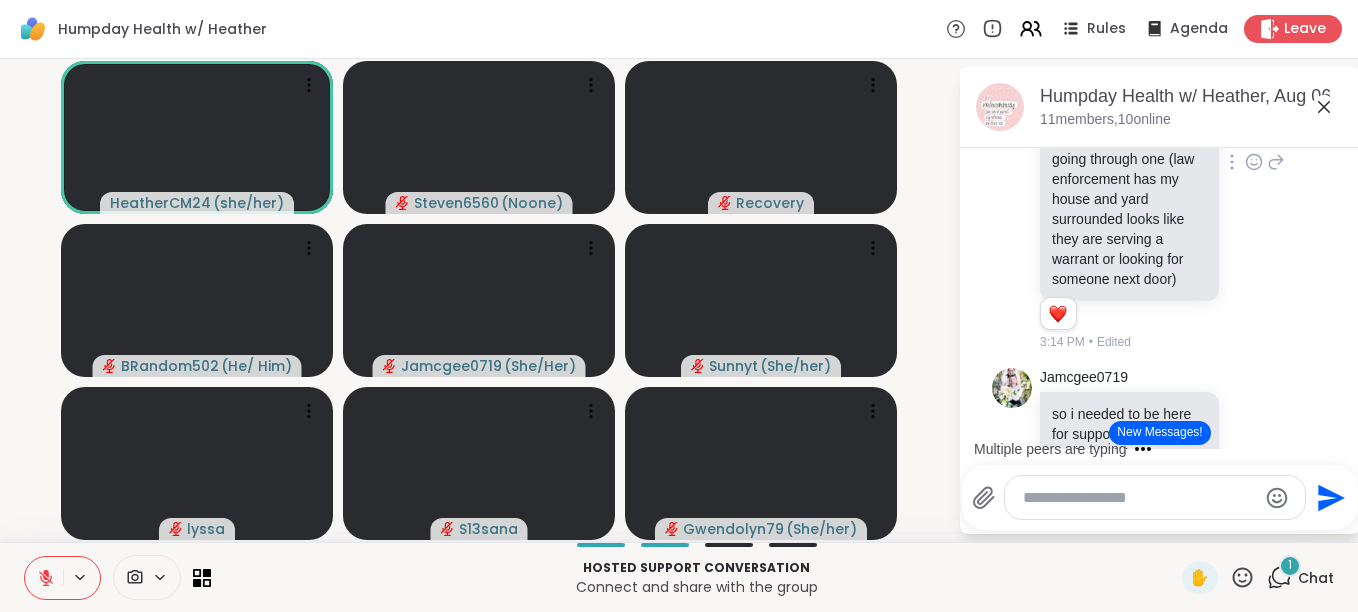 click on "[USERNAME] @[USERNAME]   @[USERNAME]   what i would do for a meditation right about now...my brain is just overwhelmed... and had a ptsd scare or currently going through one (law enforcement has my house and yard surrounded looks like they are serving a warrant or looking for someone next door)   1 1 3:14 PM • Edited" at bounding box center [1160, 162] 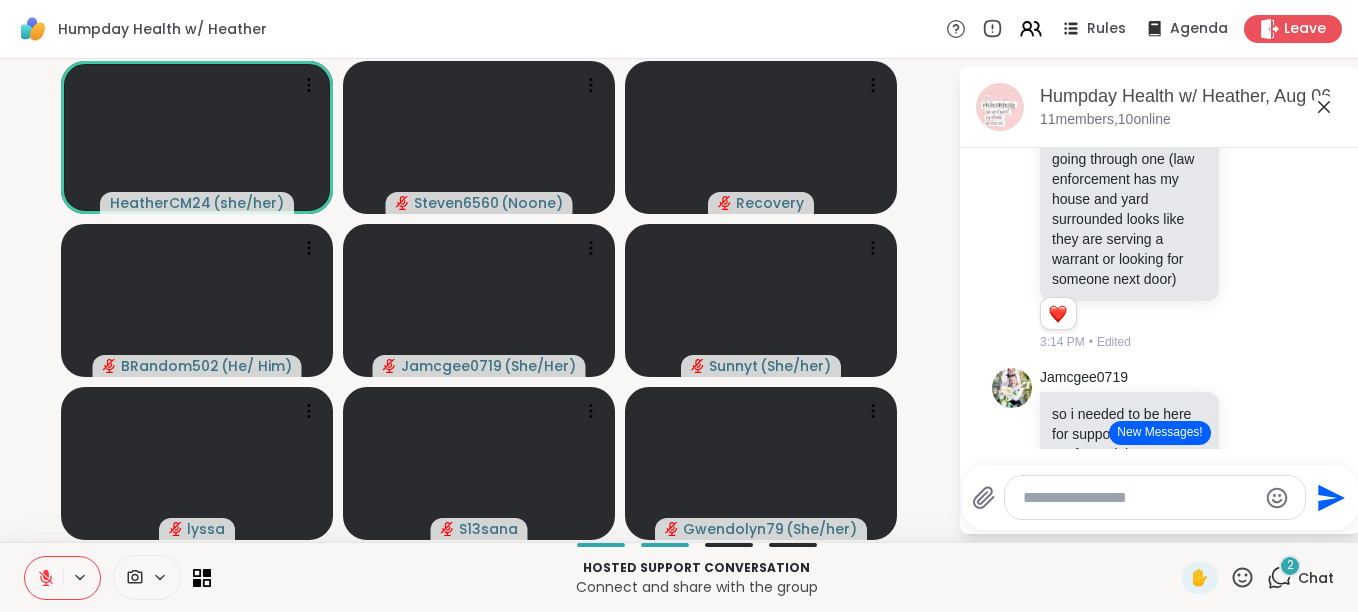 click on "New Messages!" at bounding box center [1159, 433] 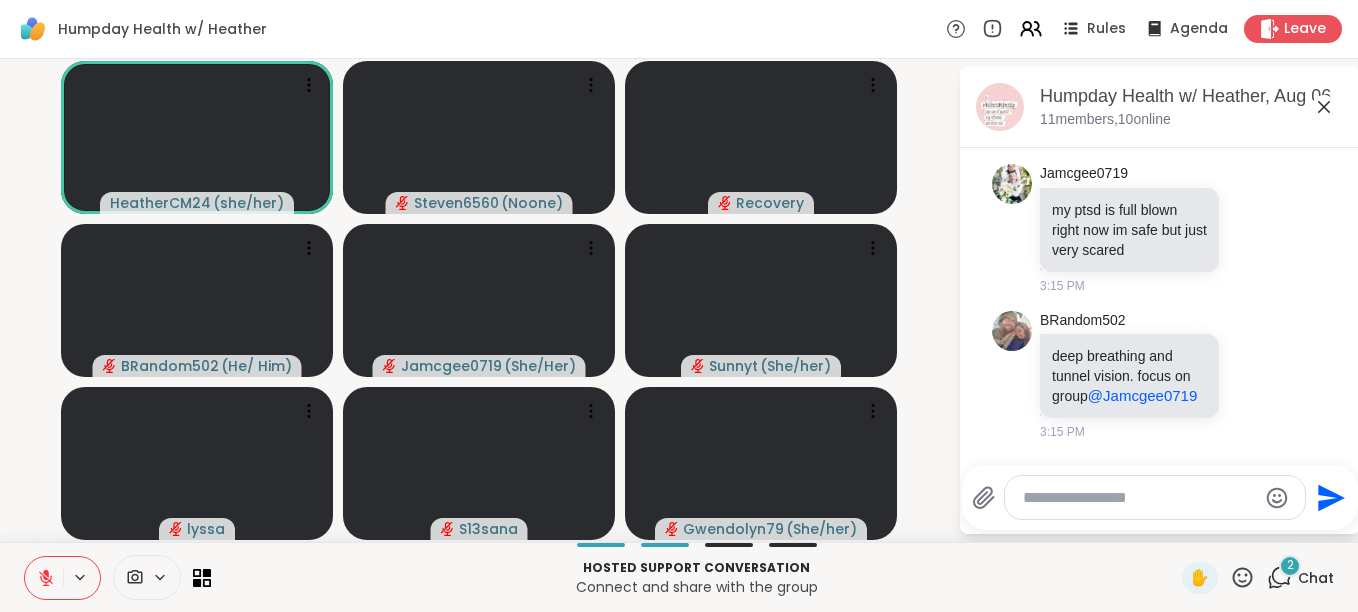 scroll, scrollTop: 3601, scrollLeft: 0, axis: vertical 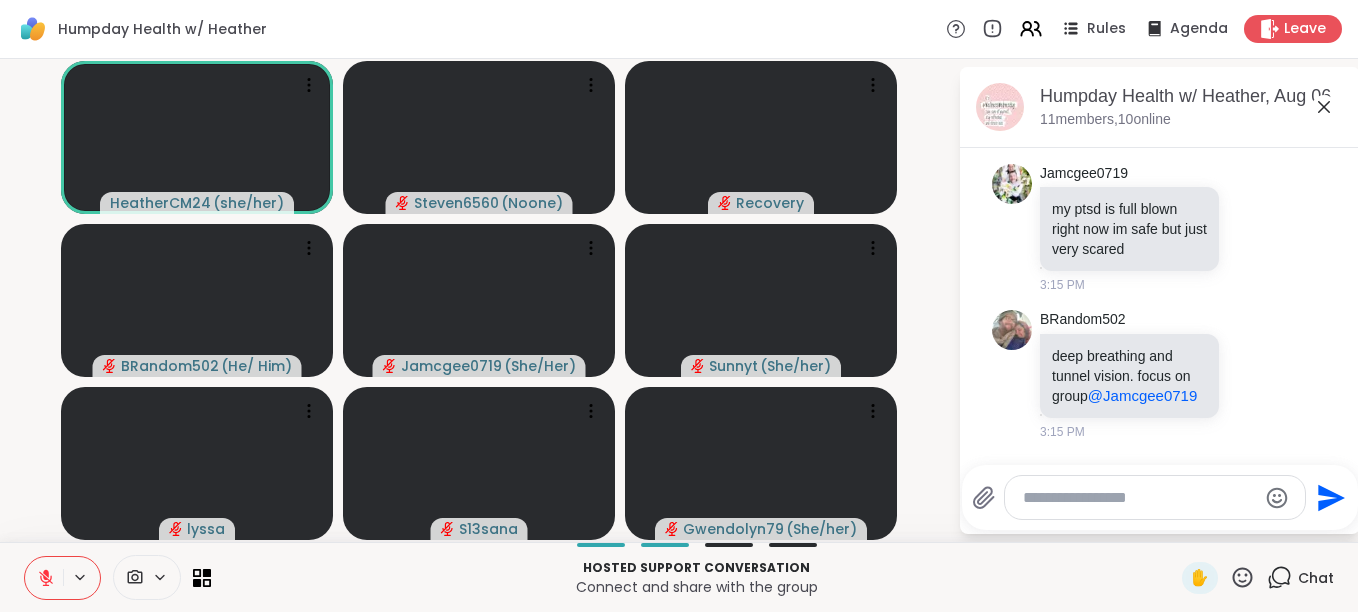 click at bounding box center (1139, 498) 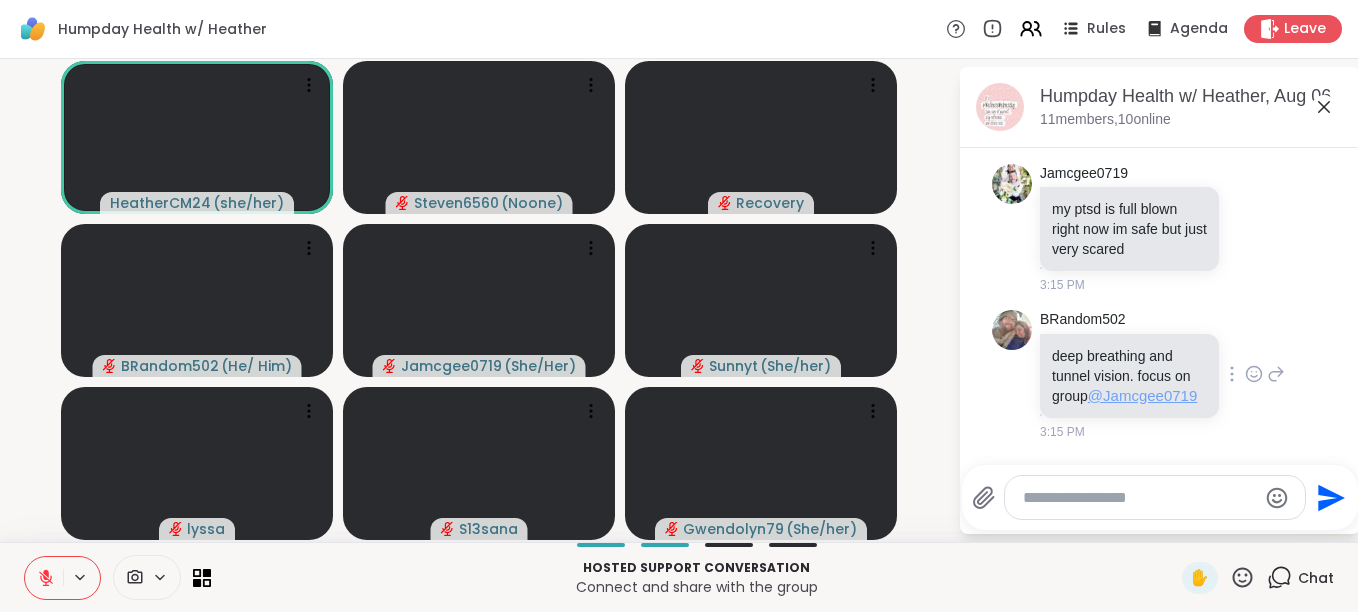 scroll, scrollTop: 3599, scrollLeft: 0, axis: vertical 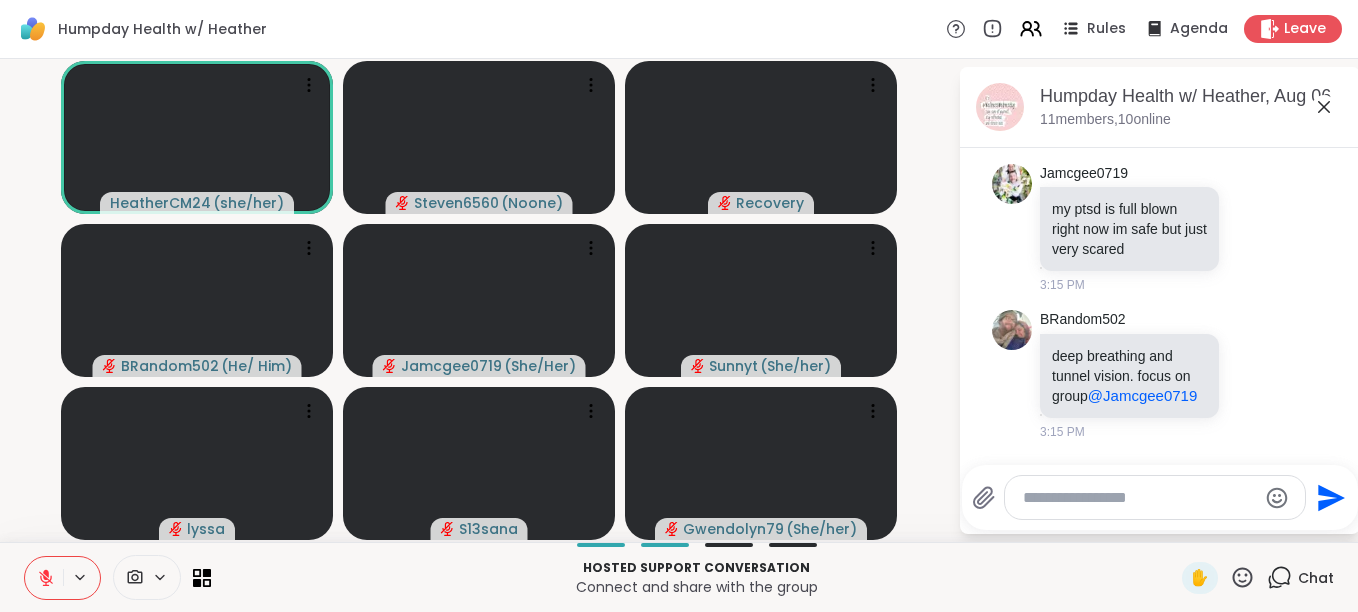 click at bounding box center (1139, 498) 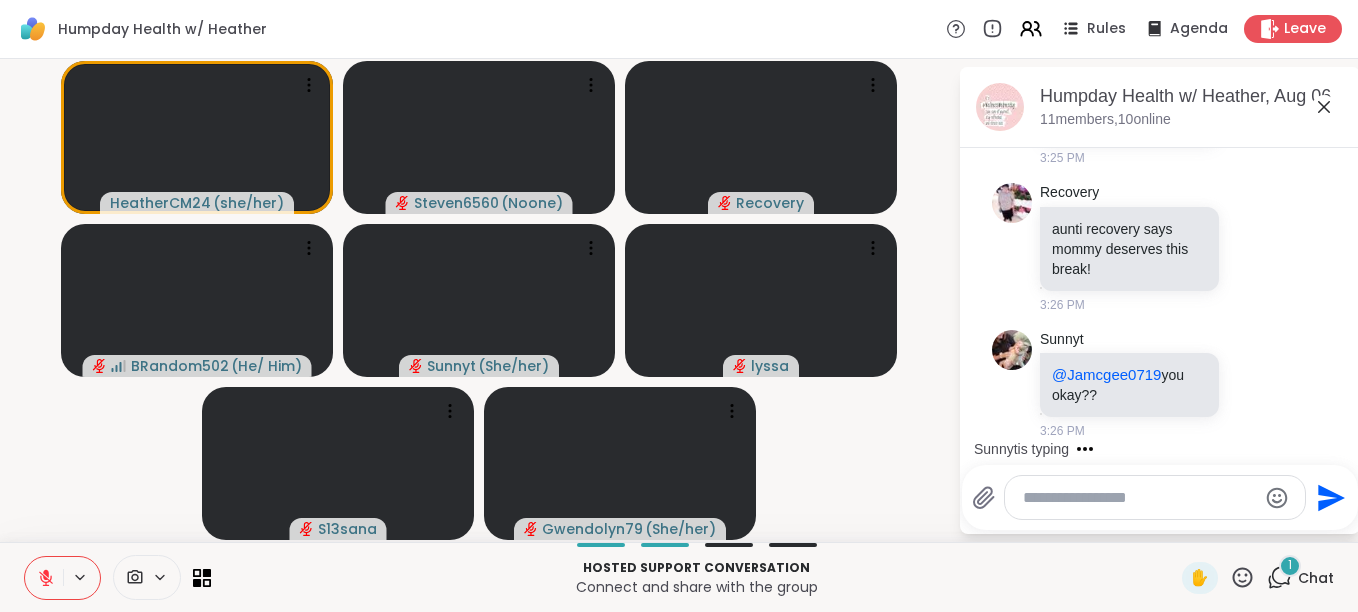 scroll, scrollTop: 4001, scrollLeft: 0, axis: vertical 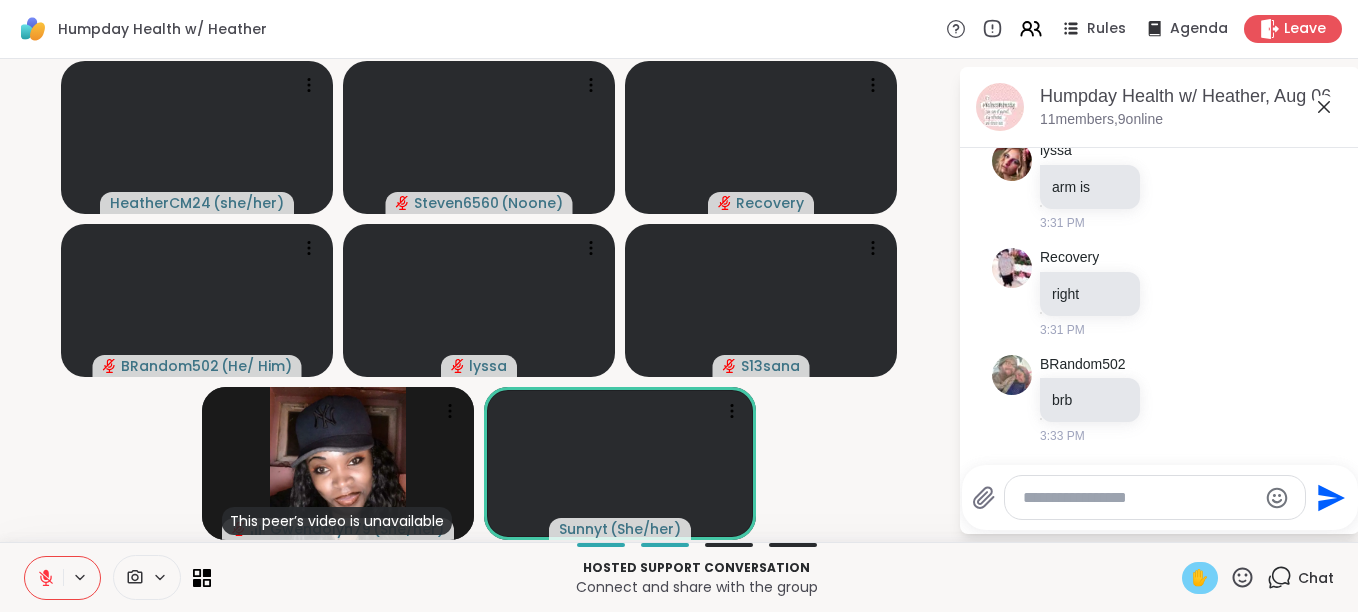 click on "✋" at bounding box center [1200, 578] 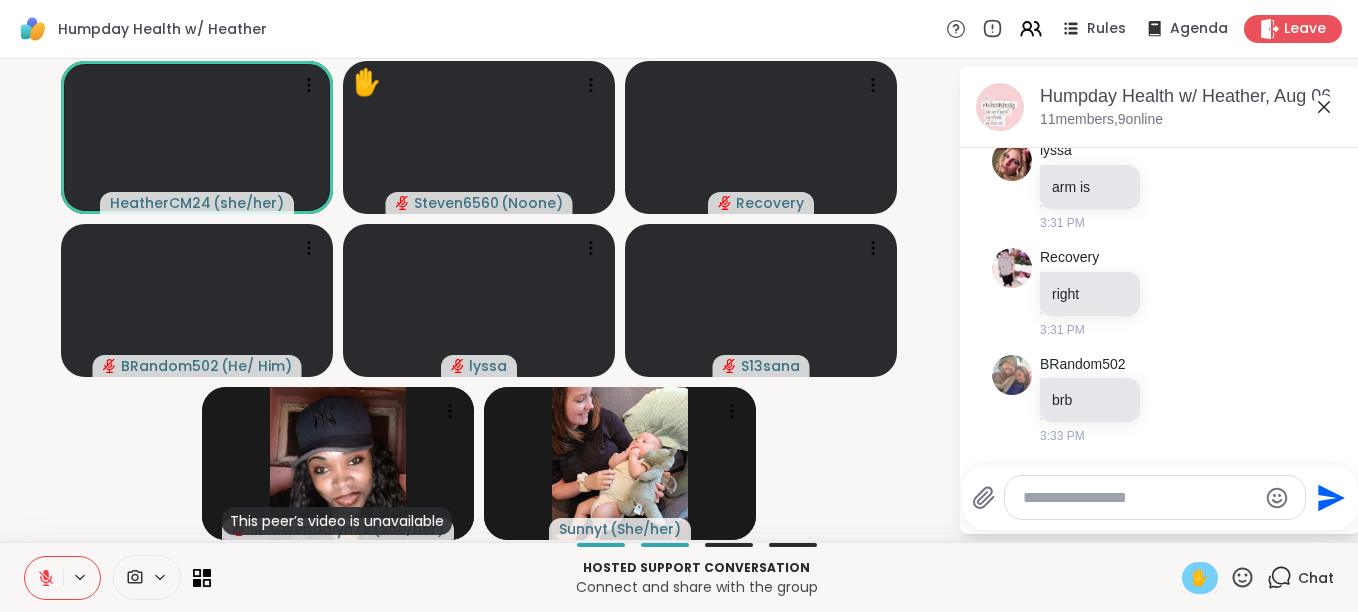 click 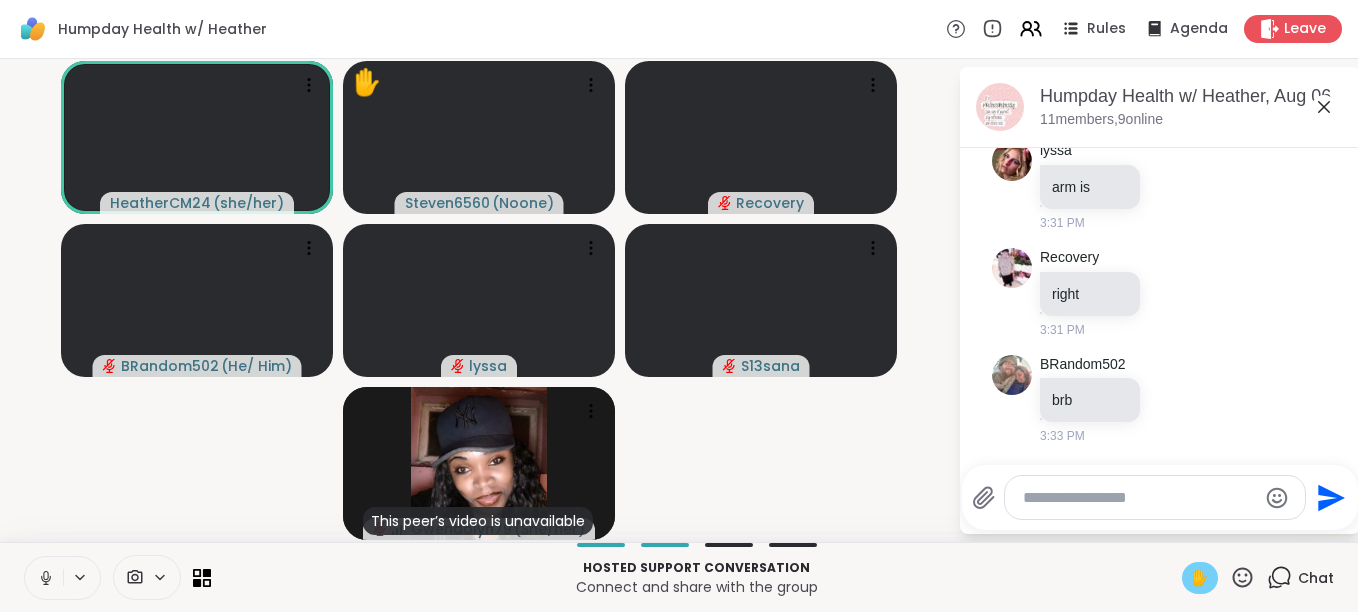 click 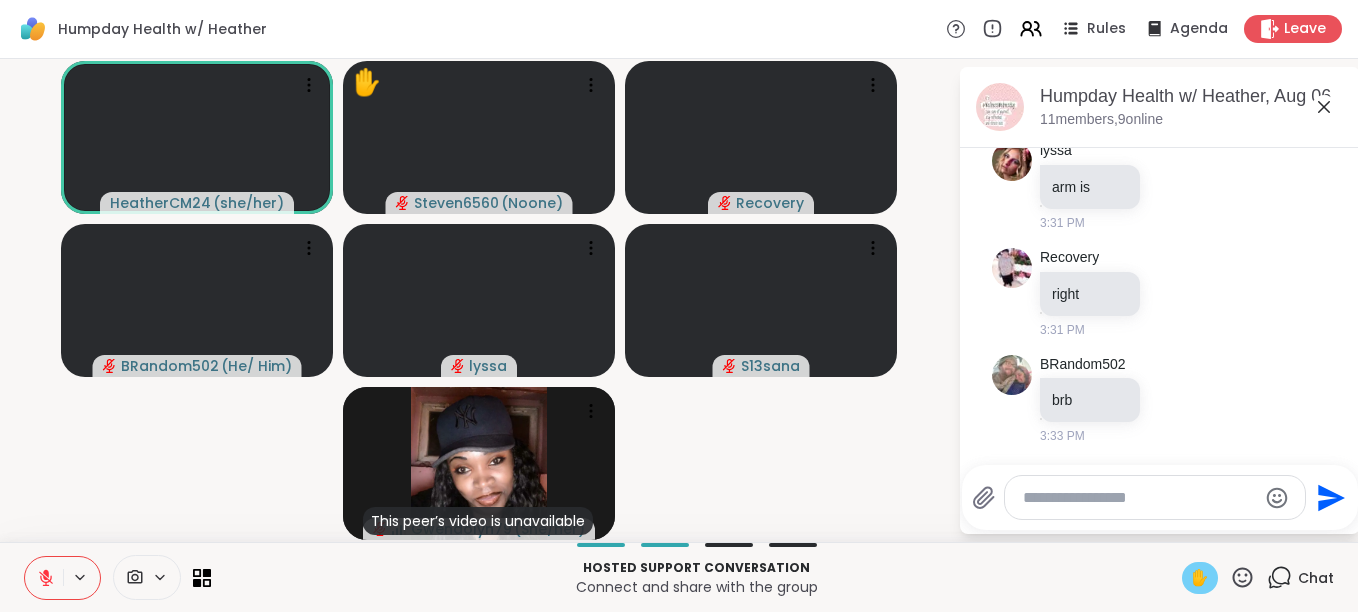 click on "✋" at bounding box center [1200, 578] 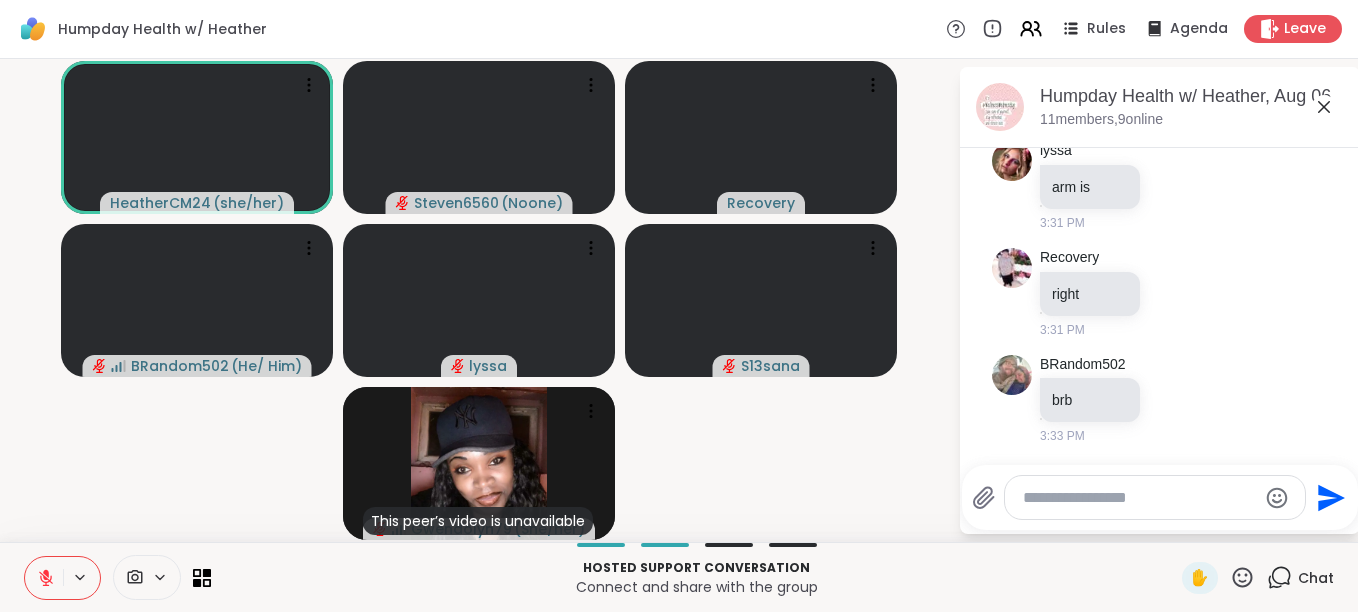 click at bounding box center (1139, 498) 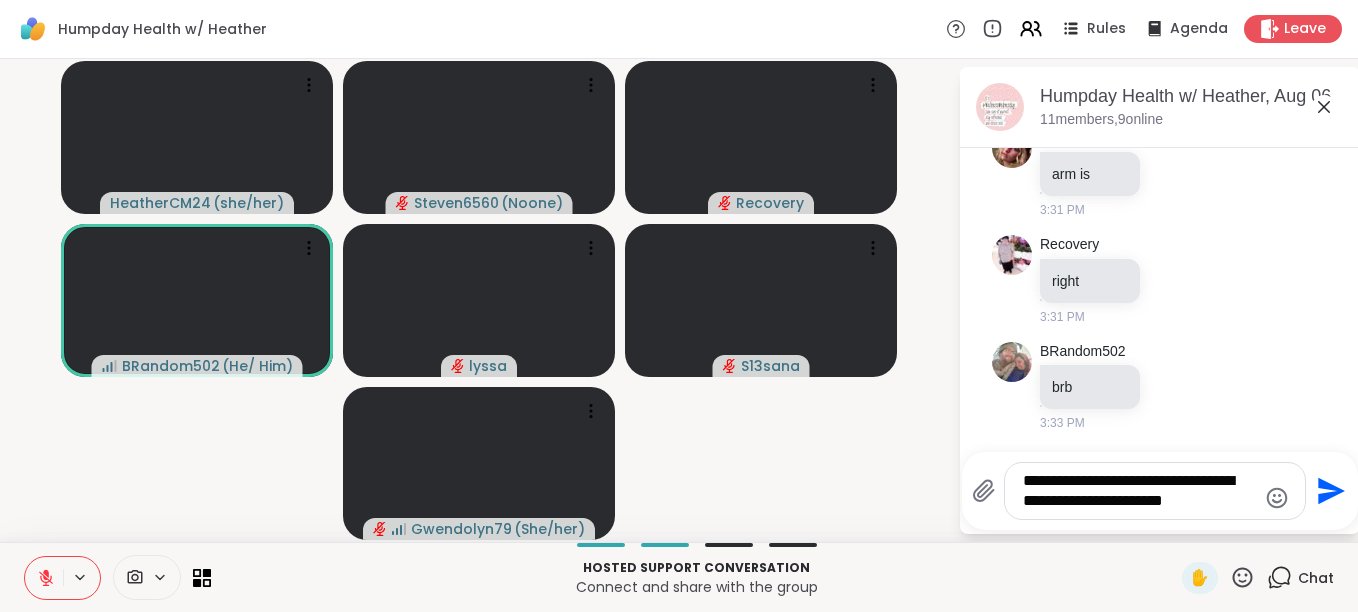 type on "**********" 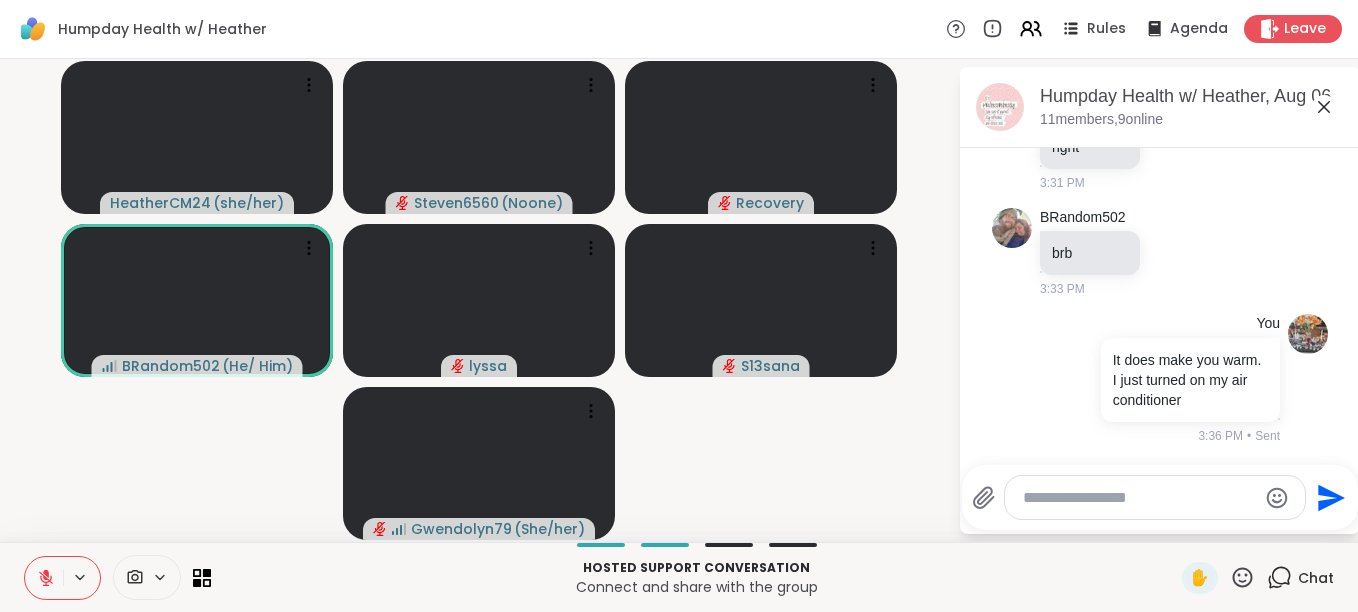 scroll, scrollTop: 5074, scrollLeft: 0, axis: vertical 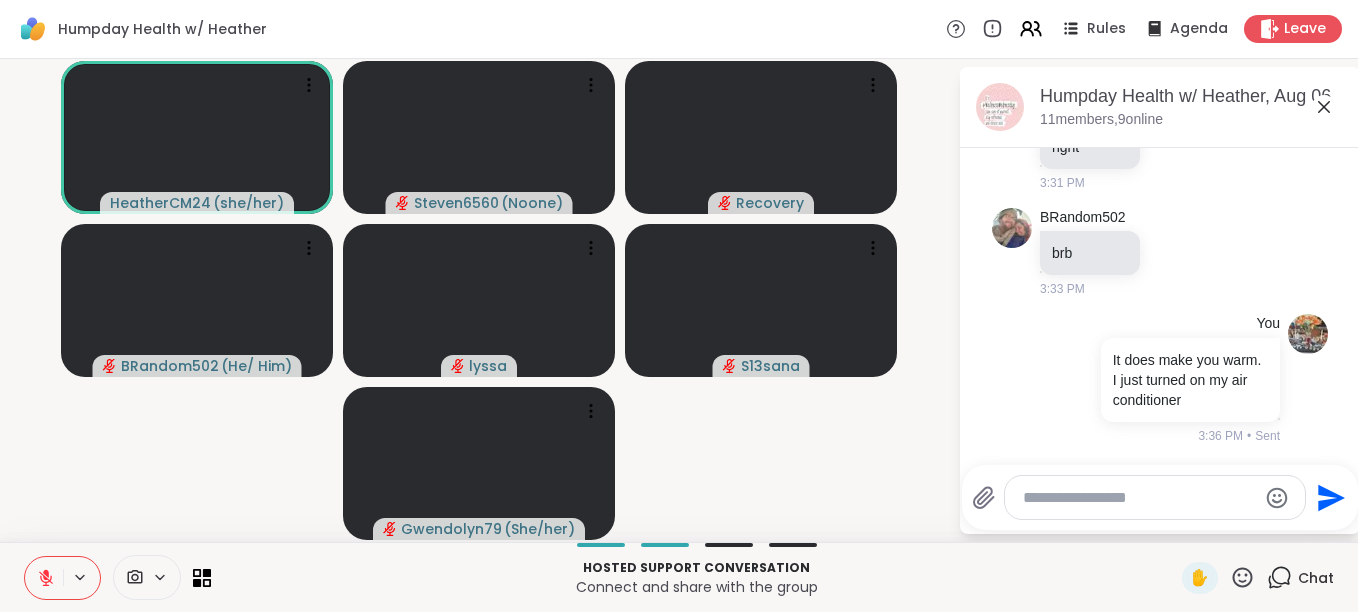 click at bounding box center [1139, 498] 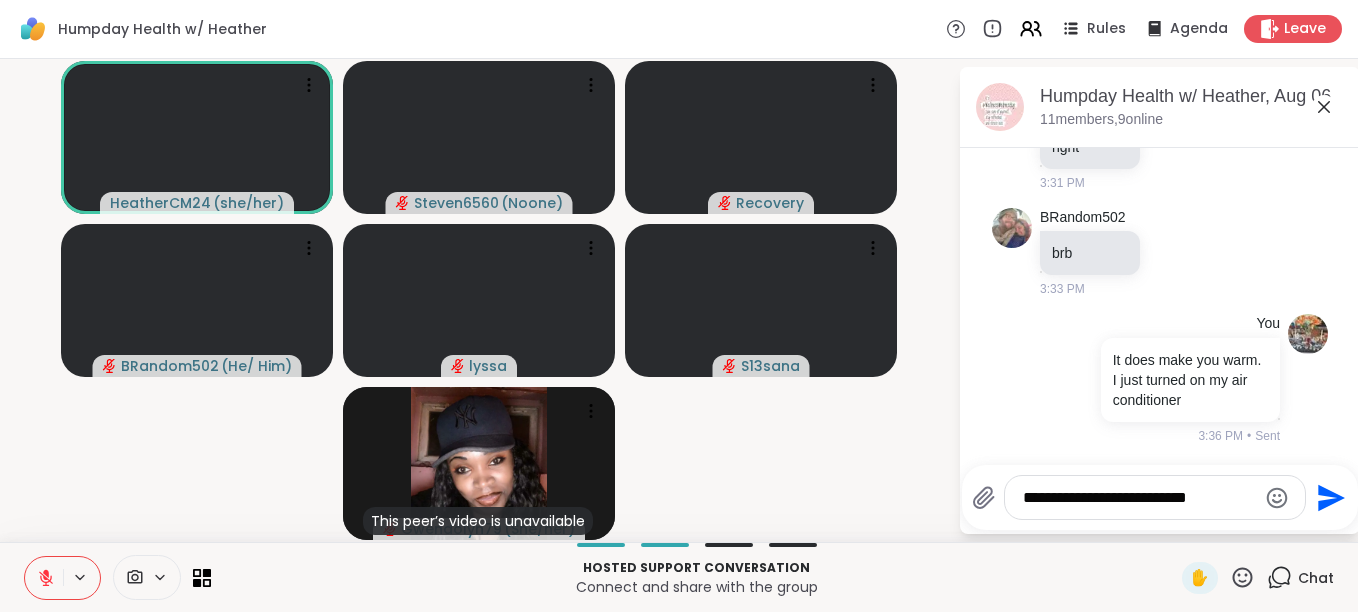 type on "**********" 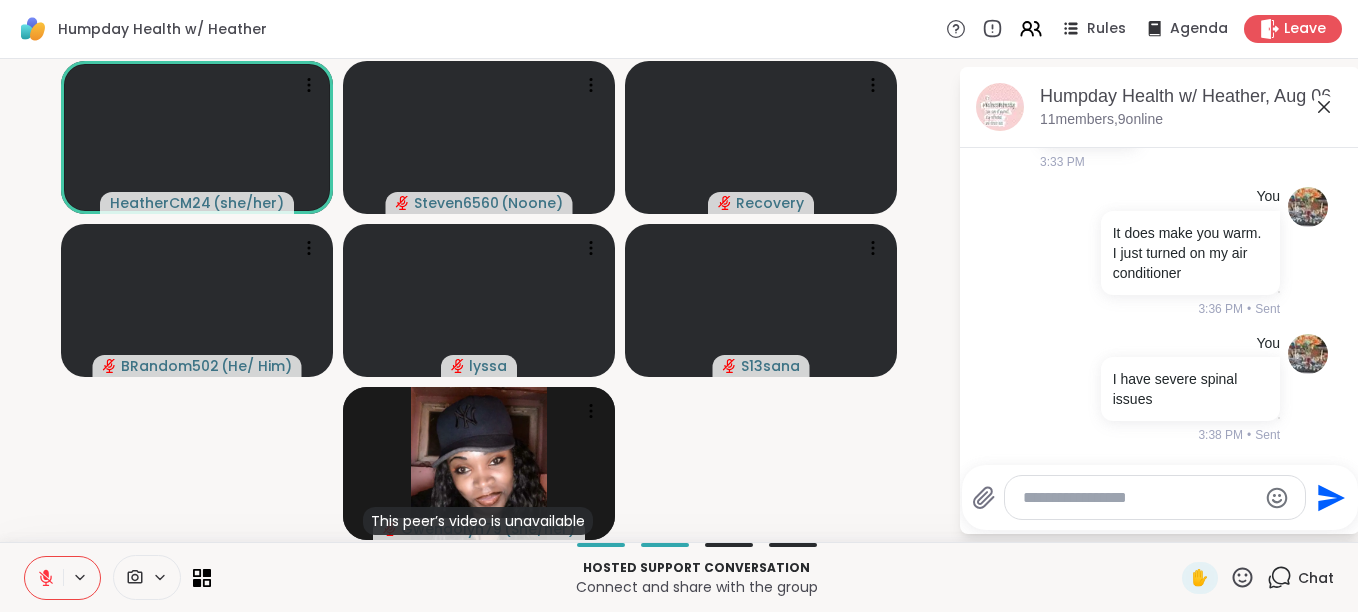 scroll, scrollTop: 5201, scrollLeft: 0, axis: vertical 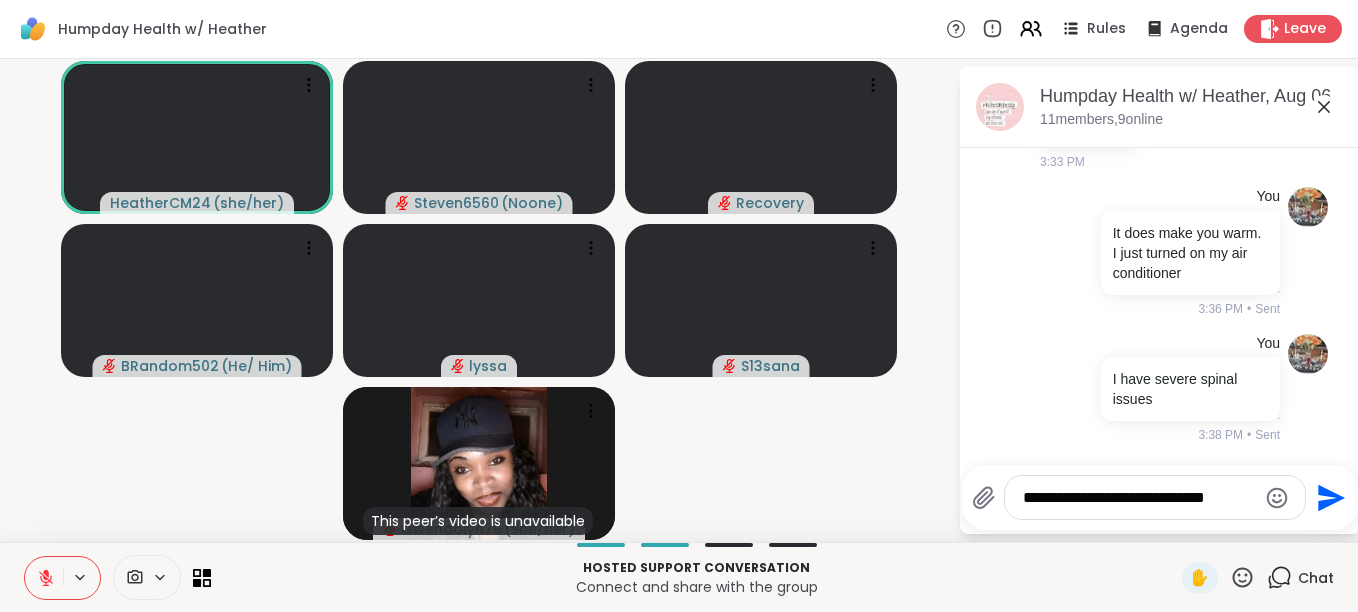 type on "**********" 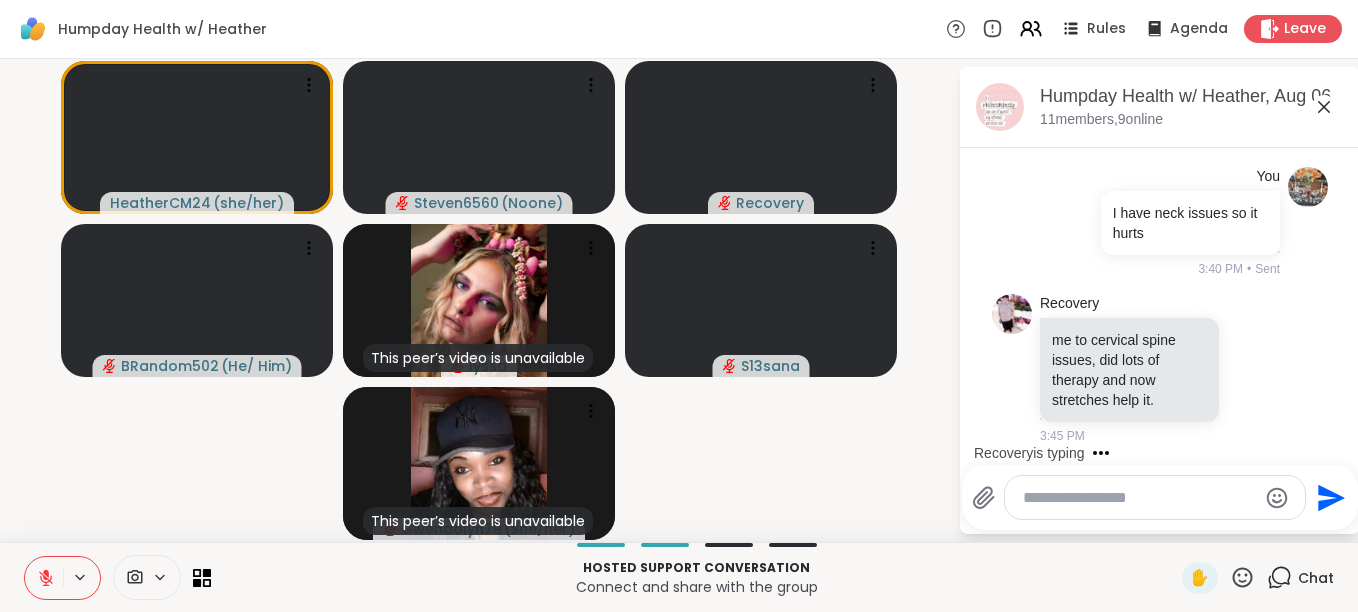 scroll, scrollTop: 5640, scrollLeft: 0, axis: vertical 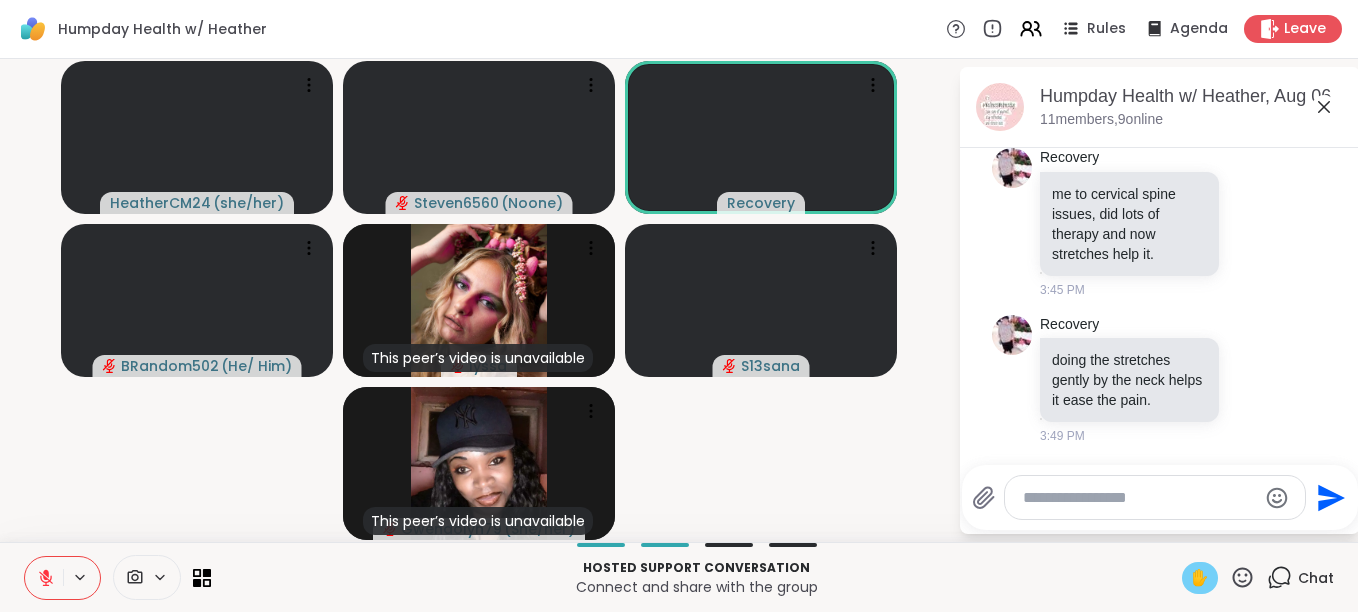 click on "✋" at bounding box center [1200, 578] 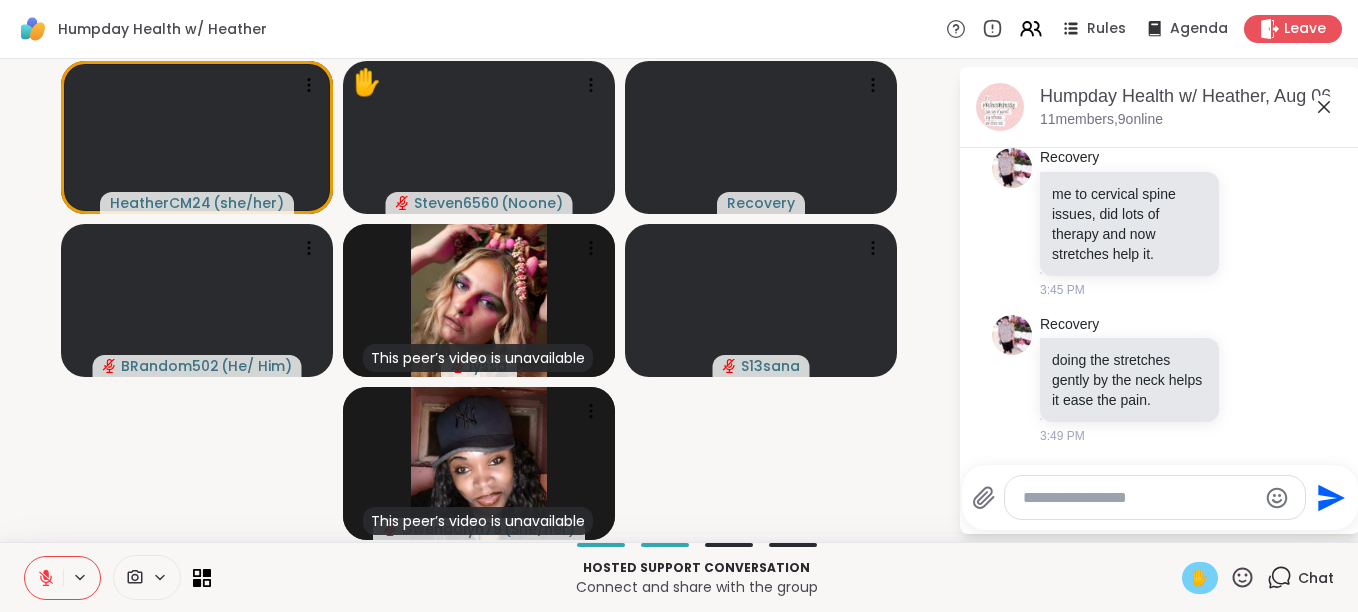 click 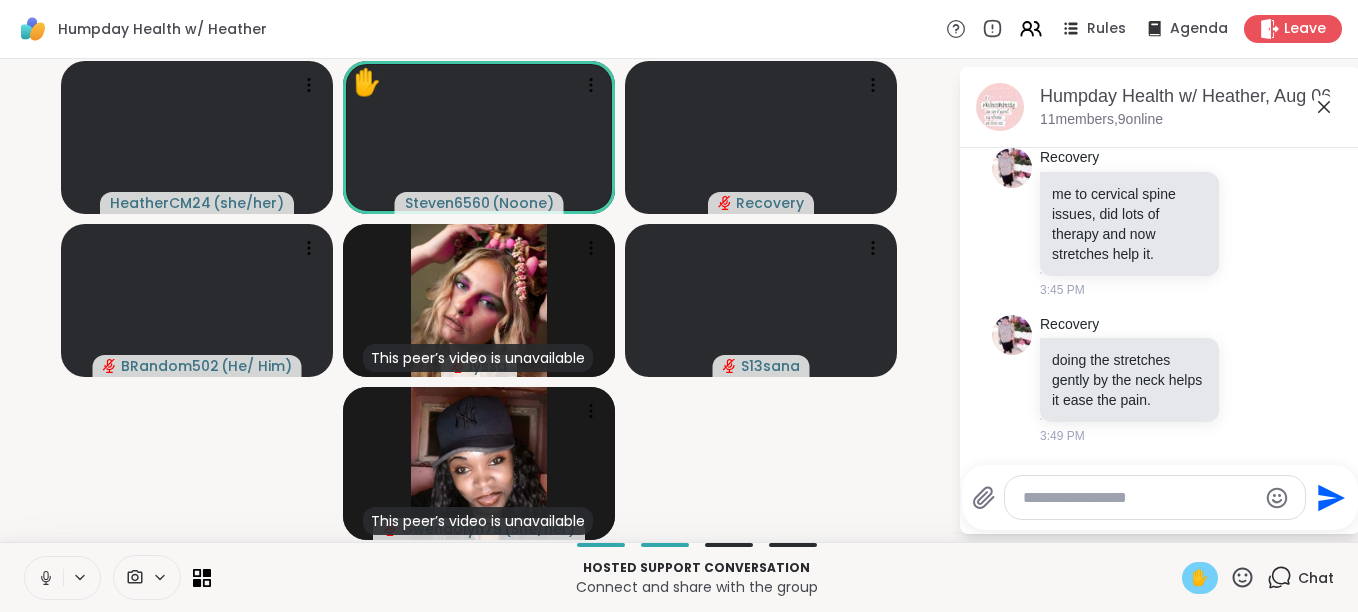 click 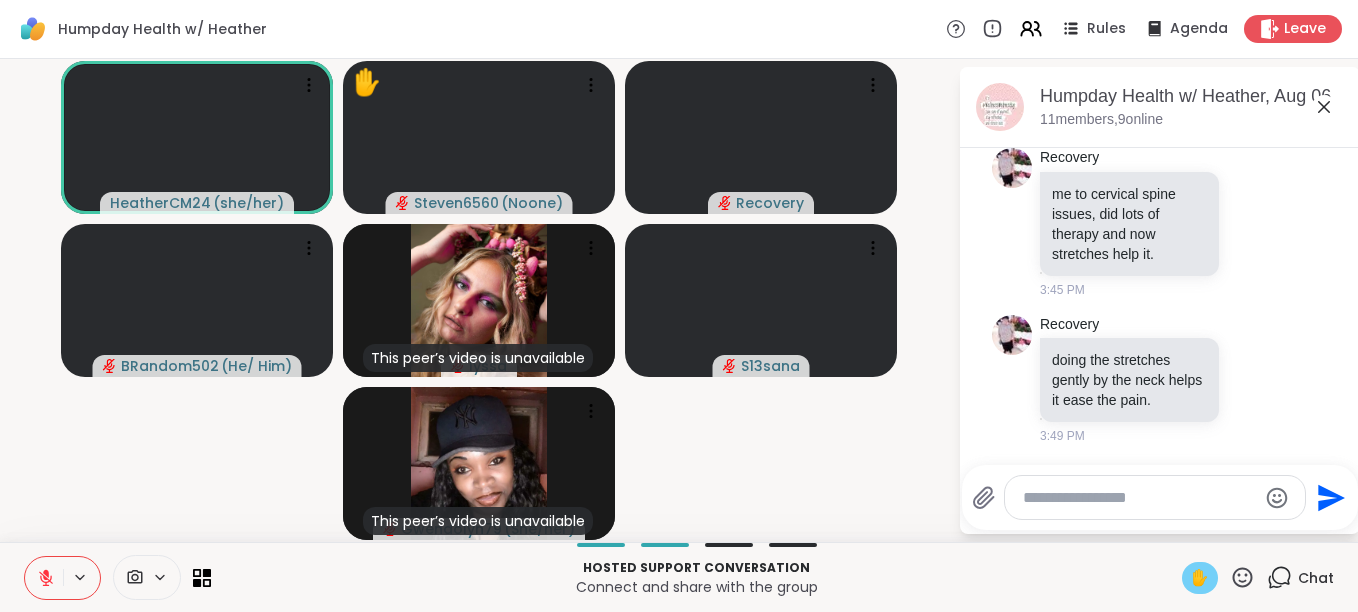 click on "✋" at bounding box center (1200, 578) 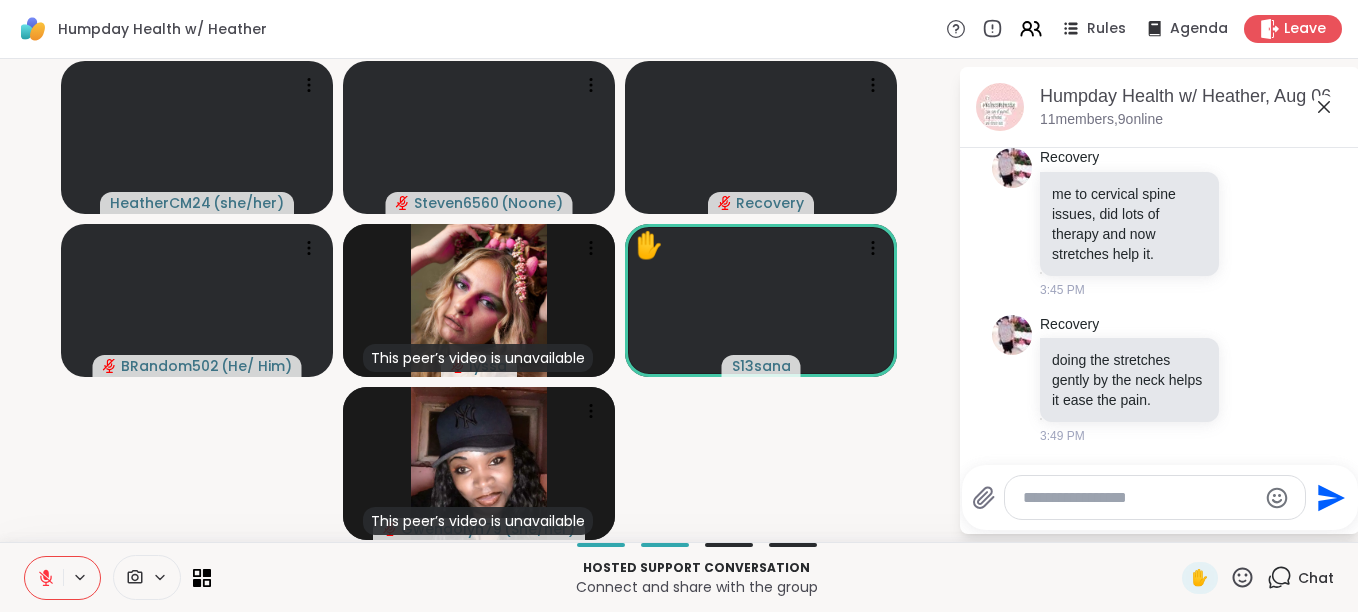click 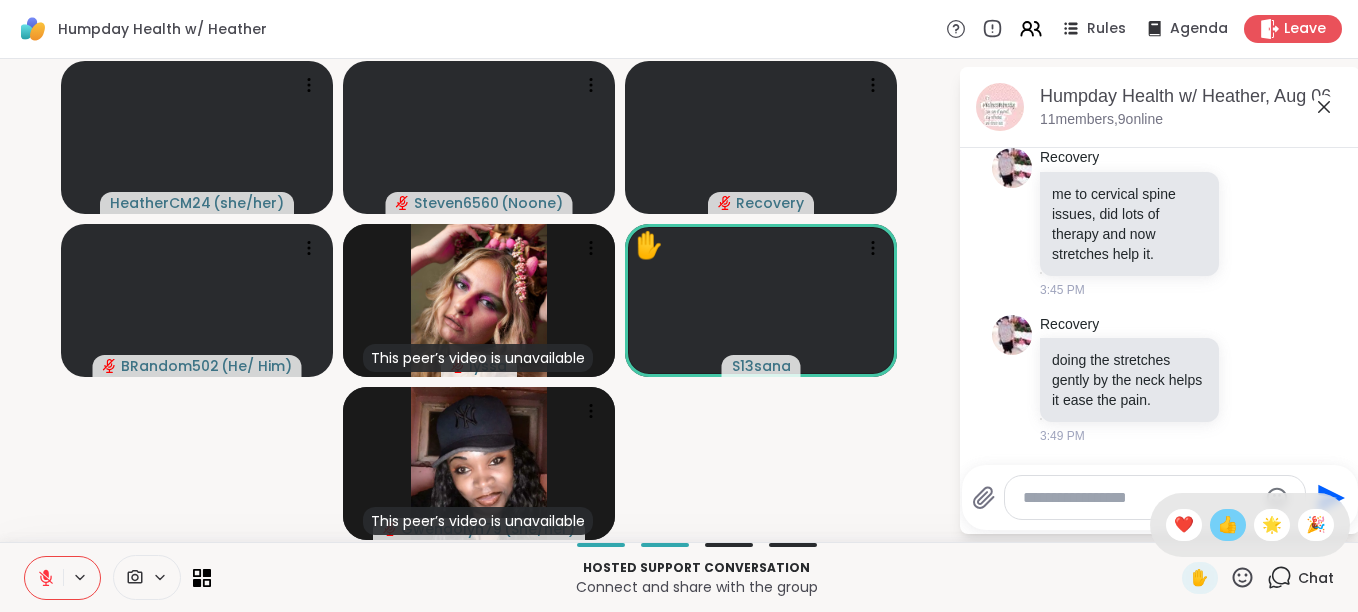click on "👍" at bounding box center [1228, 525] 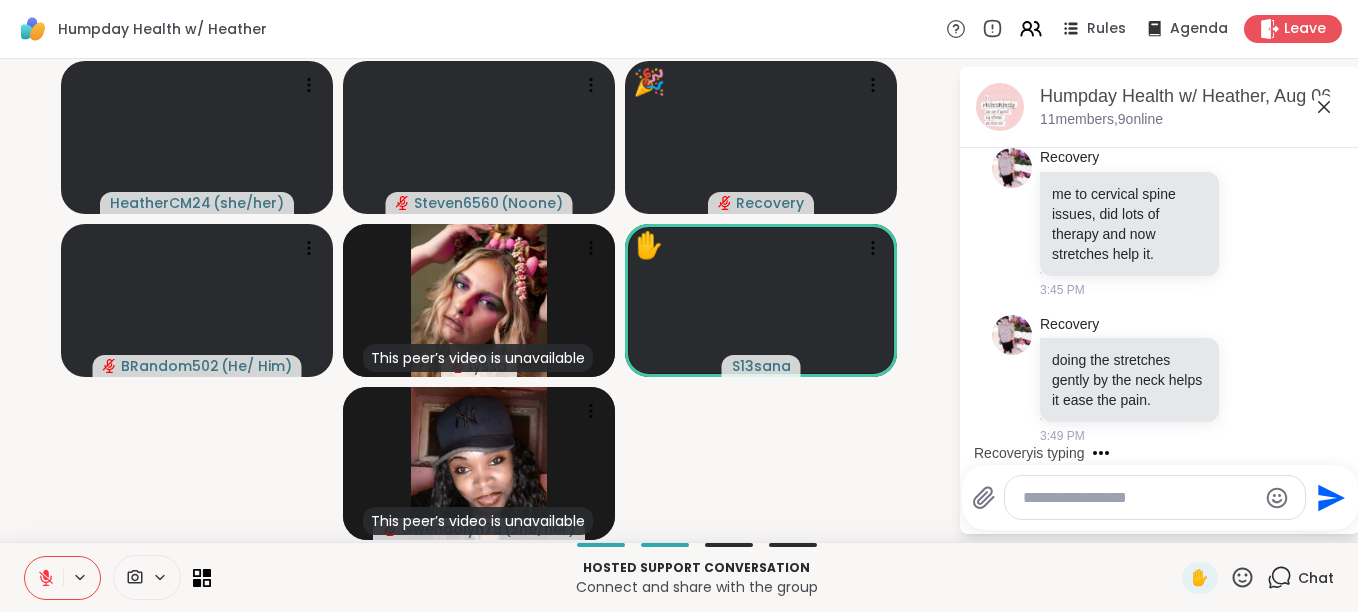 click 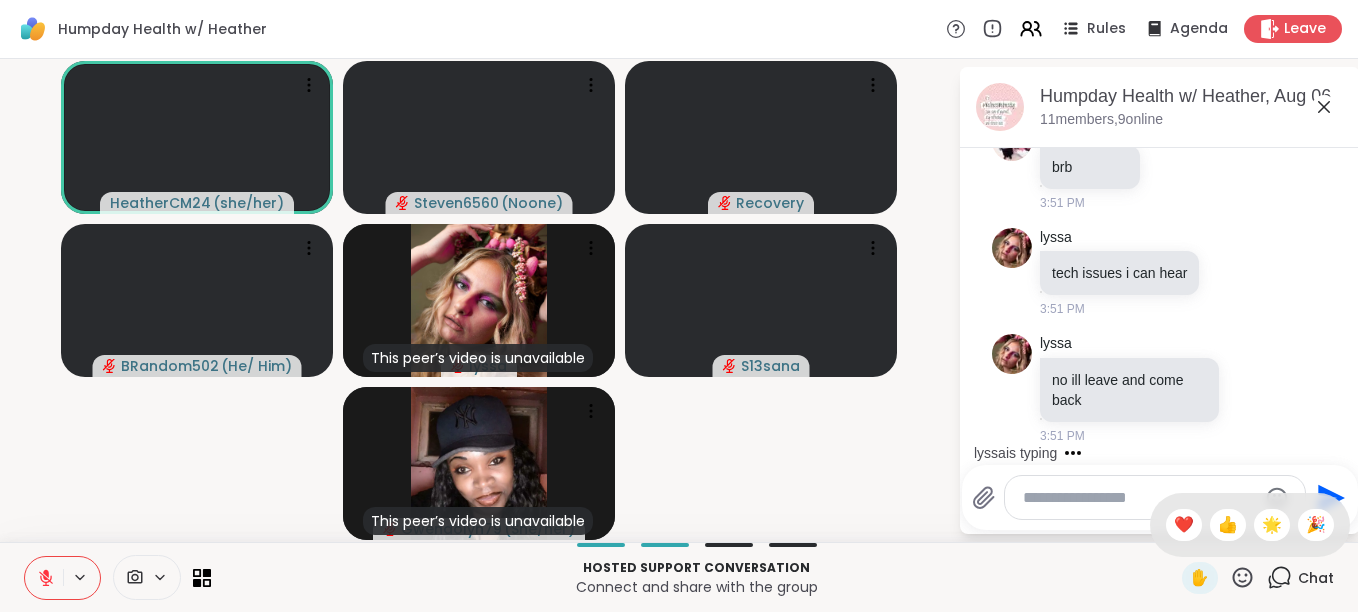 scroll, scrollTop: 5980, scrollLeft: 0, axis: vertical 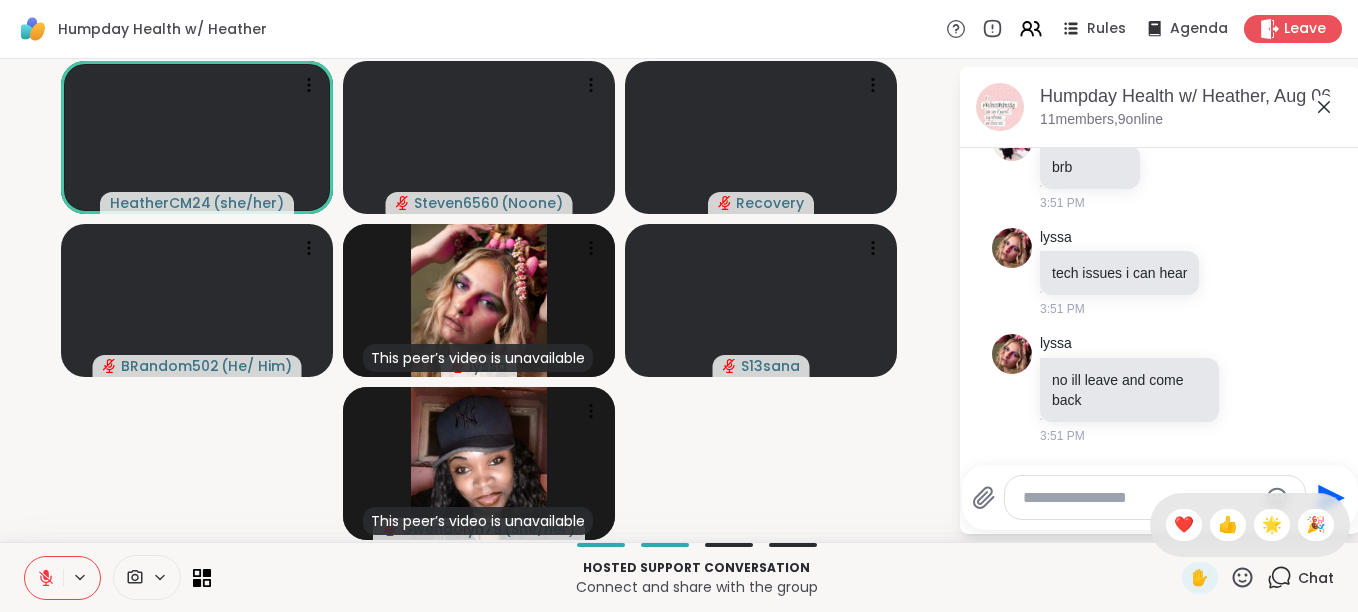 click 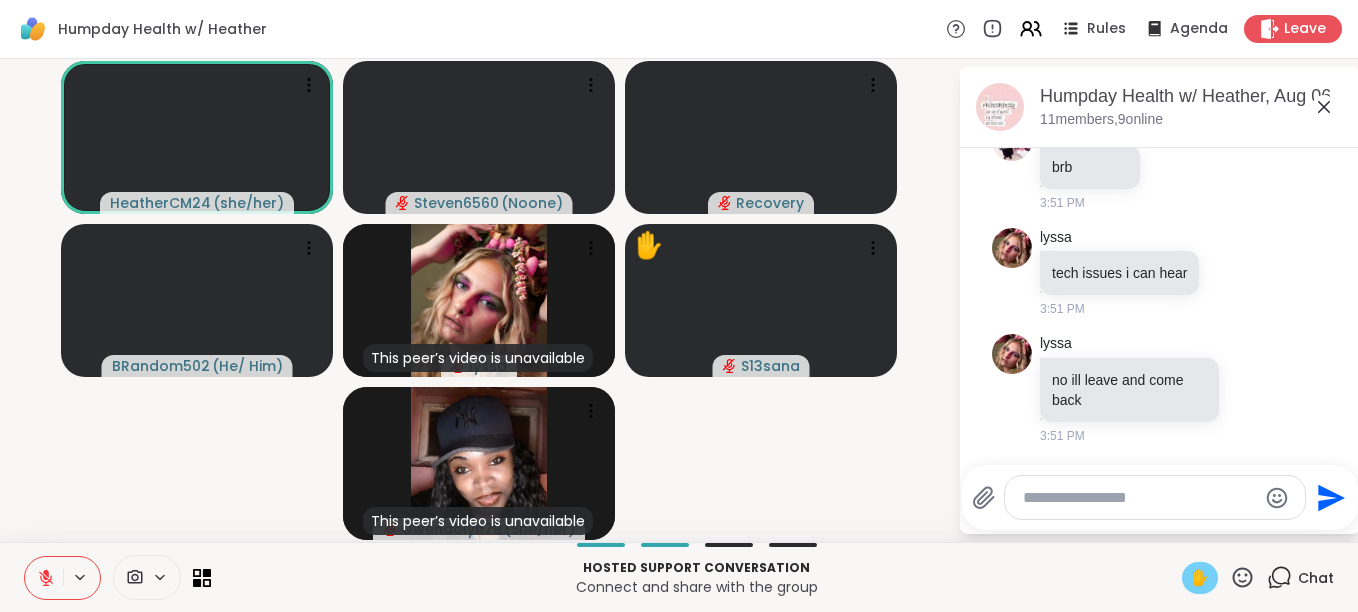 click on "✋" at bounding box center [1200, 578] 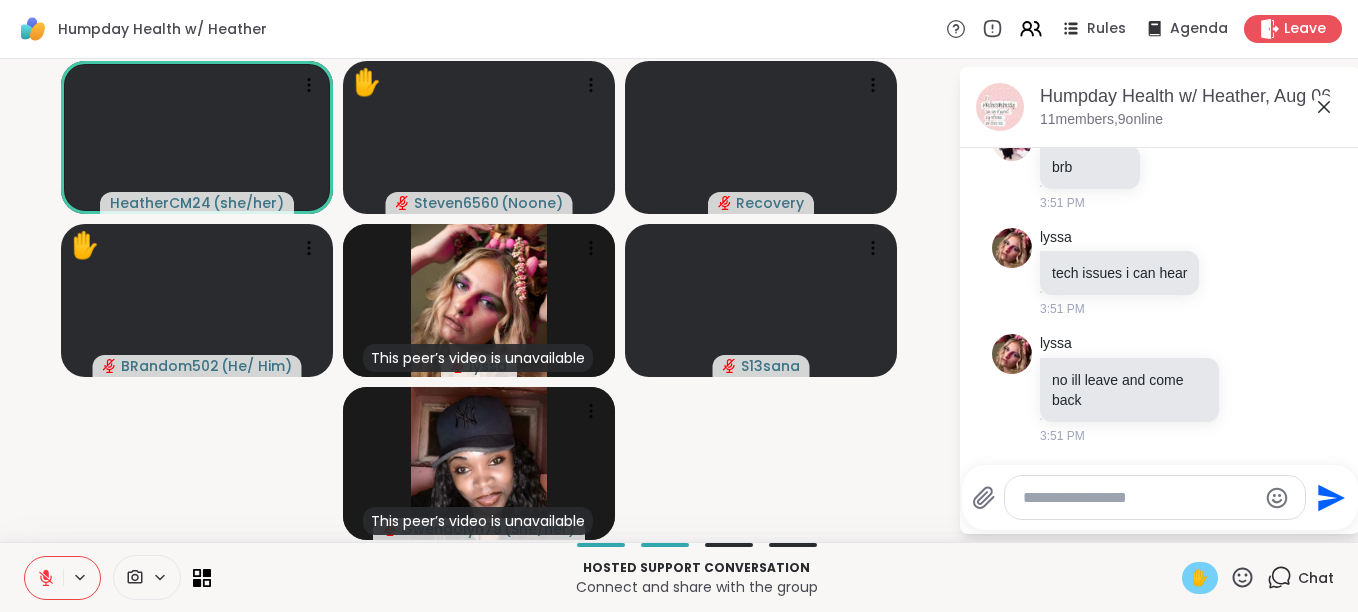click at bounding box center [44, 578] 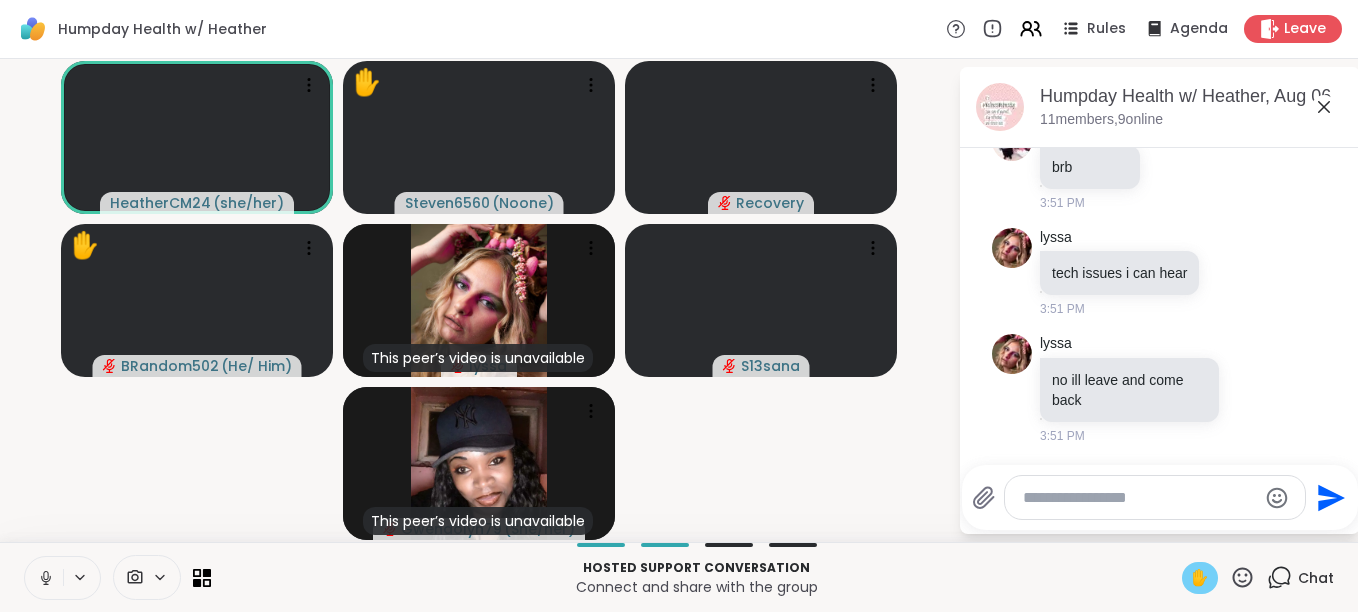 click 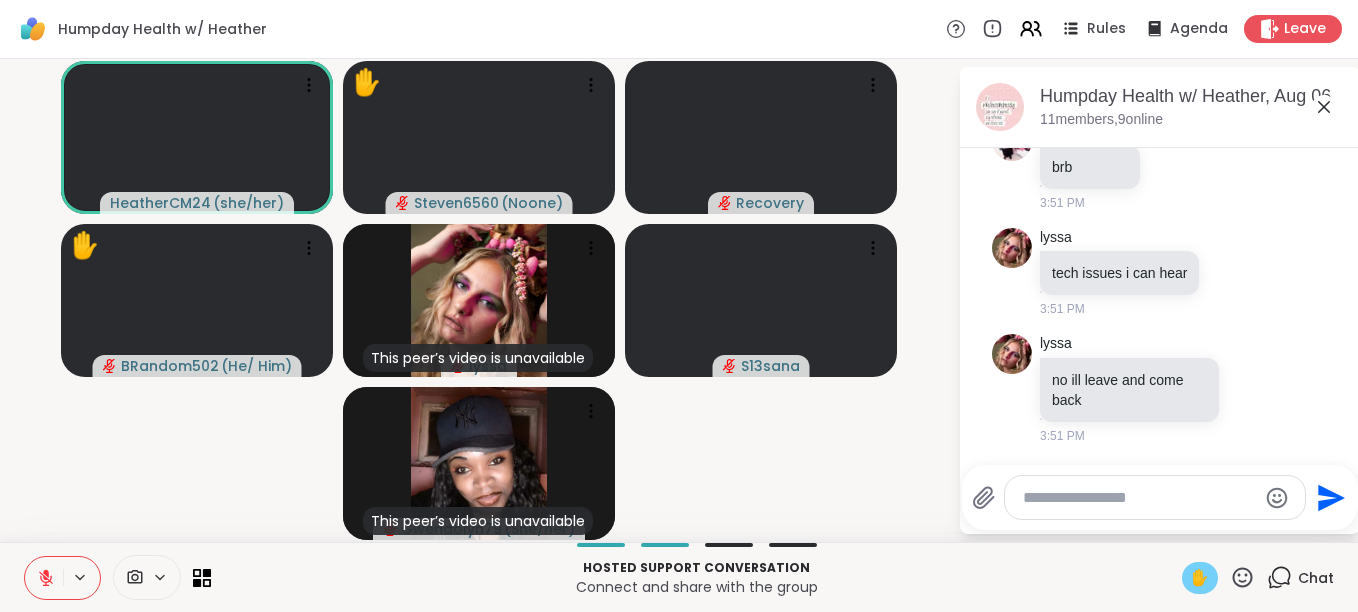 click on "✋" at bounding box center [1200, 578] 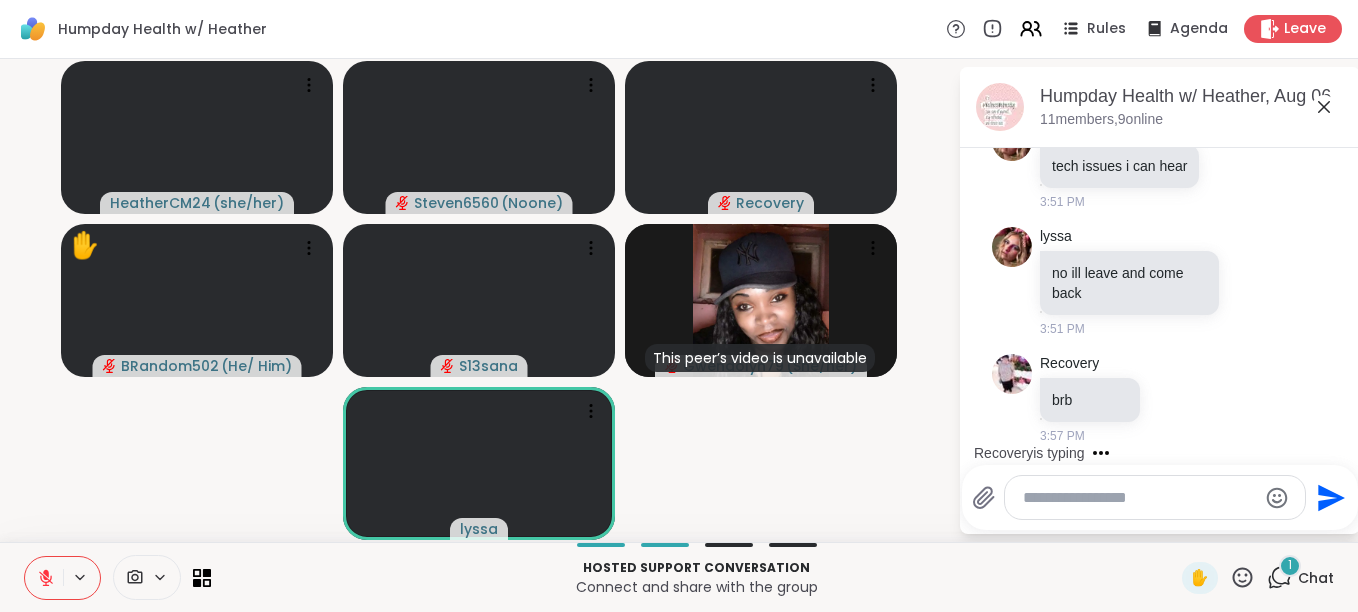 scroll, scrollTop: 6087, scrollLeft: 0, axis: vertical 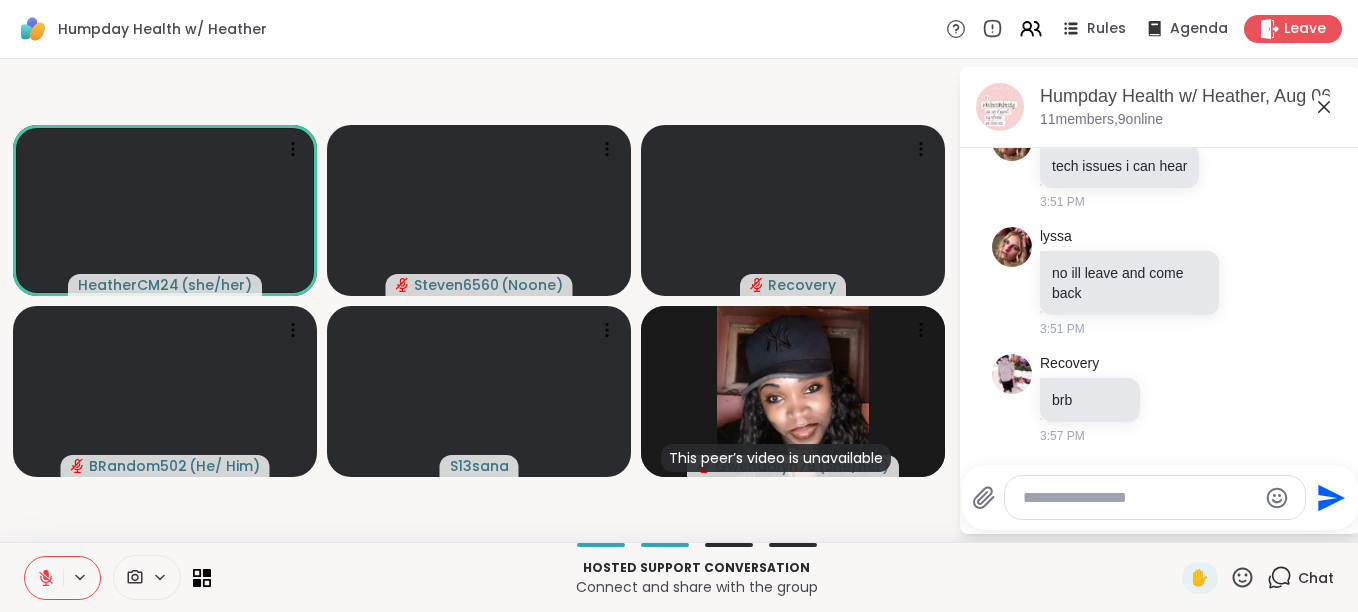 click 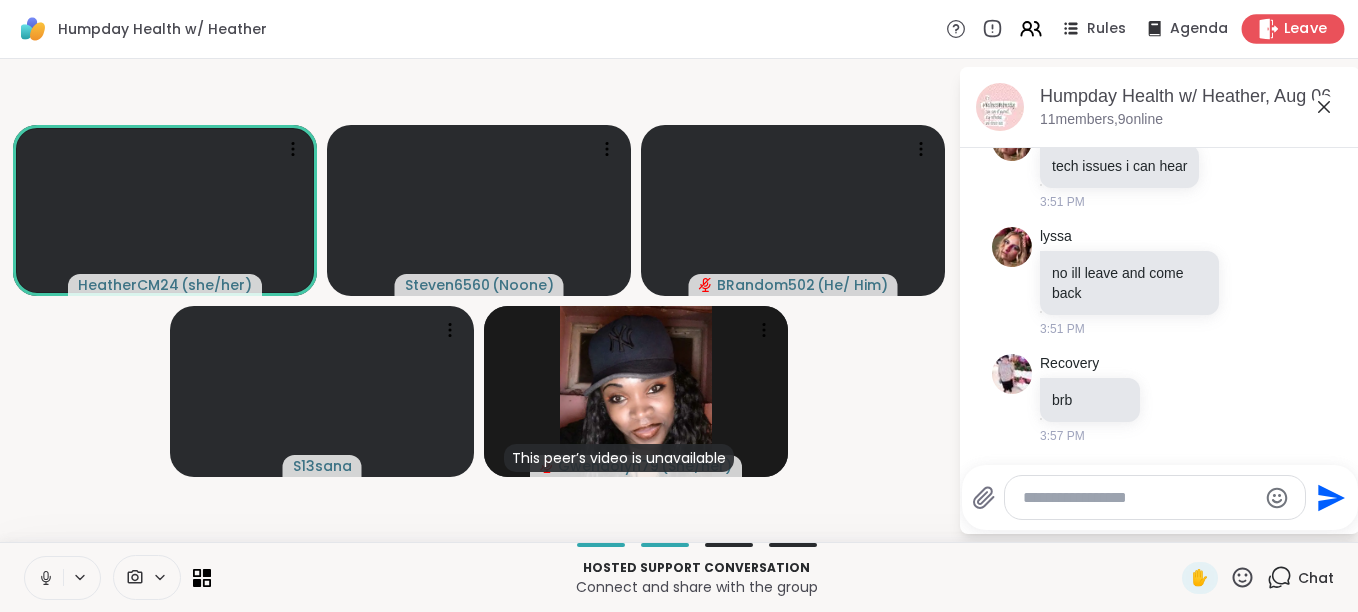 click on "Leave" at bounding box center [1306, 29] 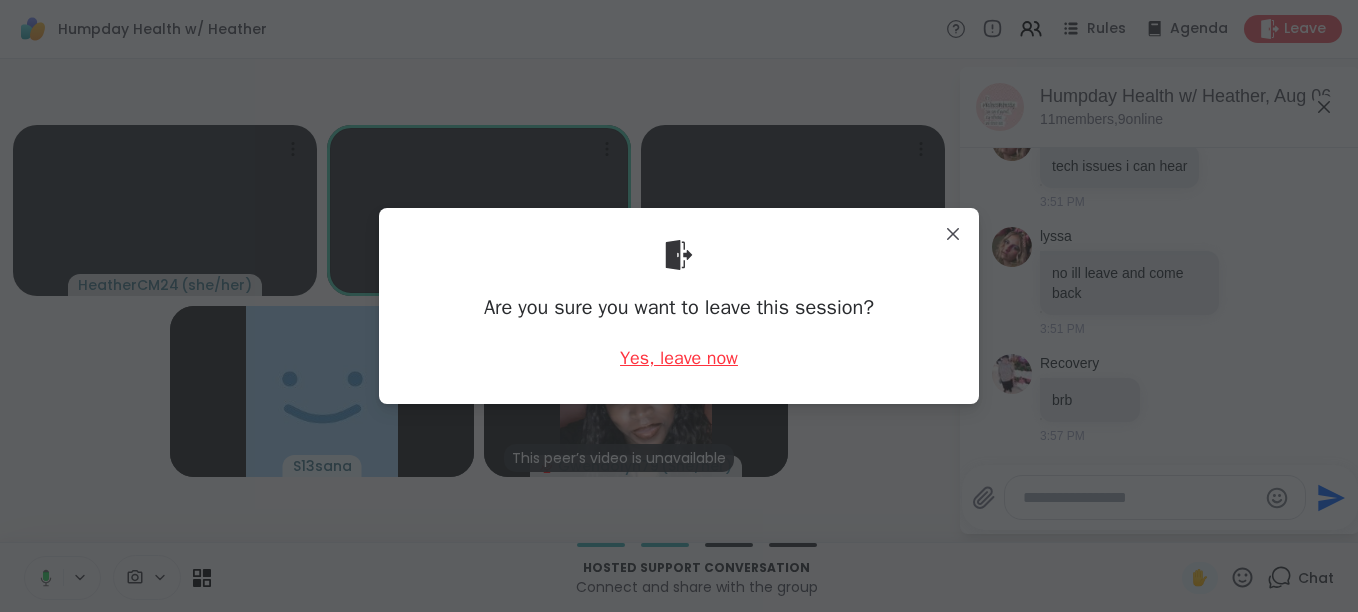 click on "Yes, leave now" at bounding box center (679, 358) 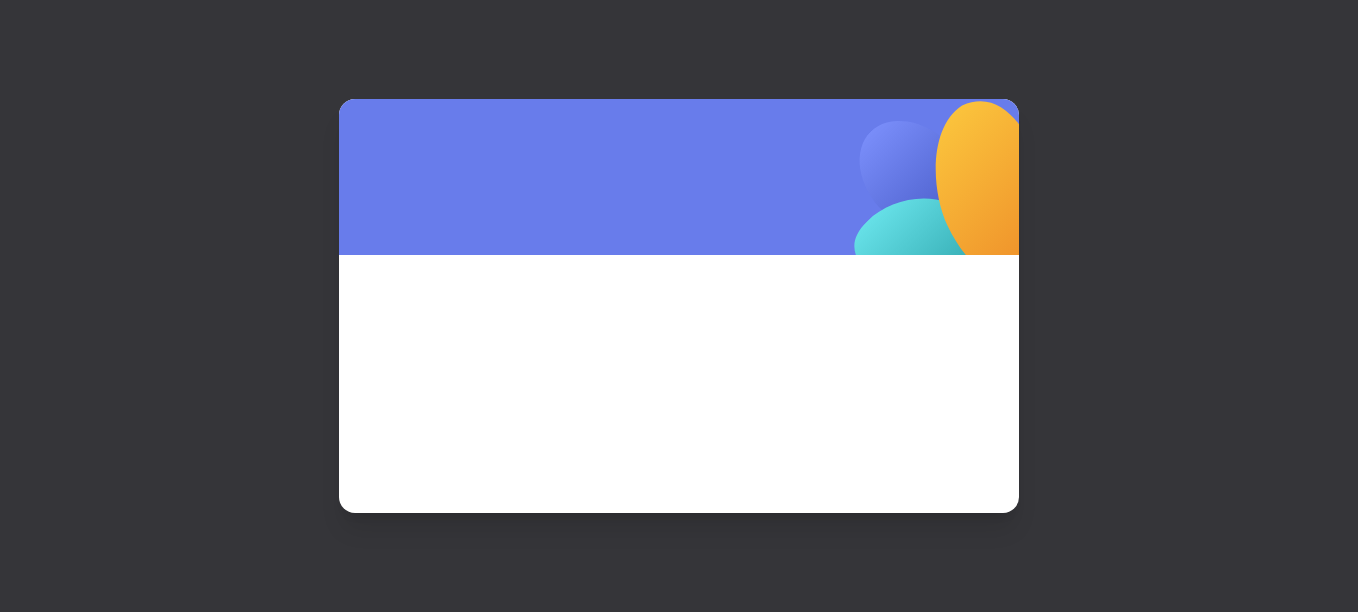 scroll, scrollTop: 0, scrollLeft: 0, axis: both 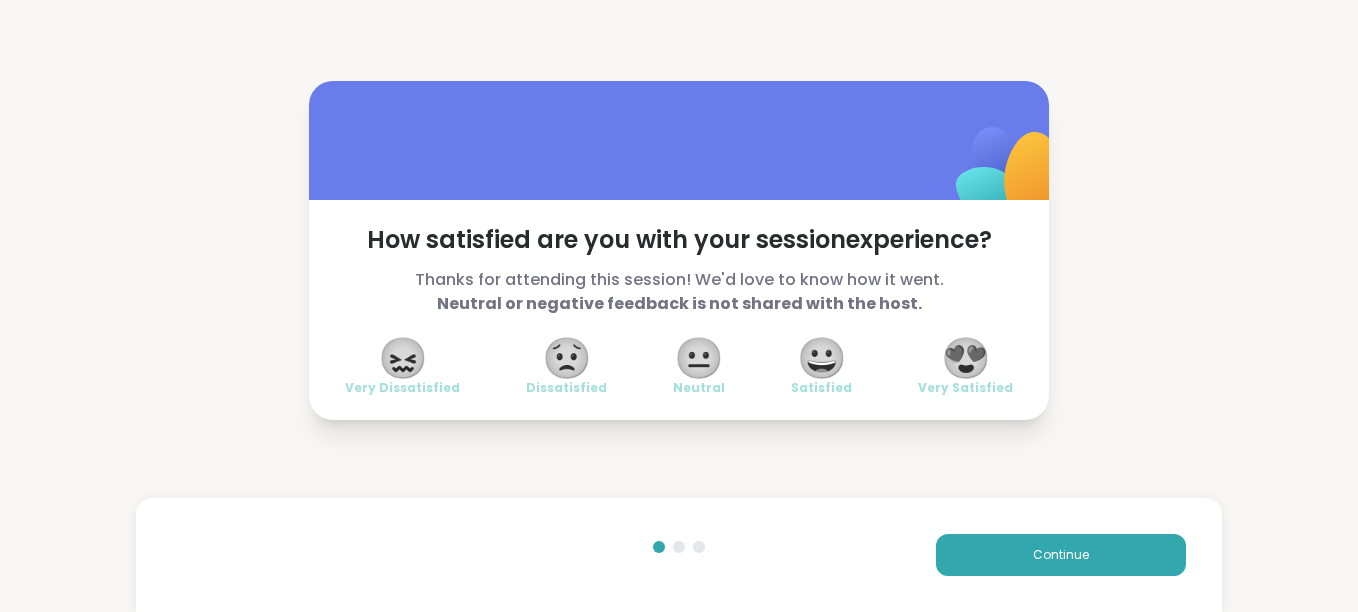 click on "😍" at bounding box center (966, 358) 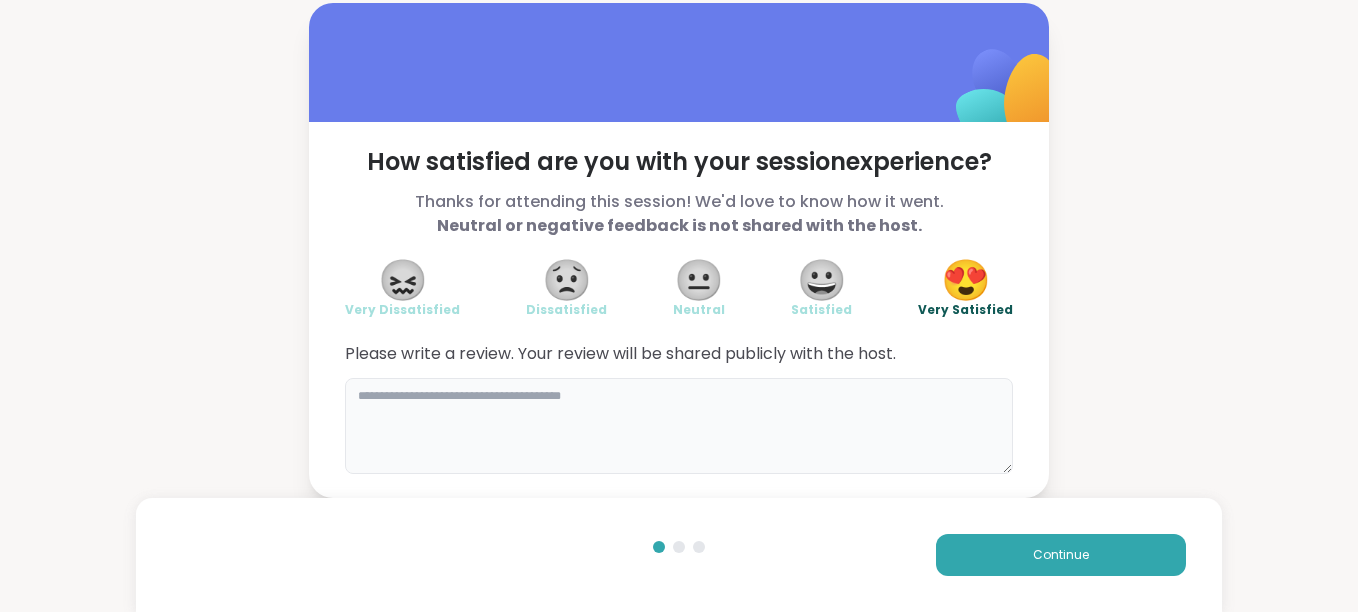 click at bounding box center (679, 426) 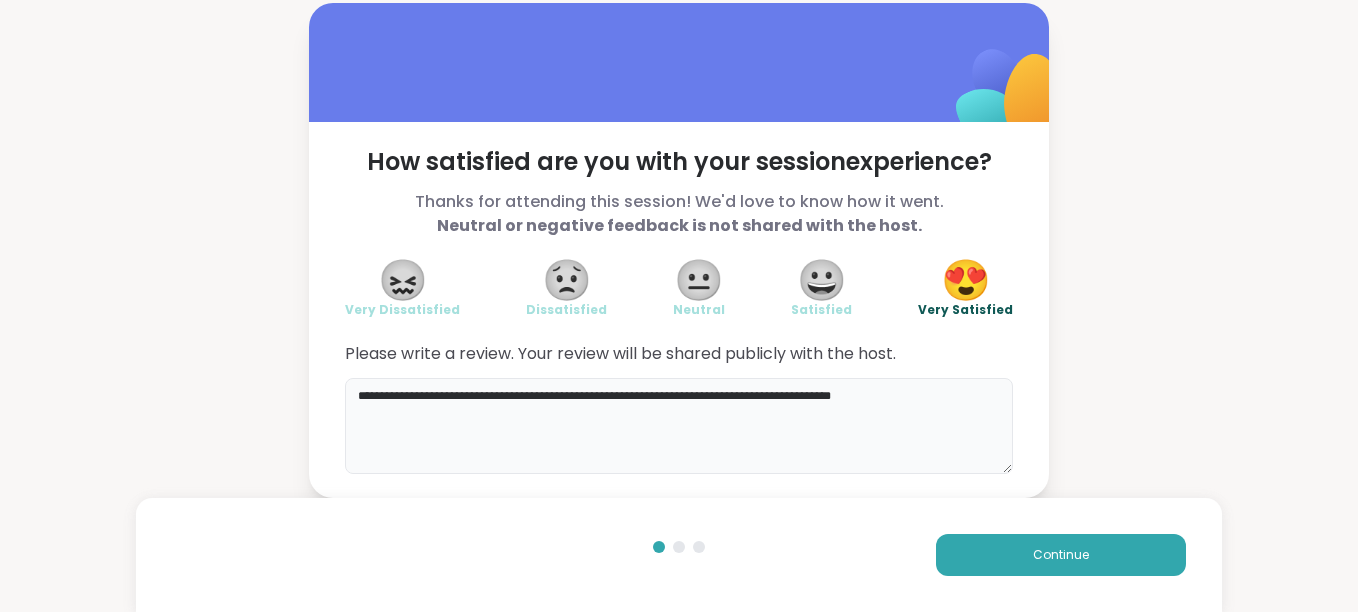 click on "**********" at bounding box center [679, 426] 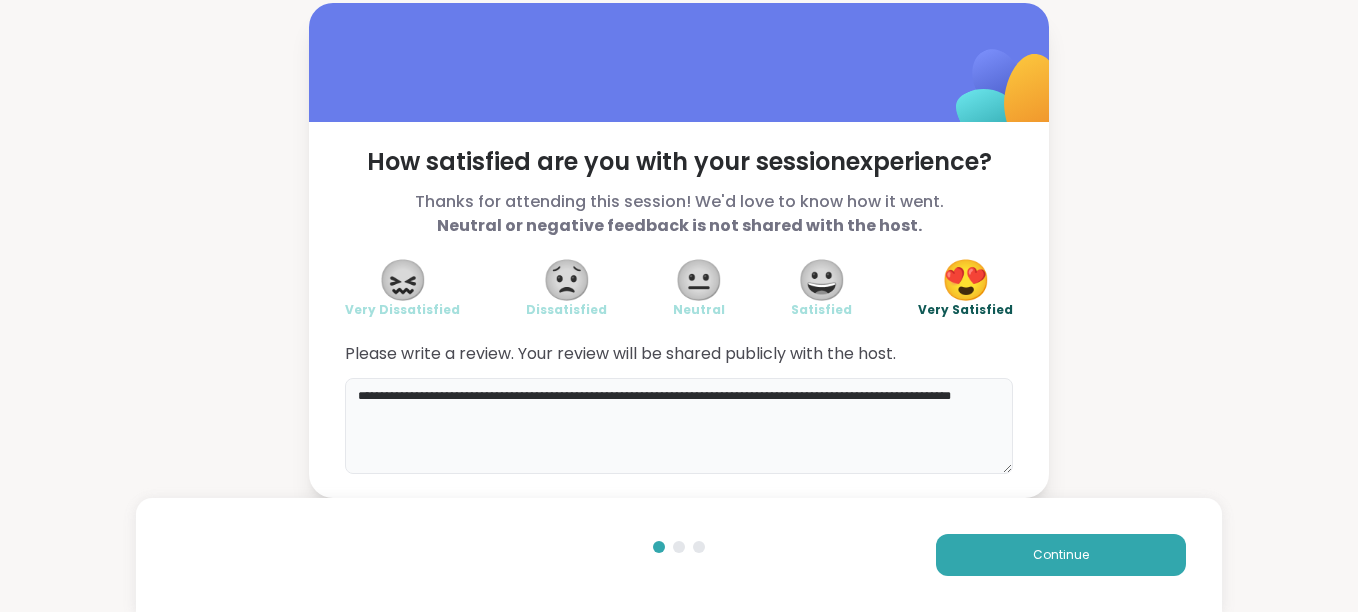 click on "**********" at bounding box center [679, 426] 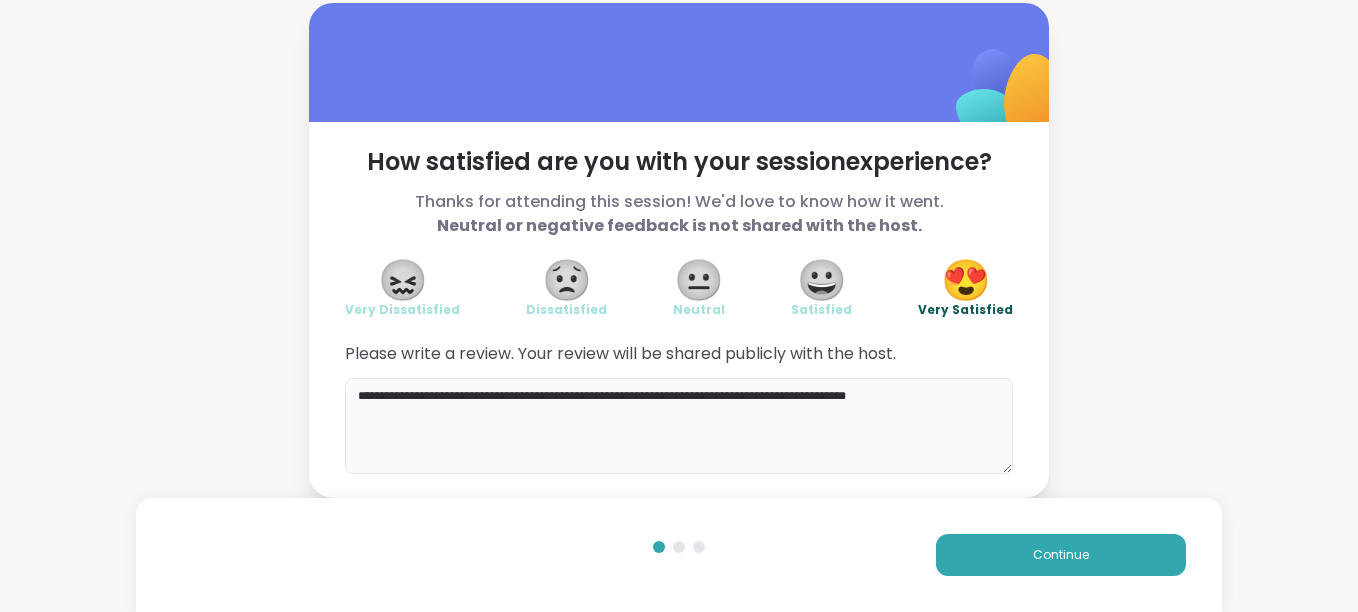 click on "**********" at bounding box center [679, 426] 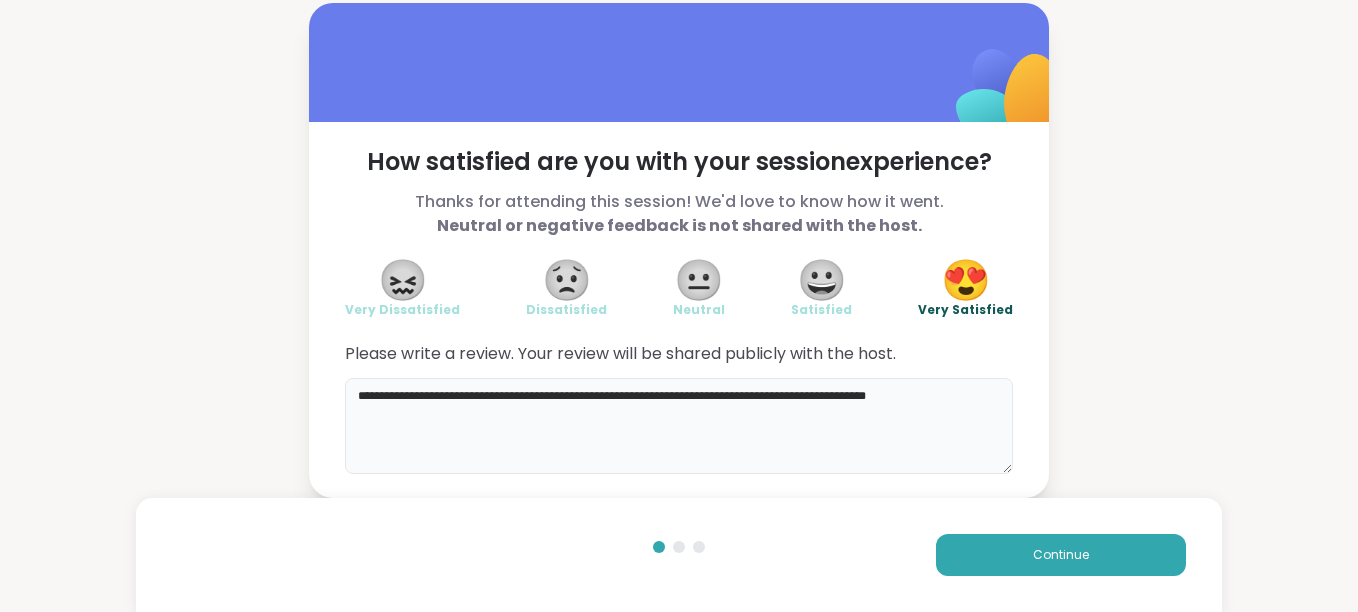 click on "**********" at bounding box center (679, 426) 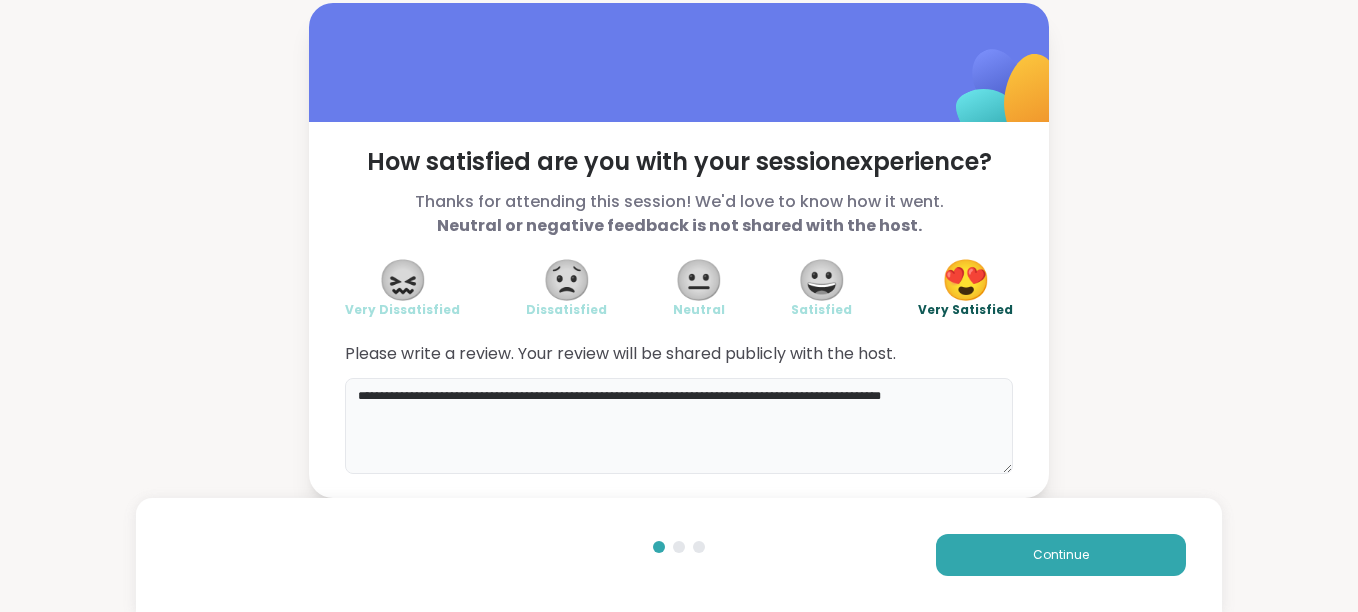 click on "**********" at bounding box center (679, 426) 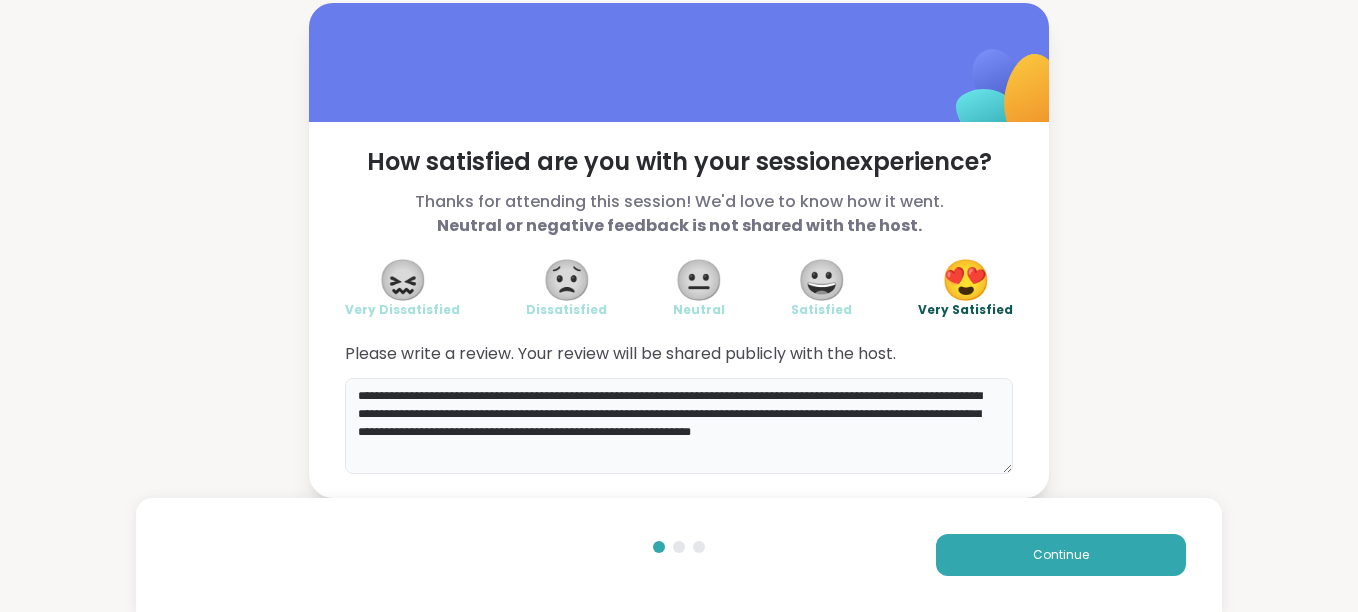 click on "**********" at bounding box center [679, 426] 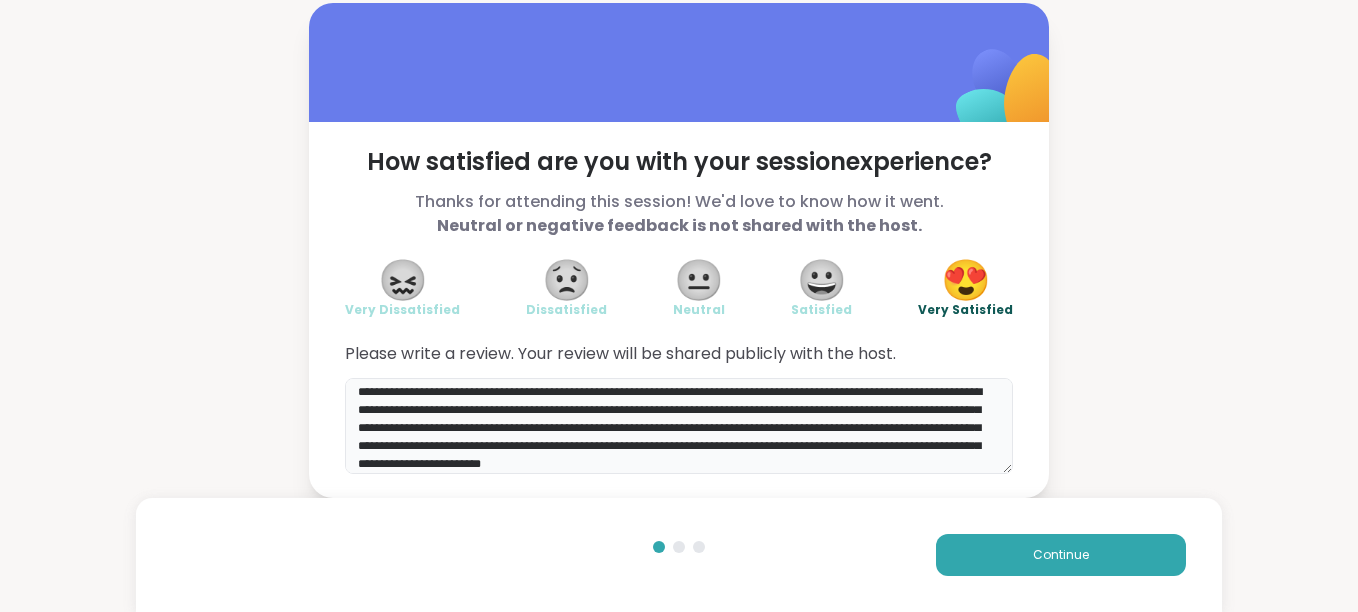 scroll, scrollTop: 22, scrollLeft: 0, axis: vertical 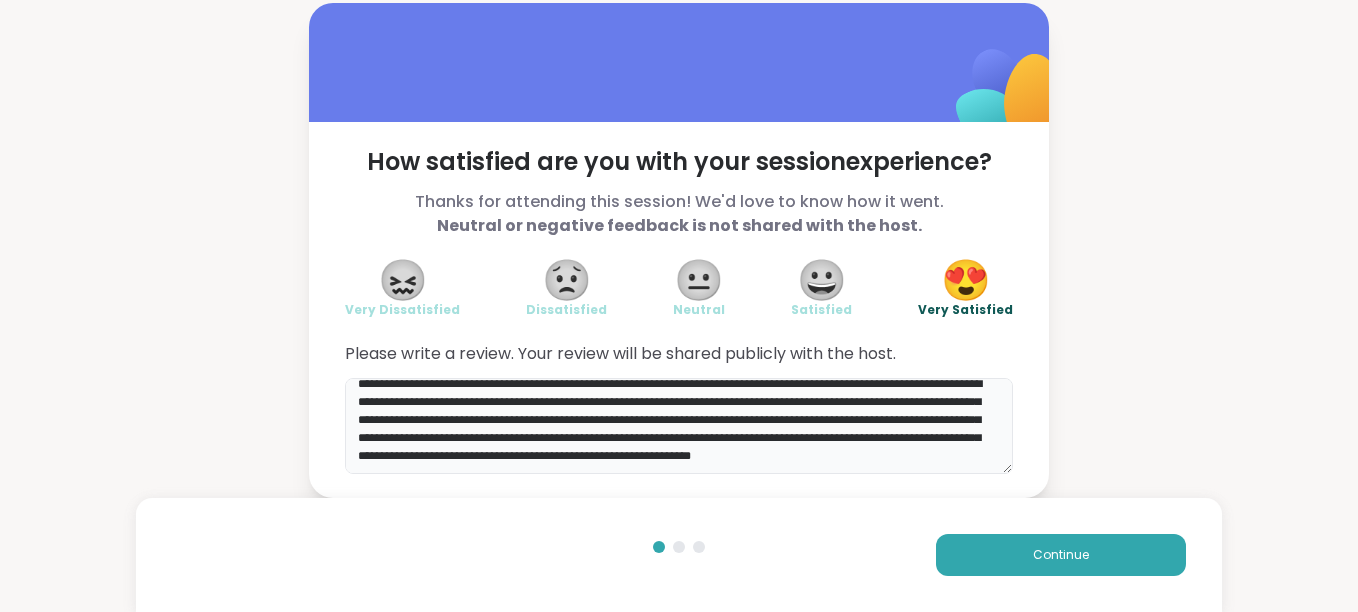 click on "**********" at bounding box center [679, 426] 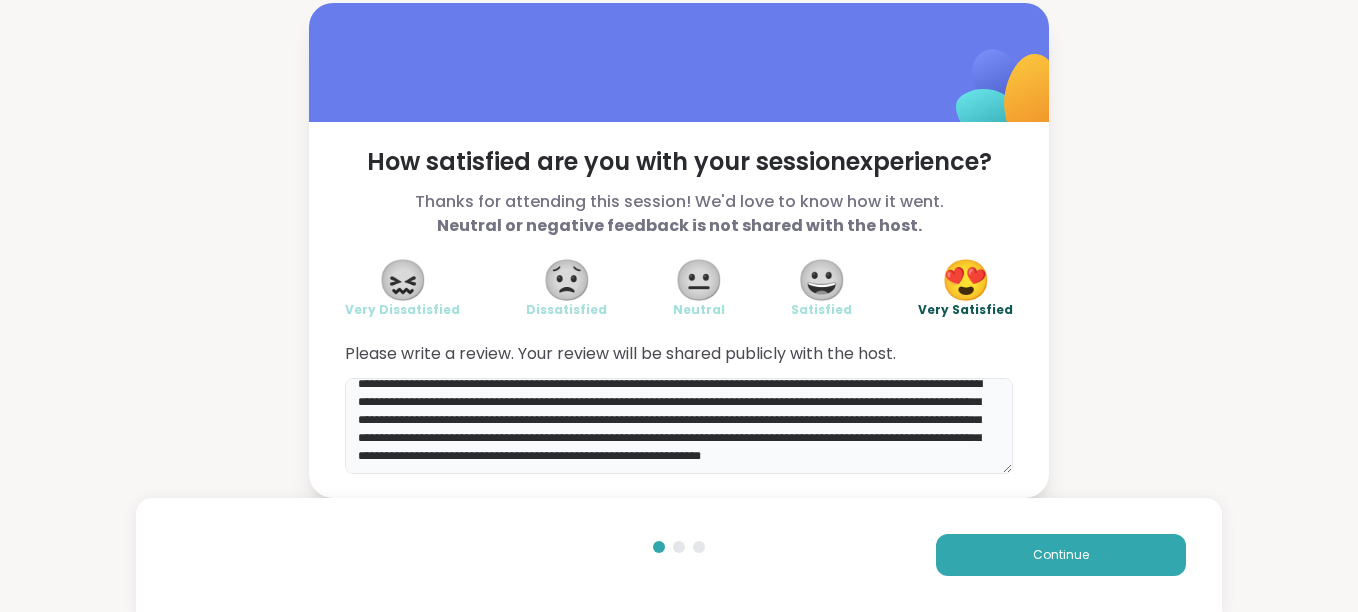 click on "**********" at bounding box center (679, 426) 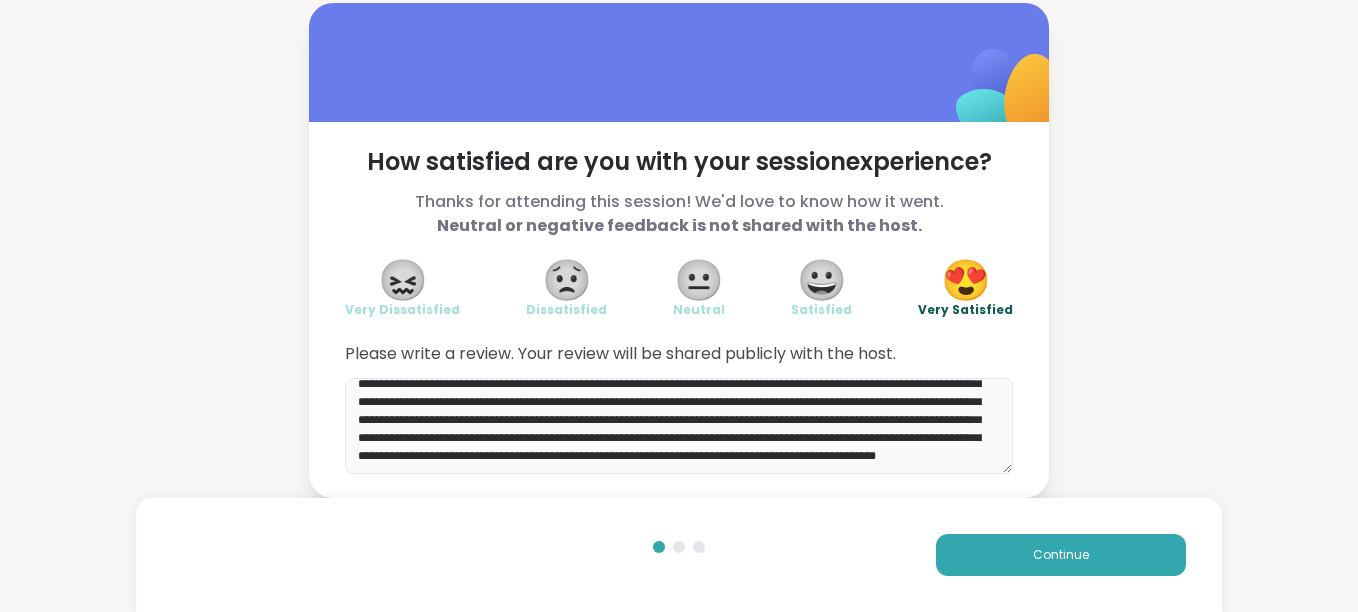 scroll, scrollTop: 58, scrollLeft: 0, axis: vertical 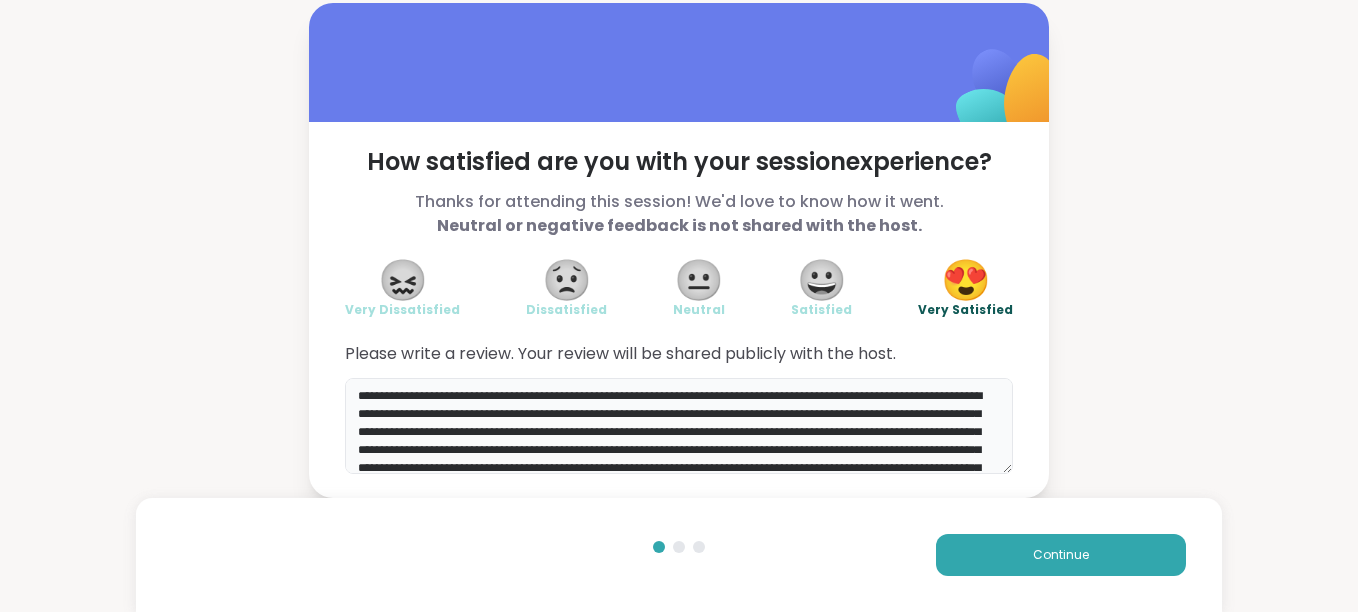 click on "**********" at bounding box center (679, 426) 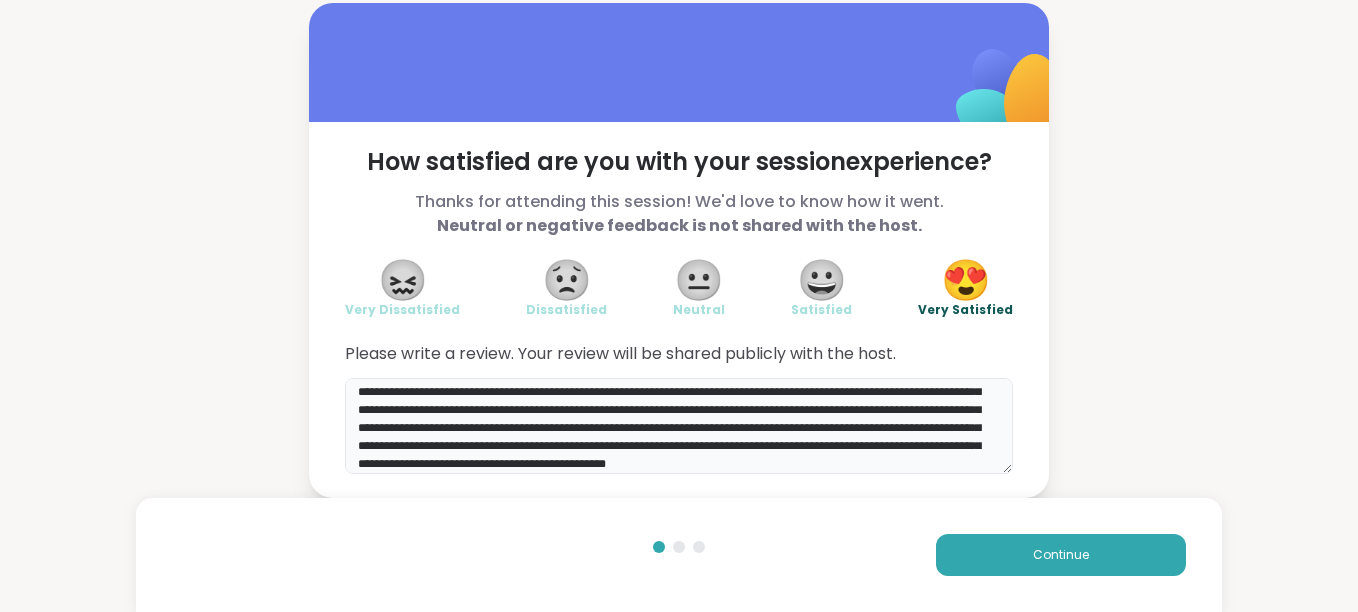 click on "**********" at bounding box center (679, 426) 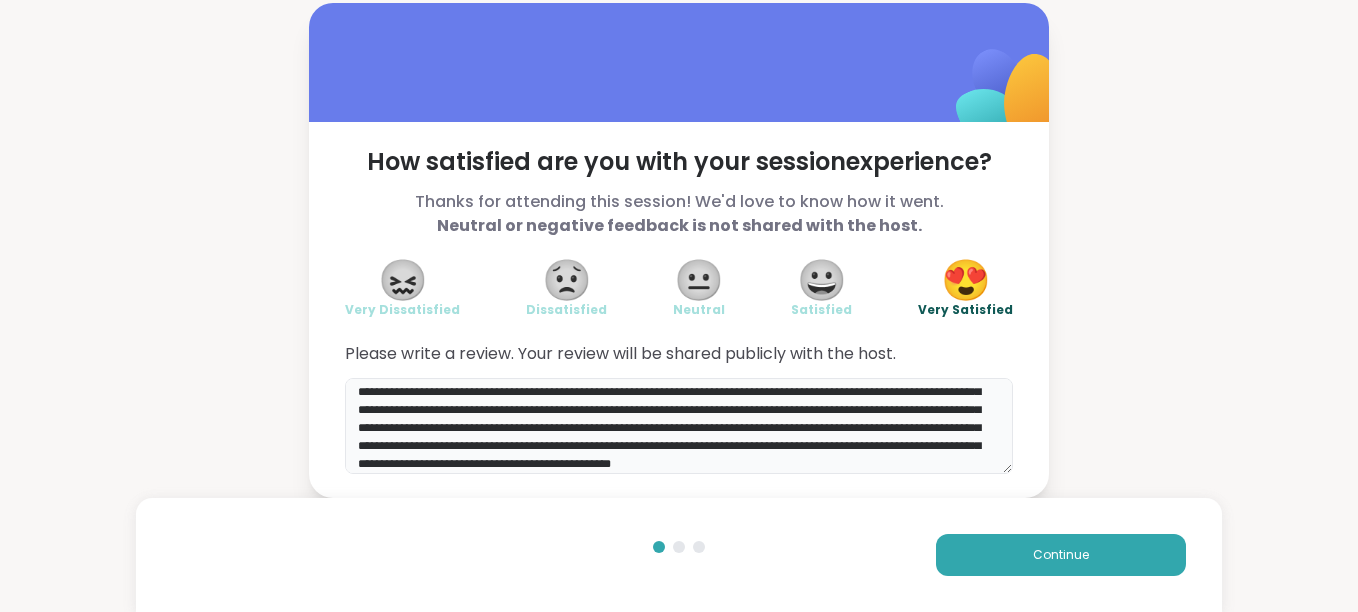 click on "**********" at bounding box center [679, 426] 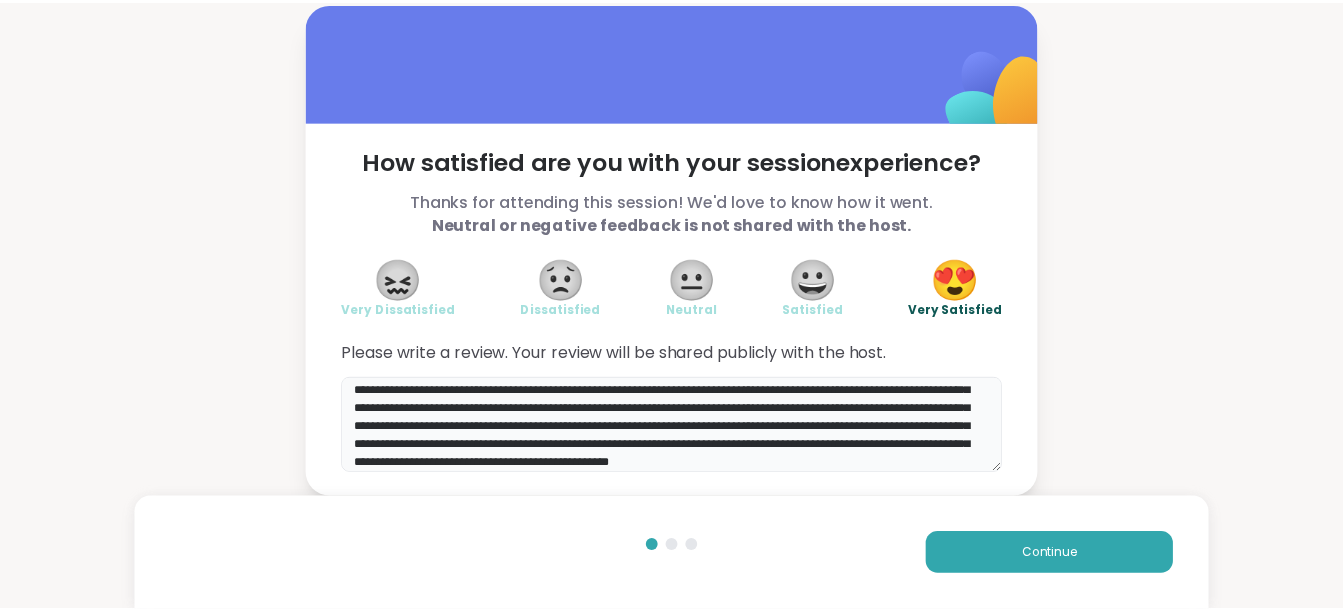 scroll, scrollTop: 66, scrollLeft: 0, axis: vertical 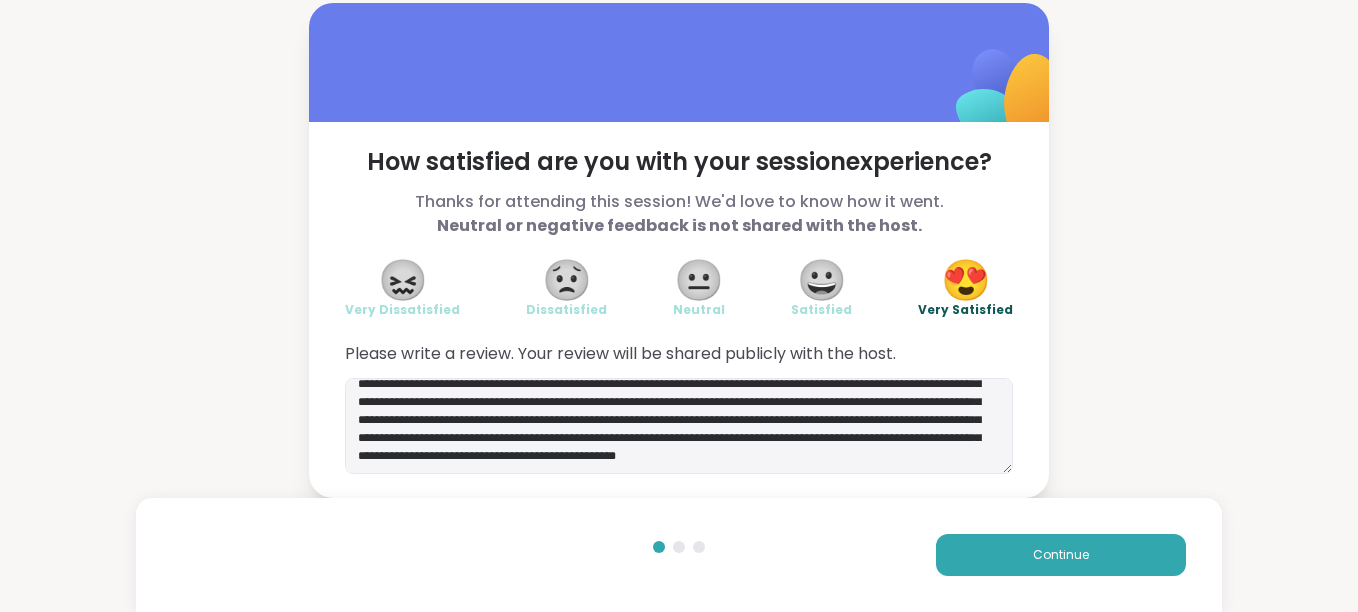 click on "How satisfied are you with your   session  experience? Thanks for attending this
session! We'd love to know how it went. Neutral or negative feedback is not shared with the host. 😖 Very Dissatisfied 😟 Dissatisfied 😐 Neutral 😀 Satisfied 😍 Very Satisfied Please write a review. Your review will be shared publicly with the host." at bounding box center [679, 310] 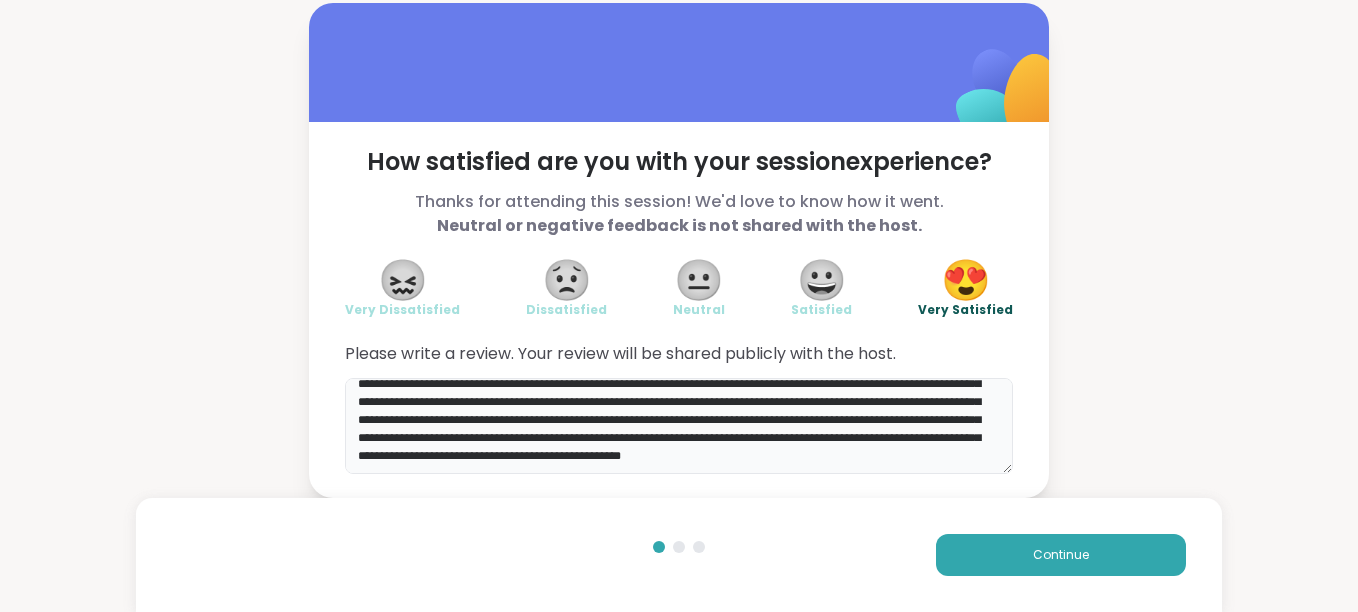 click on "**********" at bounding box center [679, 426] 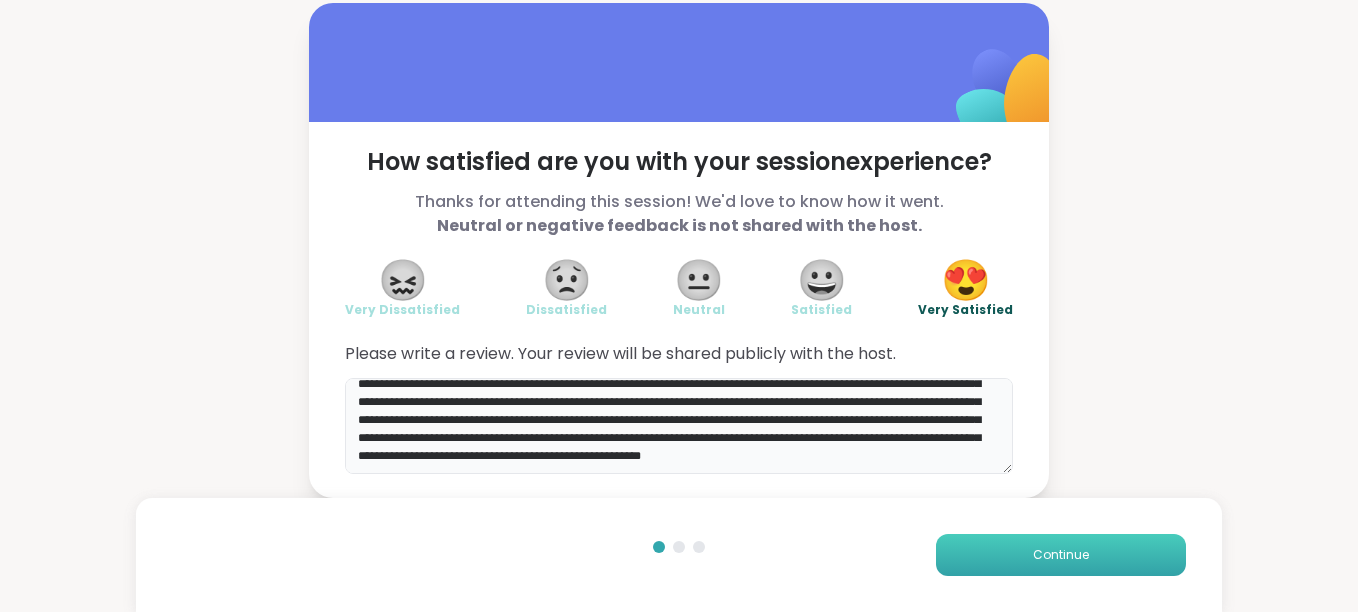type on "**********" 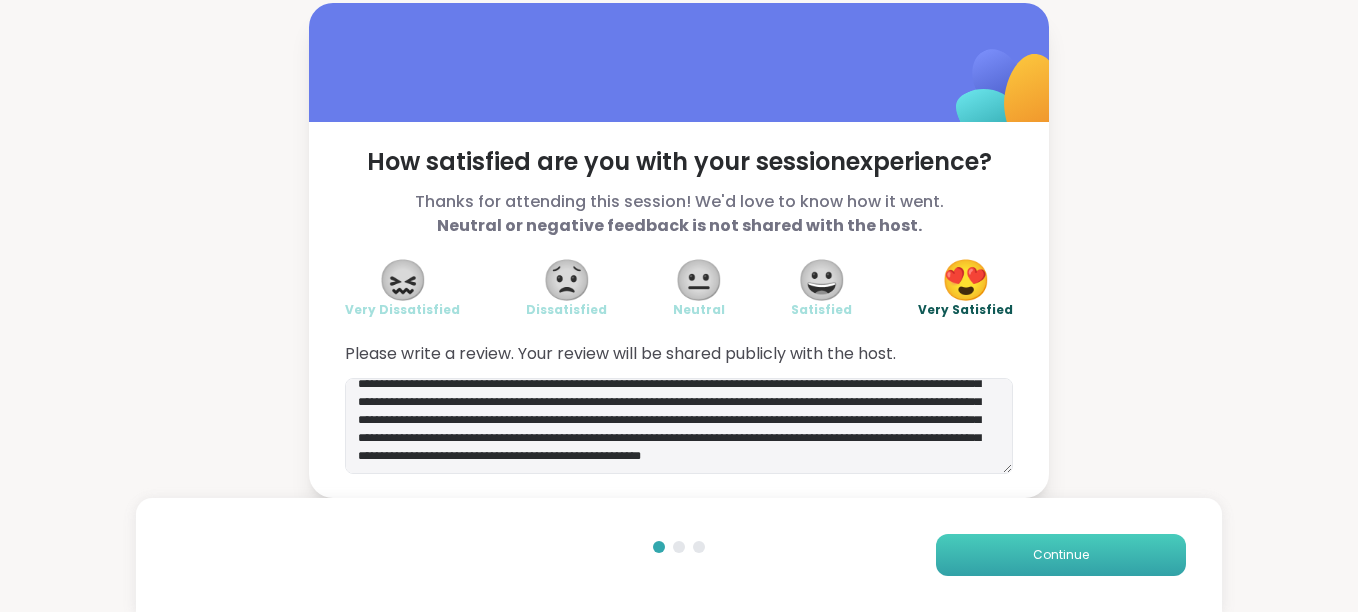 click on "Continue" at bounding box center [1061, 555] 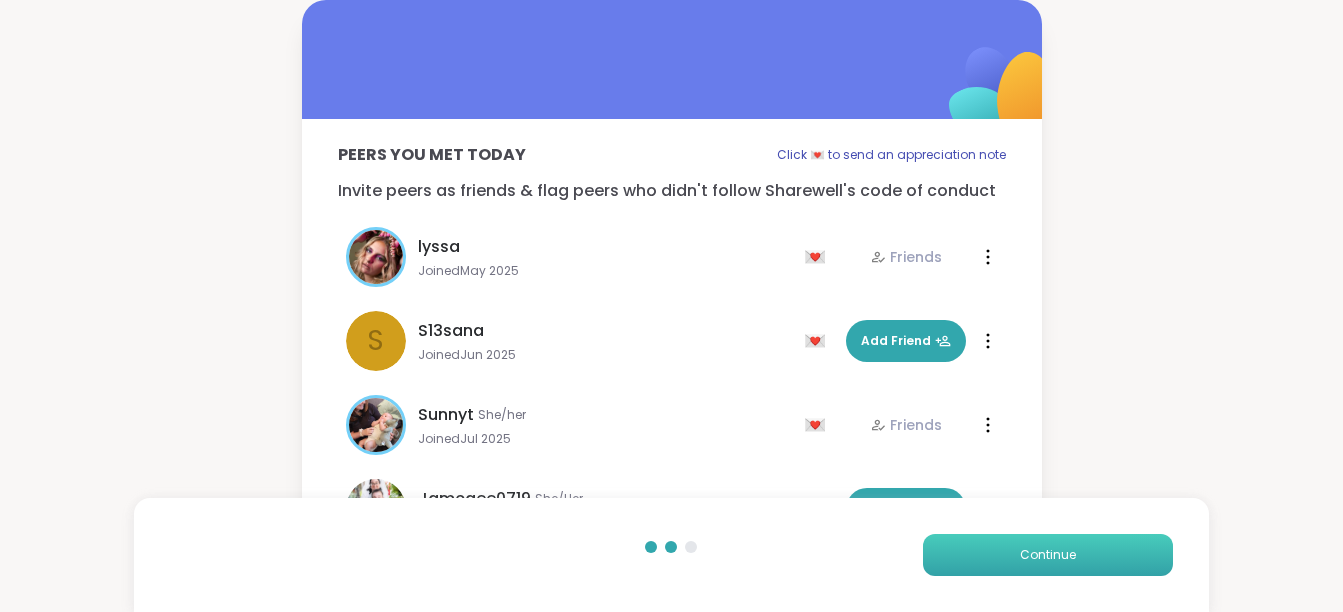 click on "Continue" at bounding box center [1048, 555] 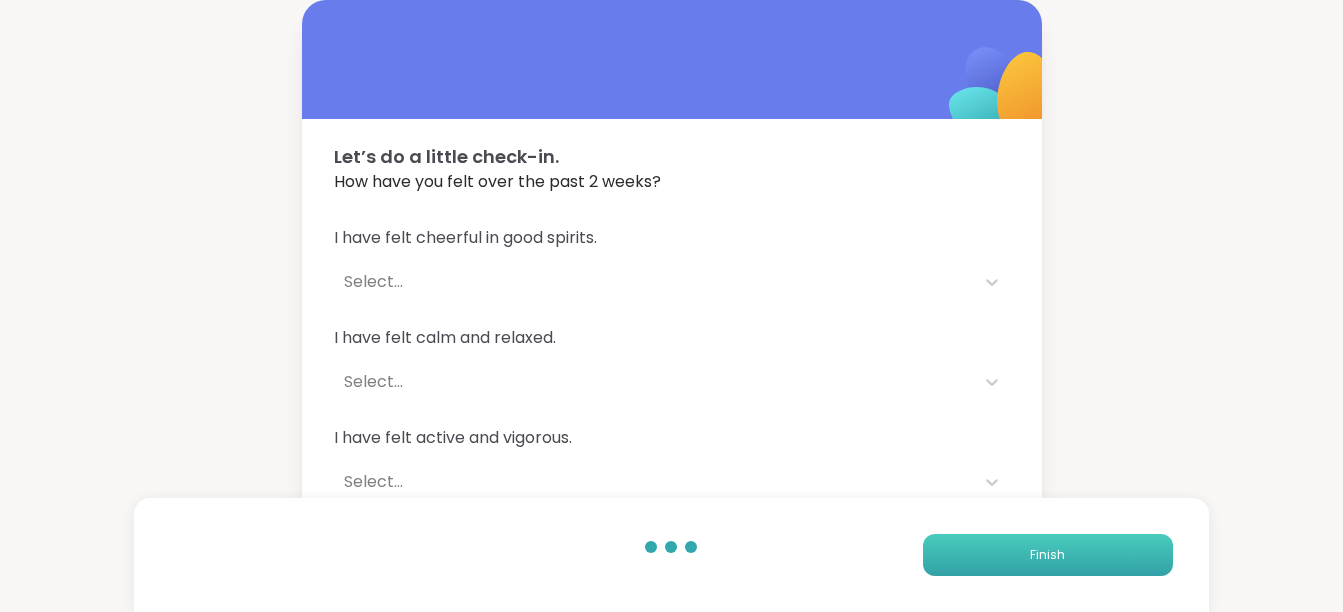 click on "Finish" at bounding box center (1048, 555) 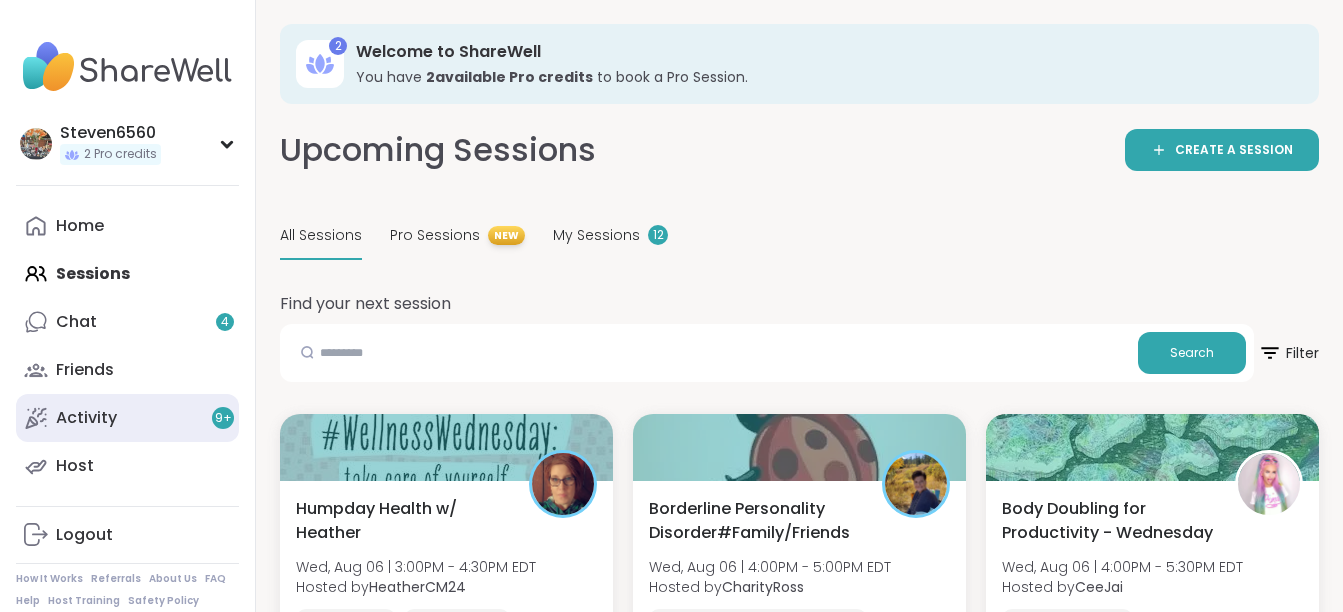 click on "Activity 9 +" at bounding box center [86, 418] 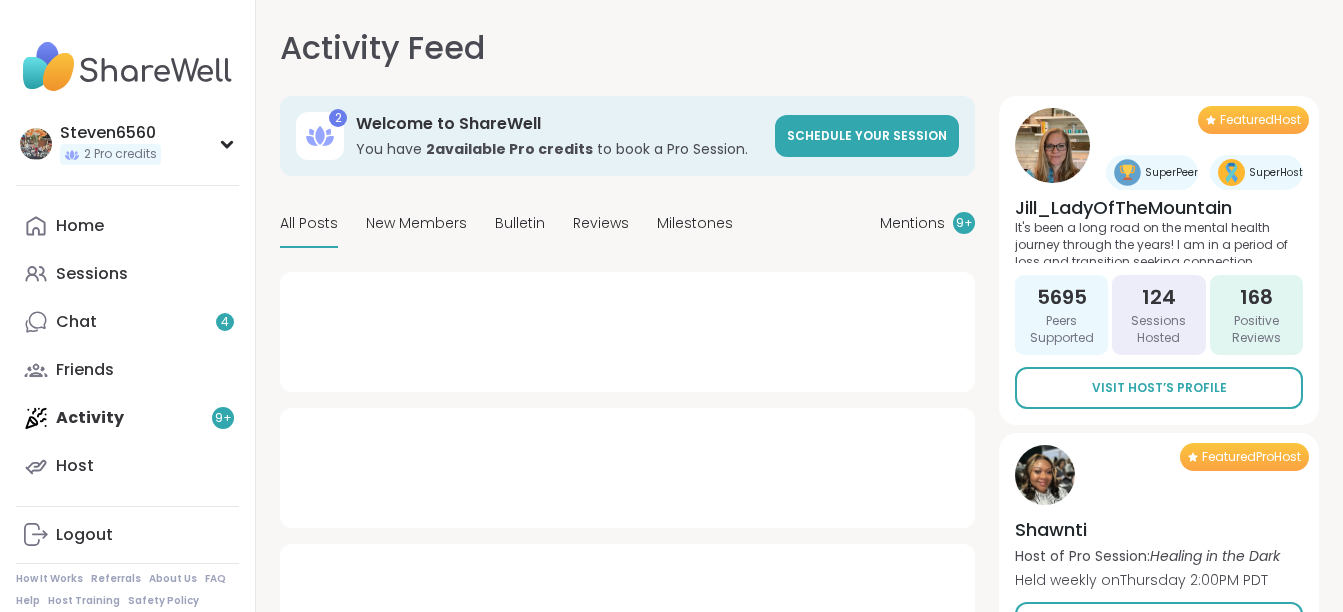 type on "*" 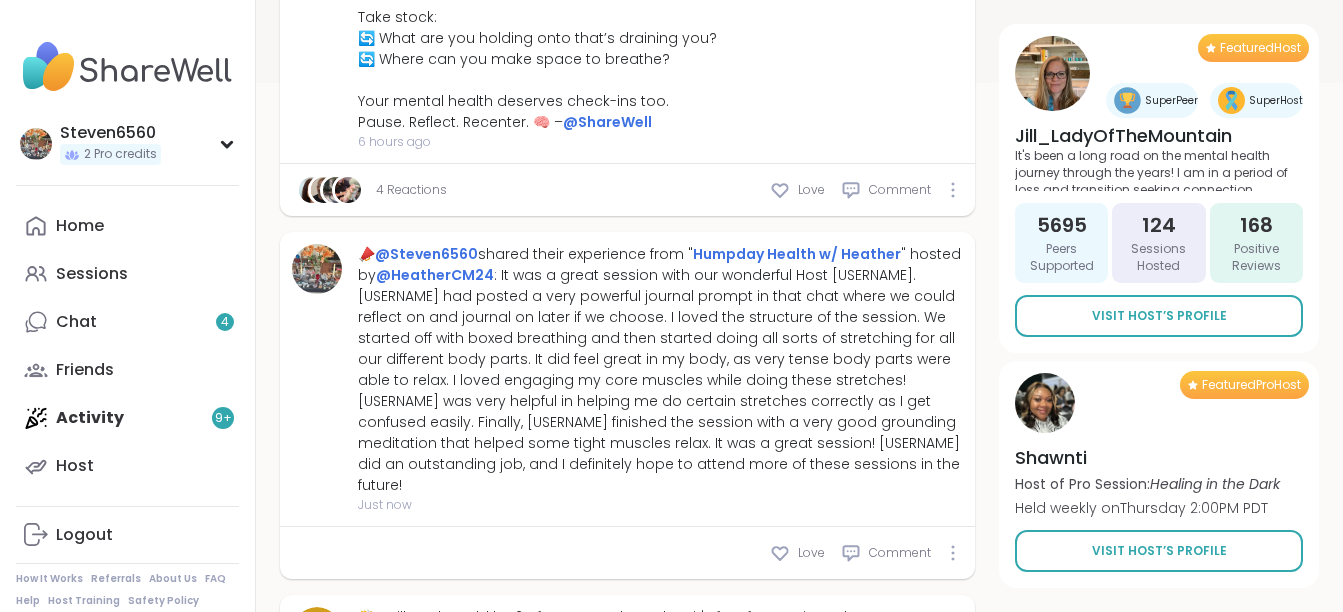 scroll, scrollTop: 613, scrollLeft: 0, axis: vertical 